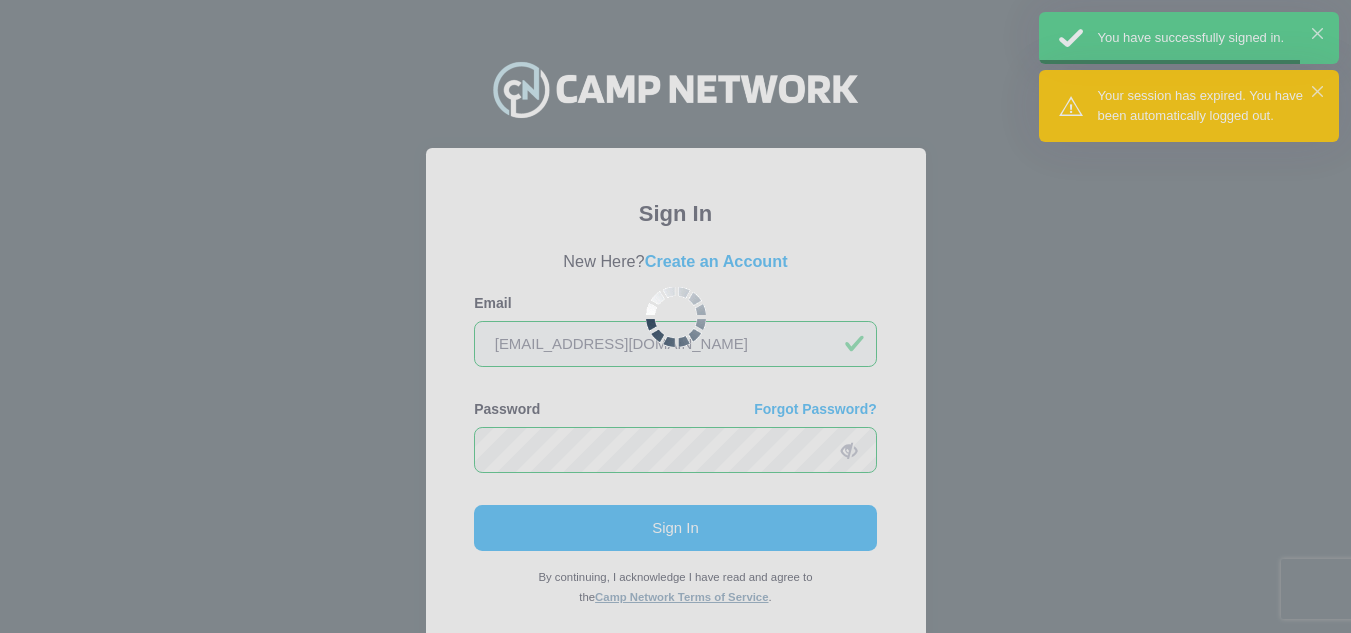 scroll, scrollTop: 0, scrollLeft: 0, axis: both 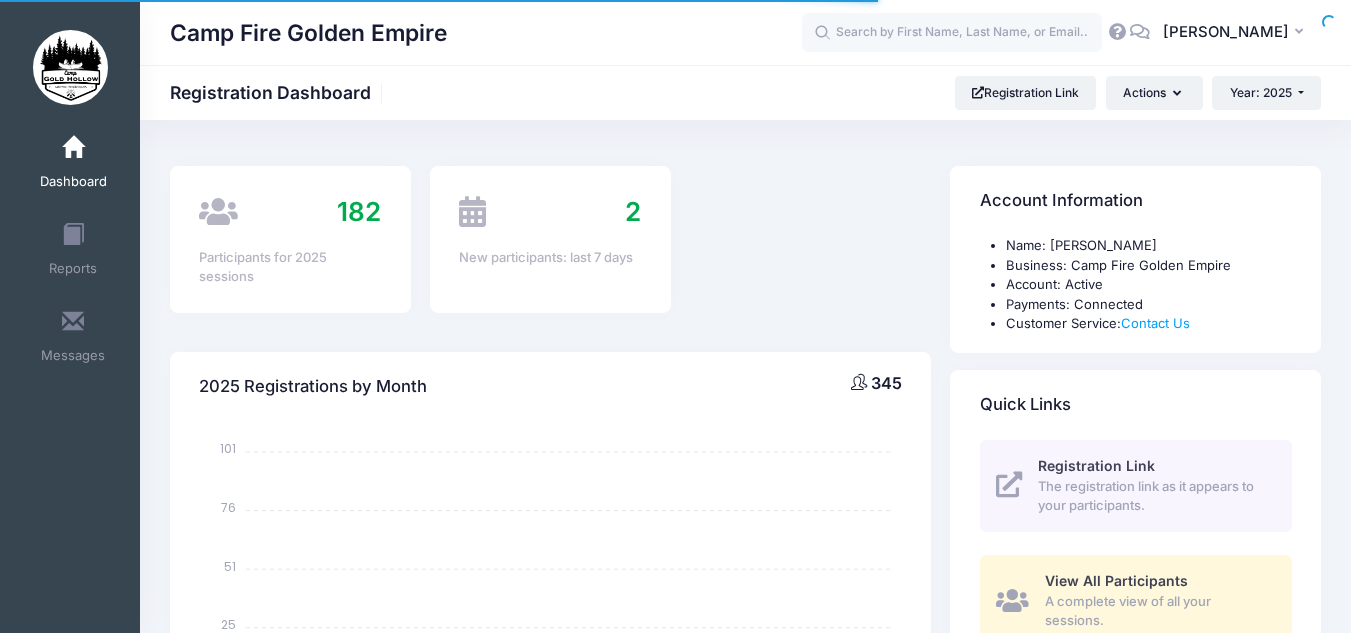 select 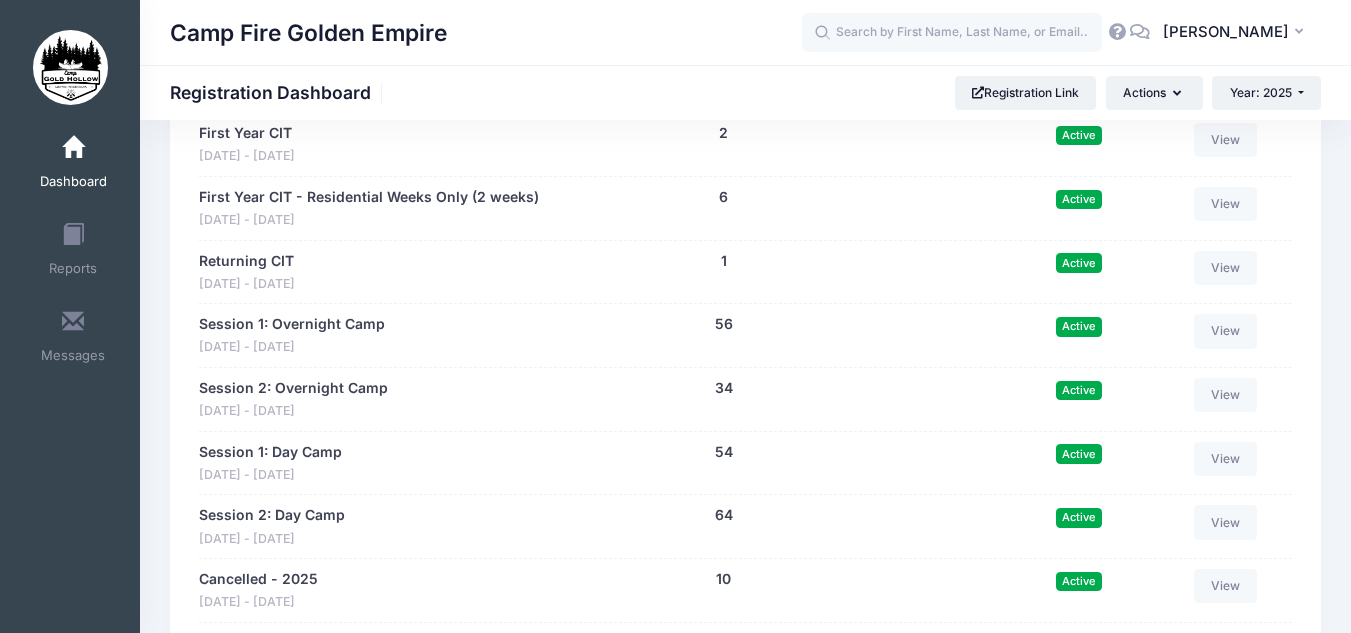 scroll, scrollTop: 1602, scrollLeft: 0, axis: vertical 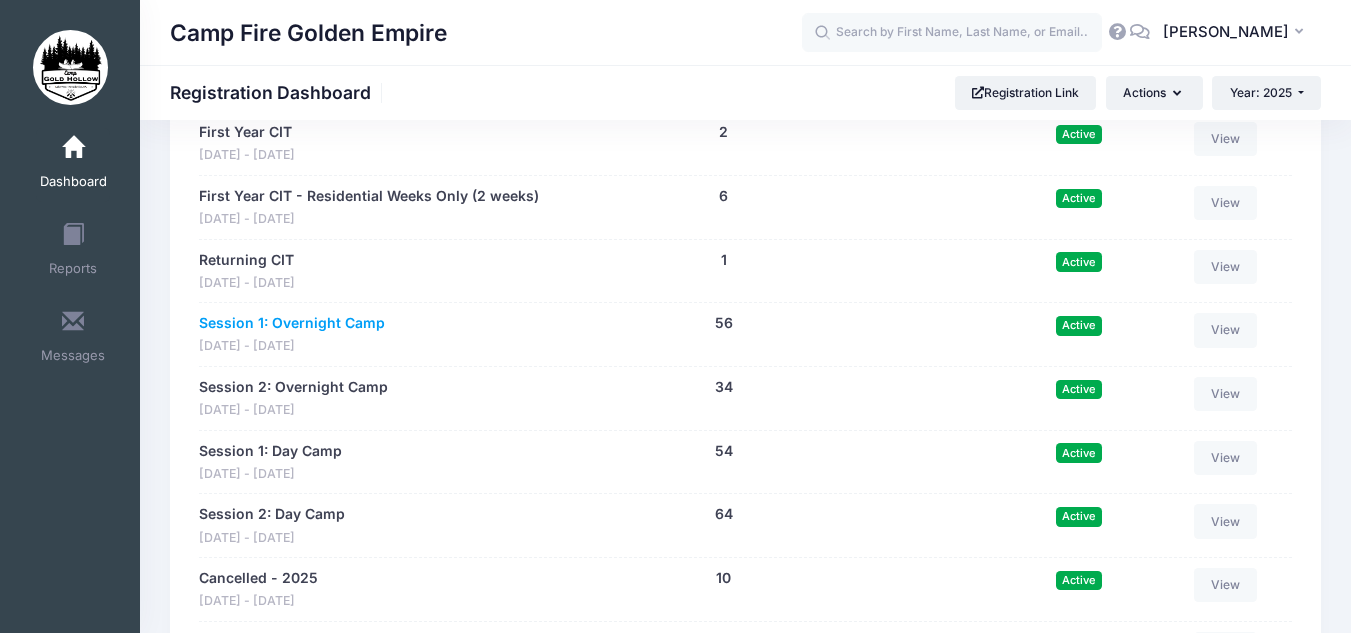 click on "Session 1: Overnight Camp" at bounding box center [292, 323] 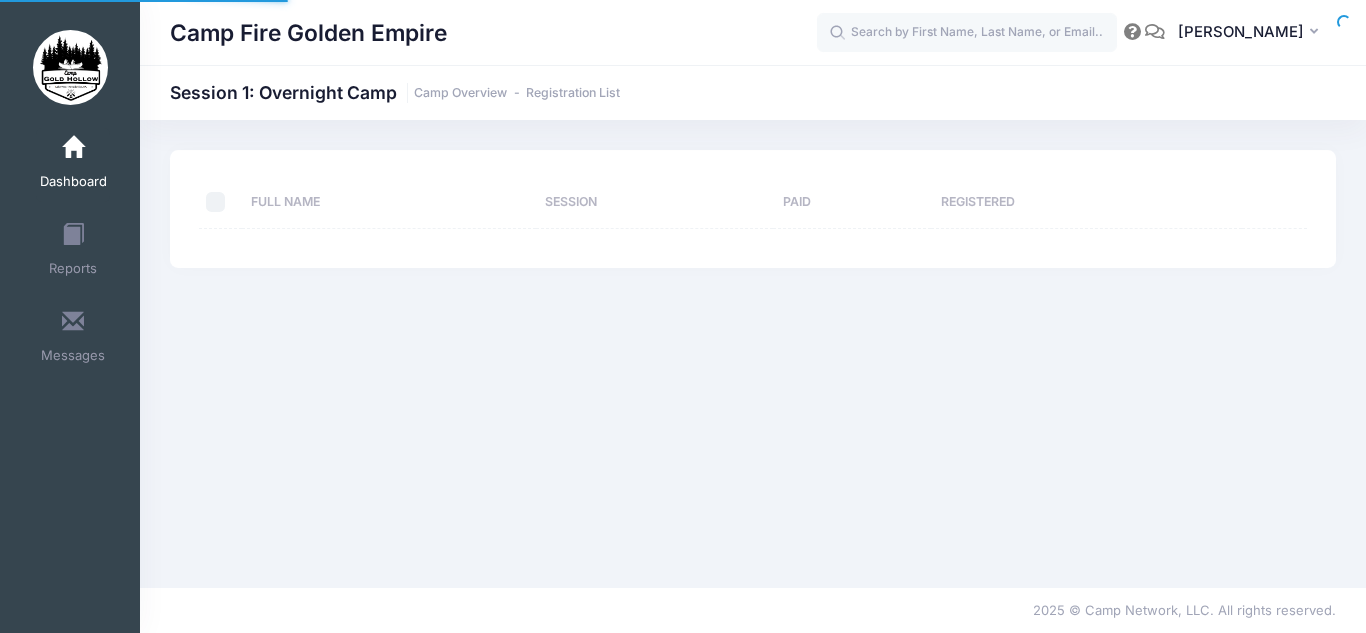 scroll, scrollTop: 0, scrollLeft: 0, axis: both 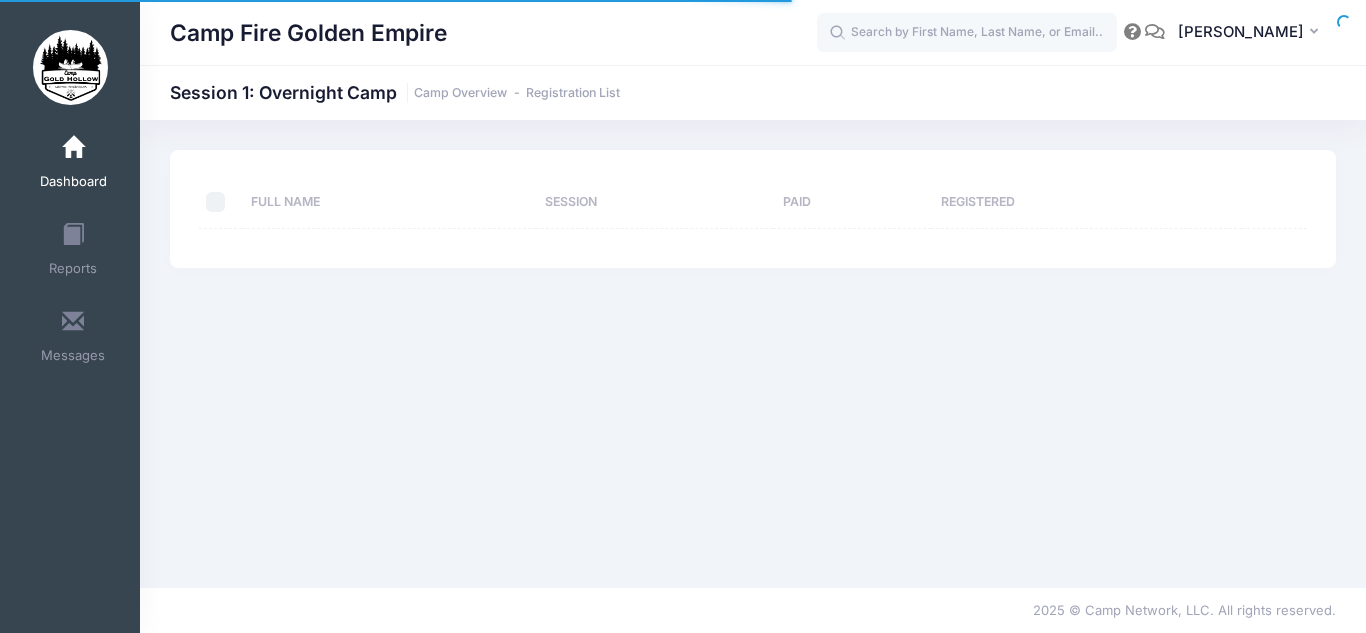 select on "10" 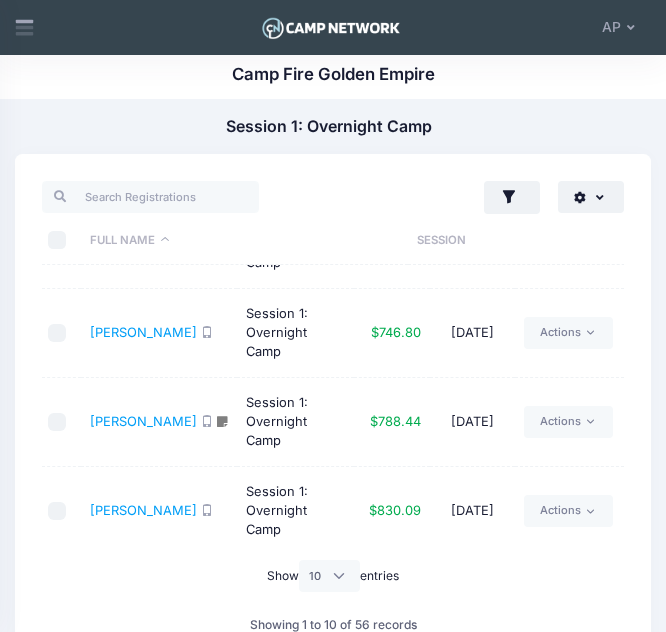 scroll, scrollTop: 607, scrollLeft: 0, axis: vertical 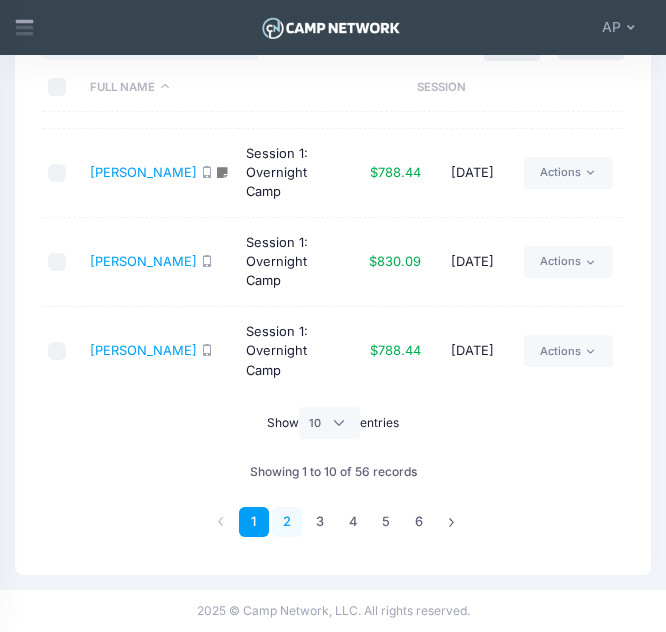 click on "2" at bounding box center (287, 522) 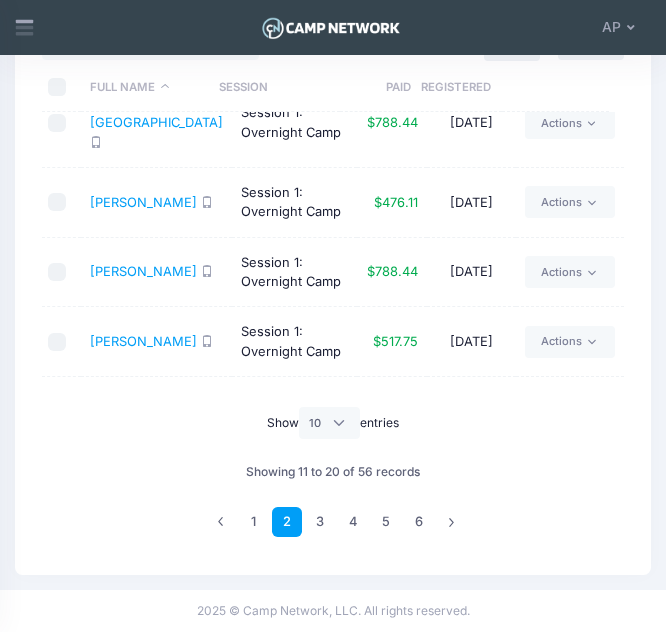 scroll, scrollTop: 68, scrollLeft: 0, axis: vertical 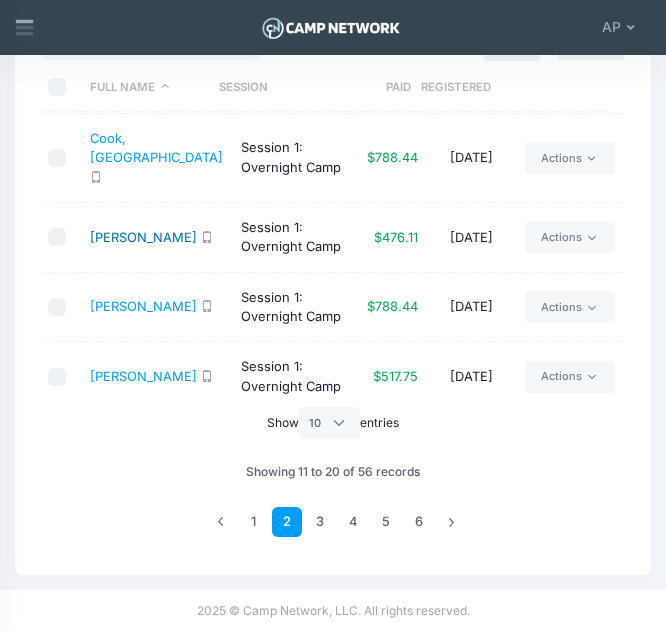 click on "[PERSON_NAME]" at bounding box center [143, 237] 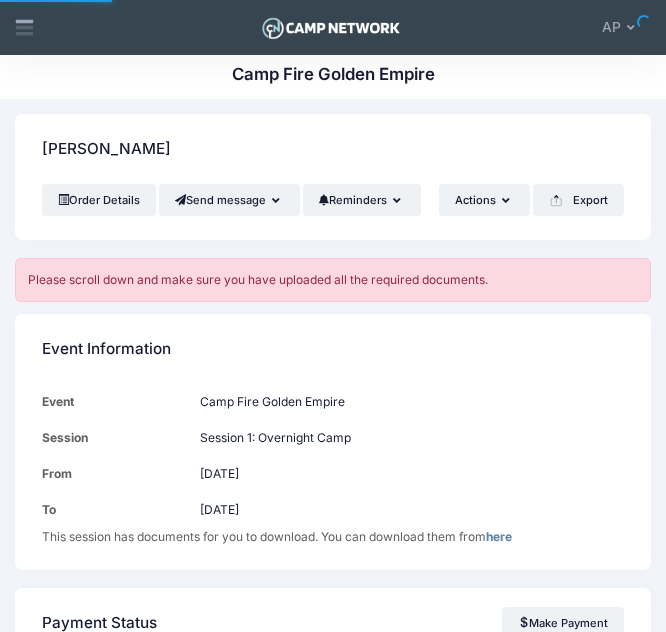 scroll, scrollTop: 0, scrollLeft: 0, axis: both 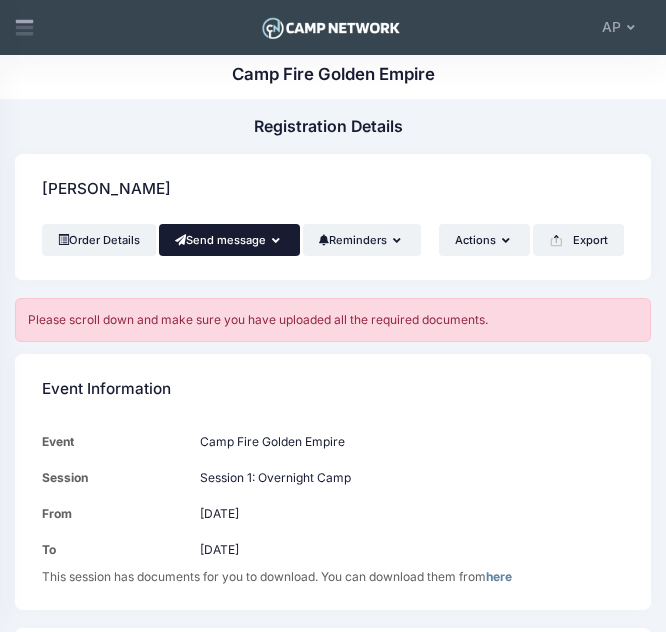 click on "Send message" at bounding box center (229, 240) 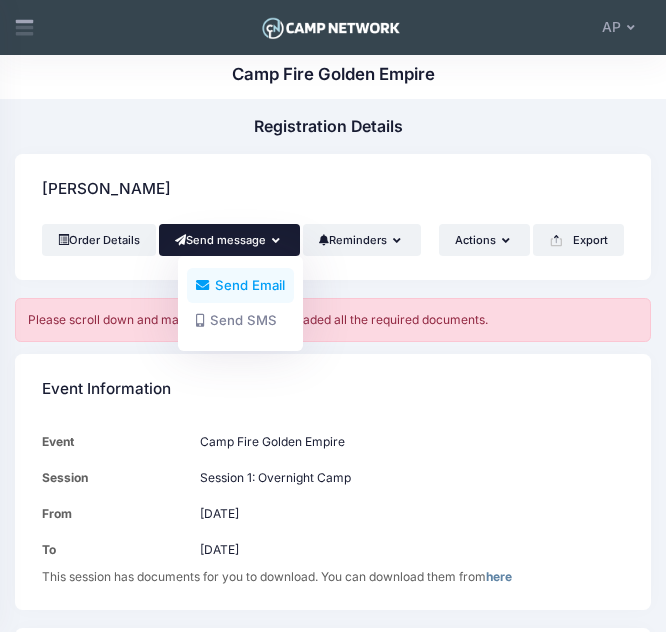 click on "Send Email" at bounding box center (240, 285) 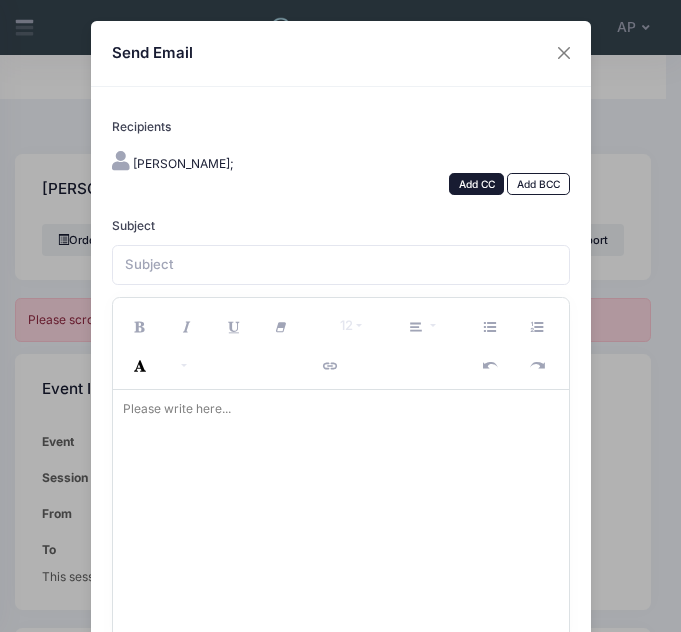 click on "Add CC" at bounding box center (476, 184) 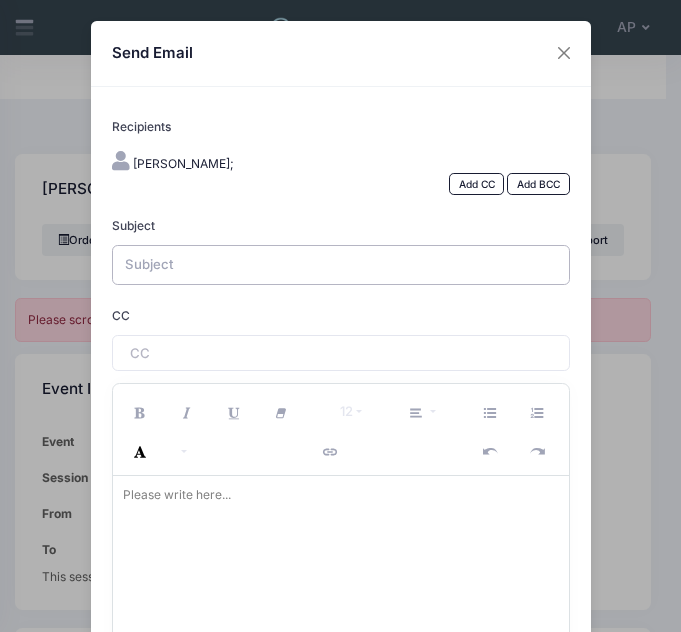 click on "Subject" at bounding box center [341, 265] 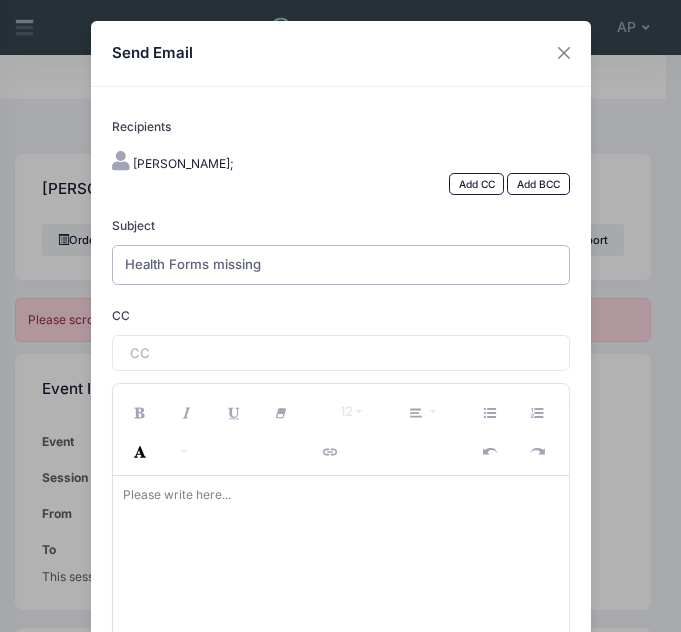 type on "Health Forms missing" 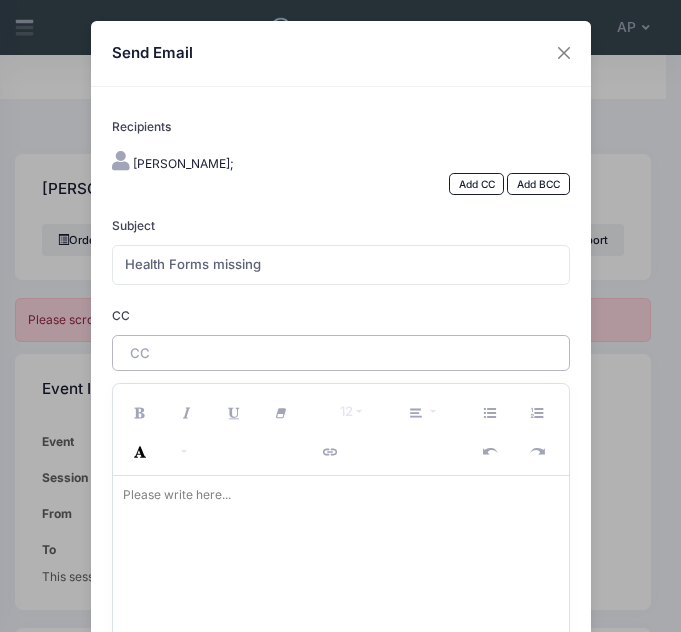 type 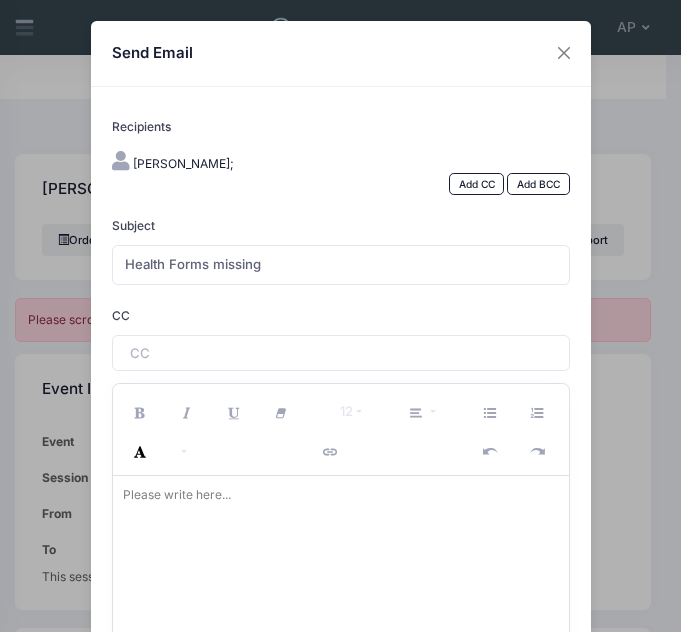 click on "Eason, Jaxon;" at bounding box center [183, 163] 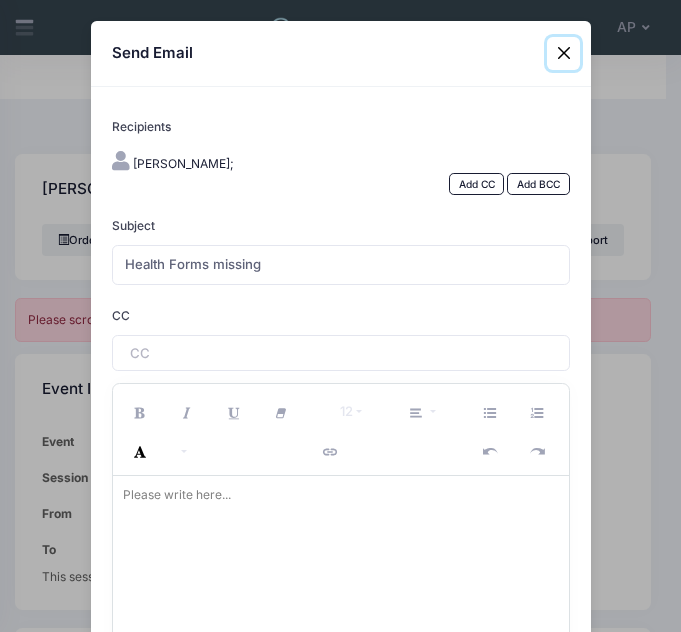 click at bounding box center (563, 53) 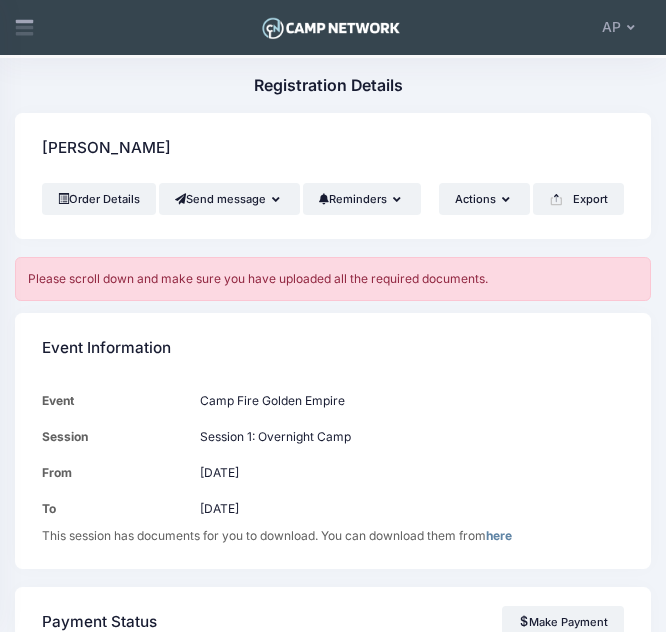 scroll, scrollTop: 0, scrollLeft: 0, axis: both 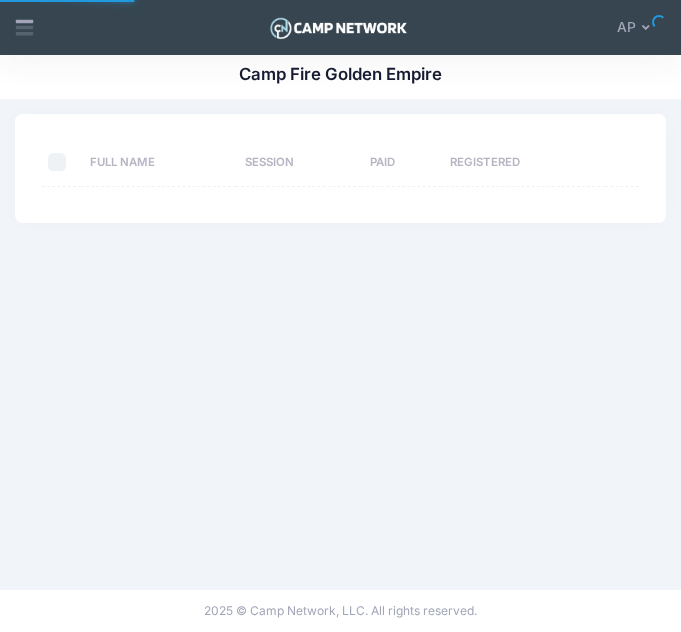 select on "10" 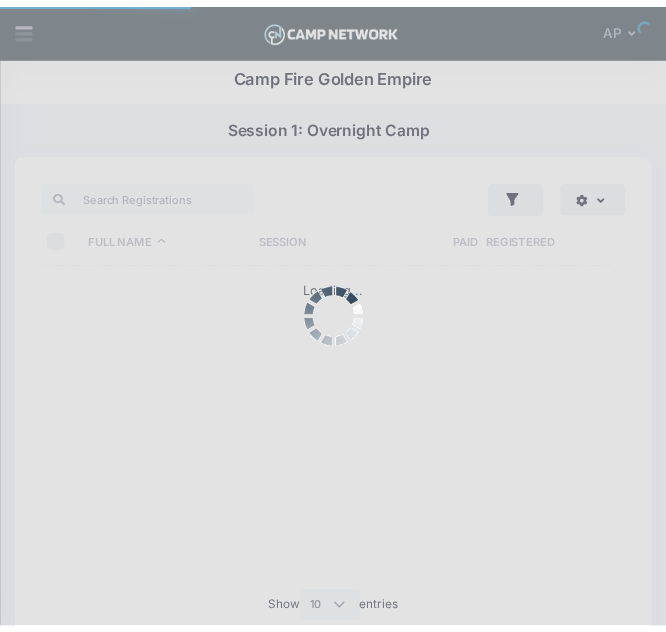scroll, scrollTop: 153, scrollLeft: 0, axis: vertical 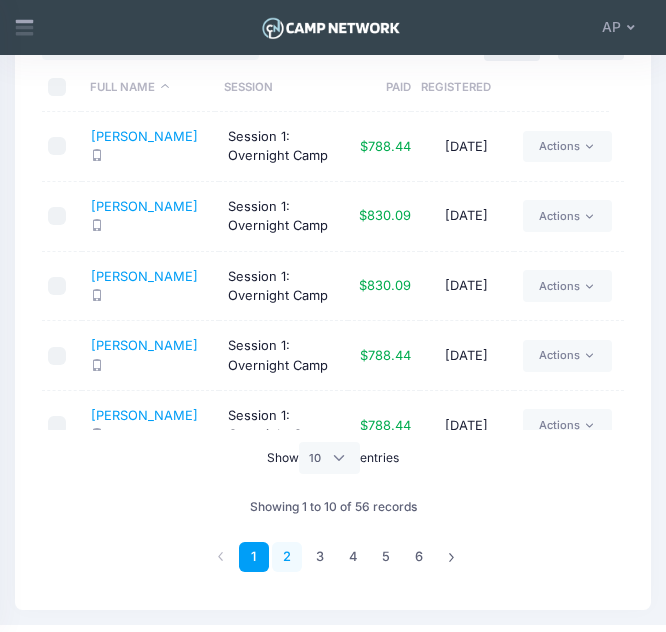 click on "2" at bounding box center [287, 557] 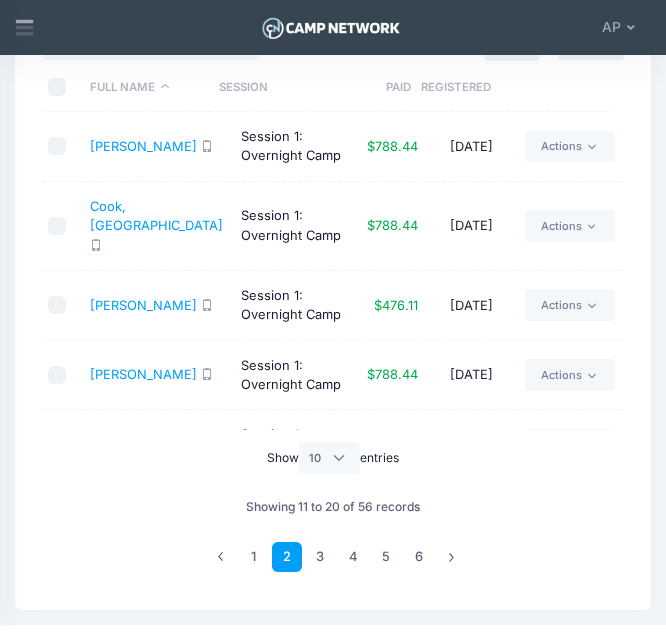 click on "Ehrhart- Evans, Dylan" at bounding box center [143, 444] 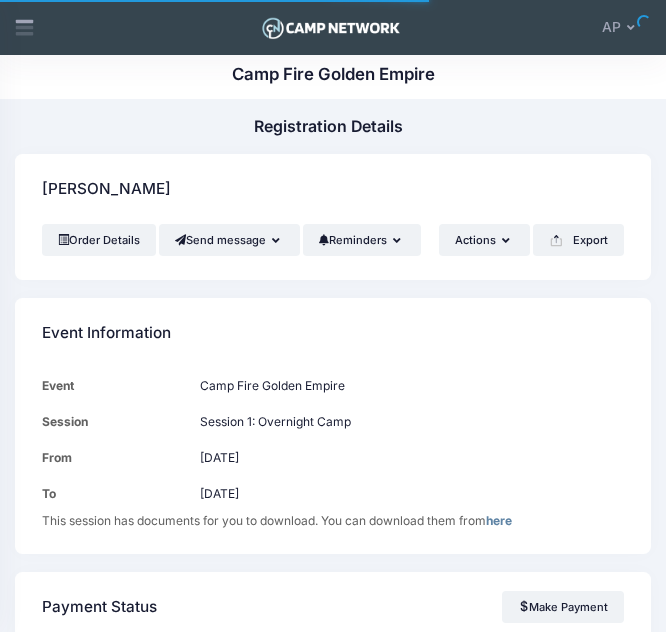 scroll, scrollTop: 386, scrollLeft: 0, axis: vertical 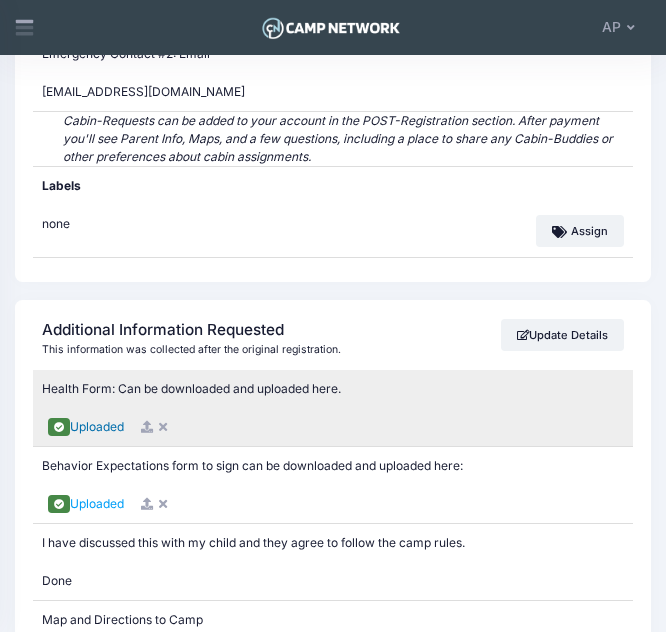 click on "Uploaded" at bounding box center [97, 426] 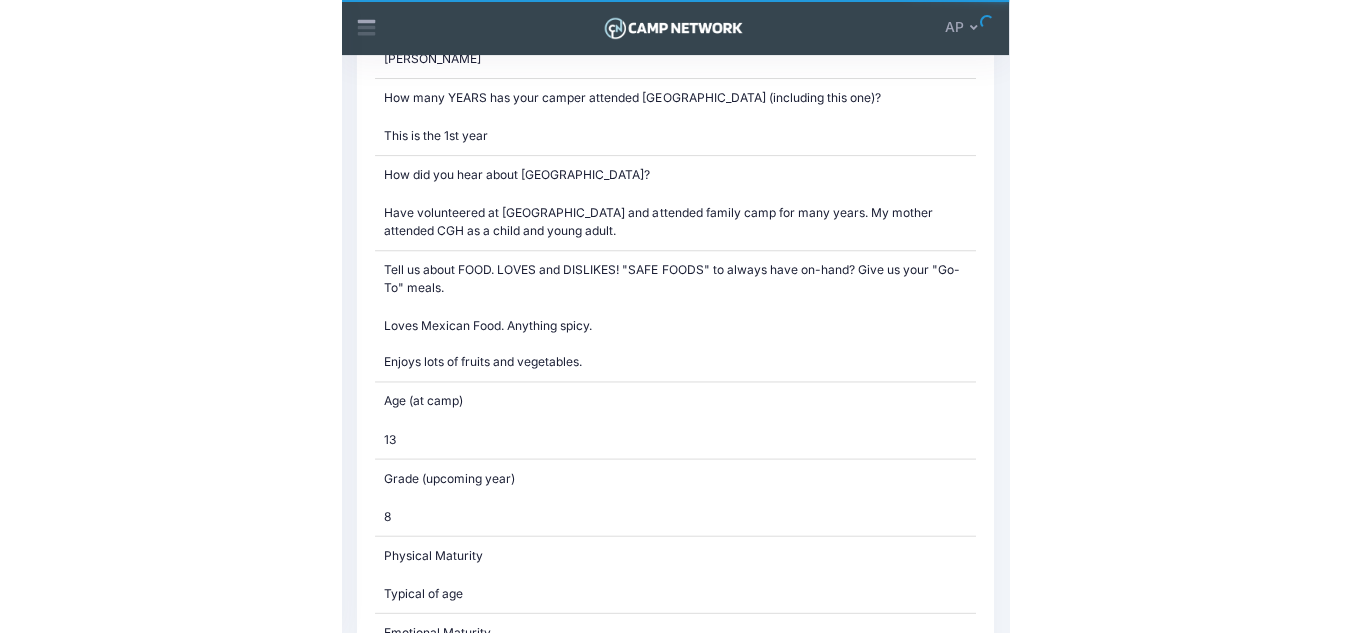 scroll, scrollTop: 3071, scrollLeft: 0, axis: vertical 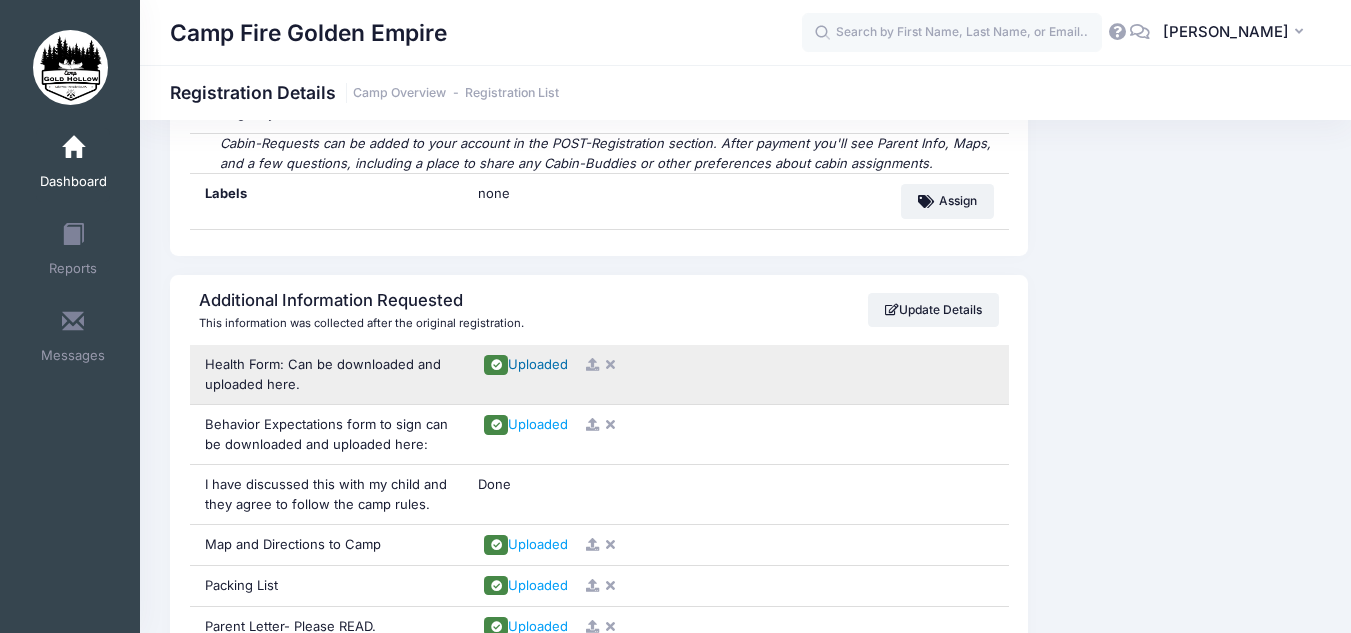 click on "Uploaded" at bounding box center (538, 364) 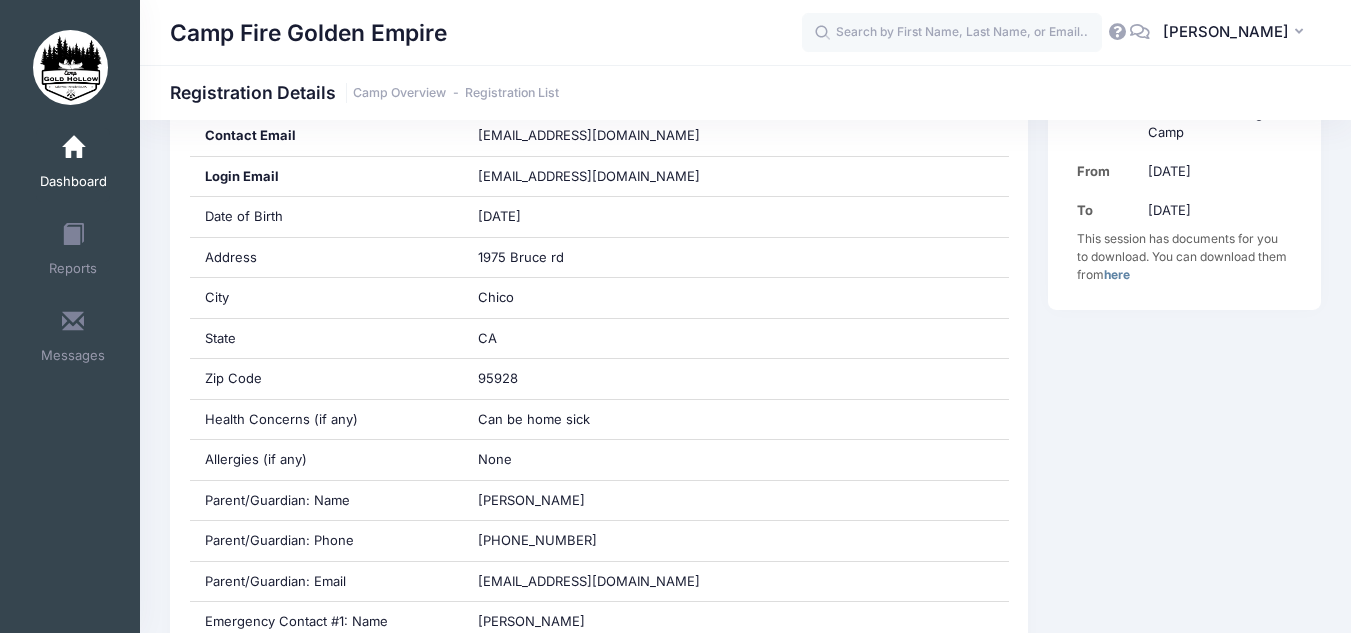 scroll, scrollTop: 0, scrollLeft: 0, axis: both 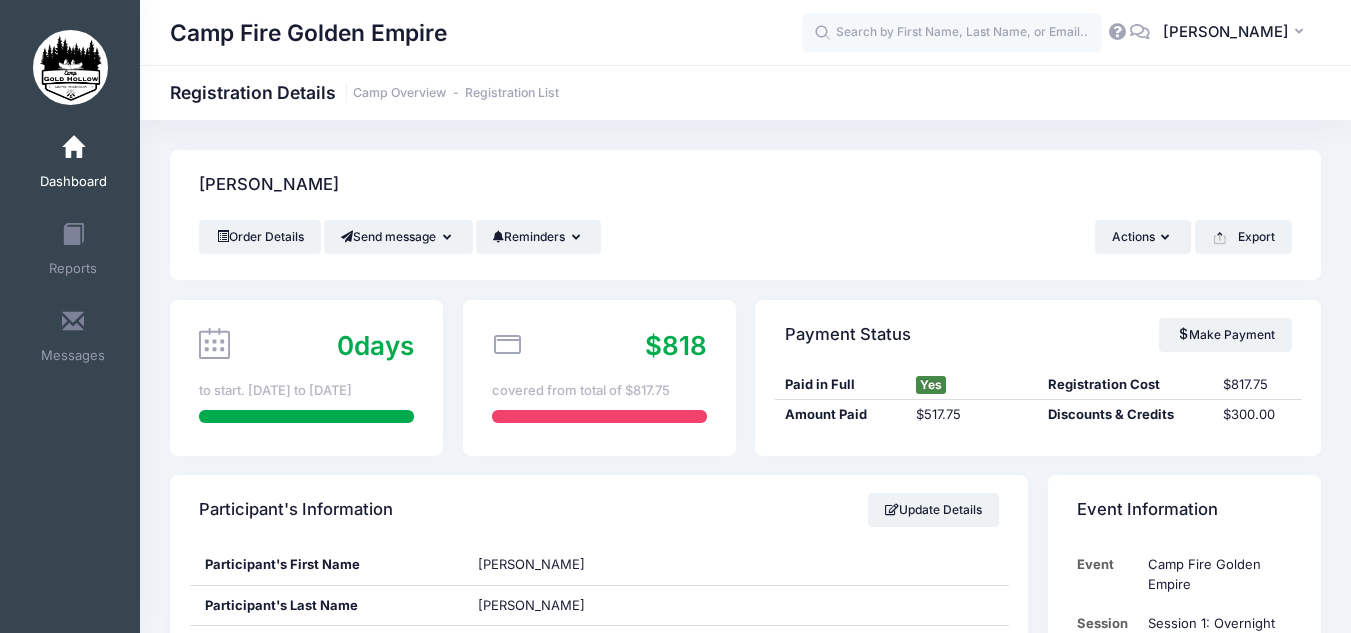 click on "Dashboard" at bounding box center [73, 182] 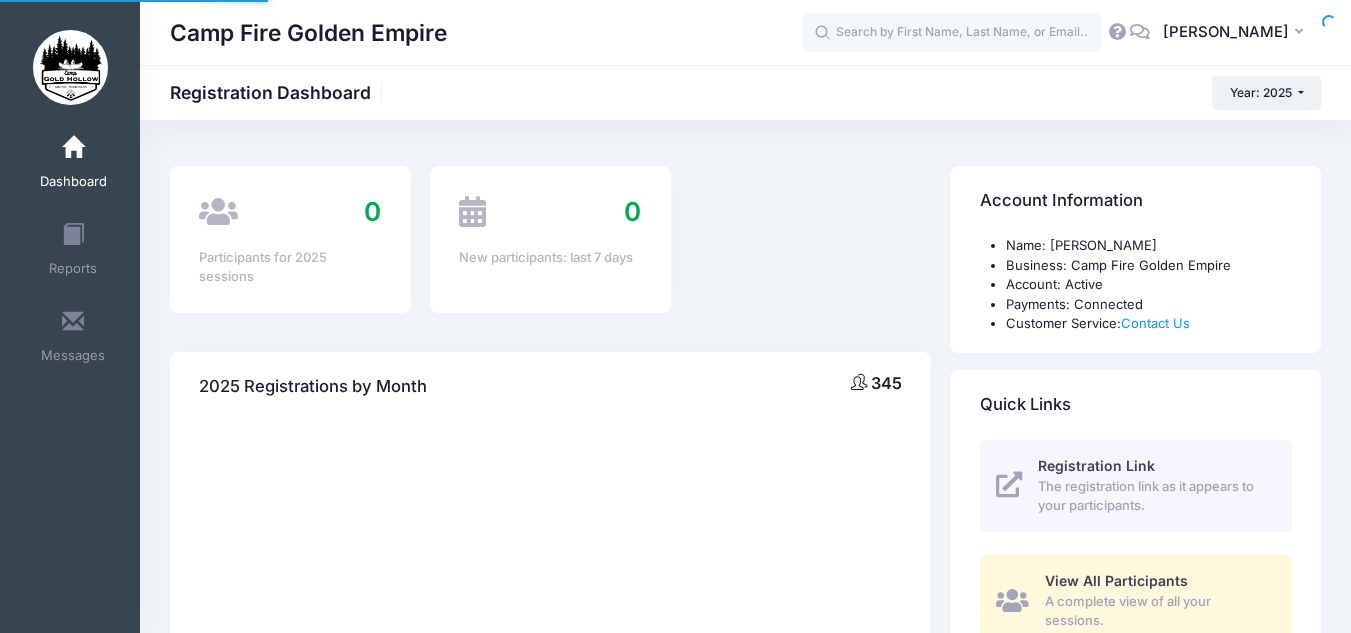 scroll, scrollTop: 0, scrollLeft: 0, axis: both 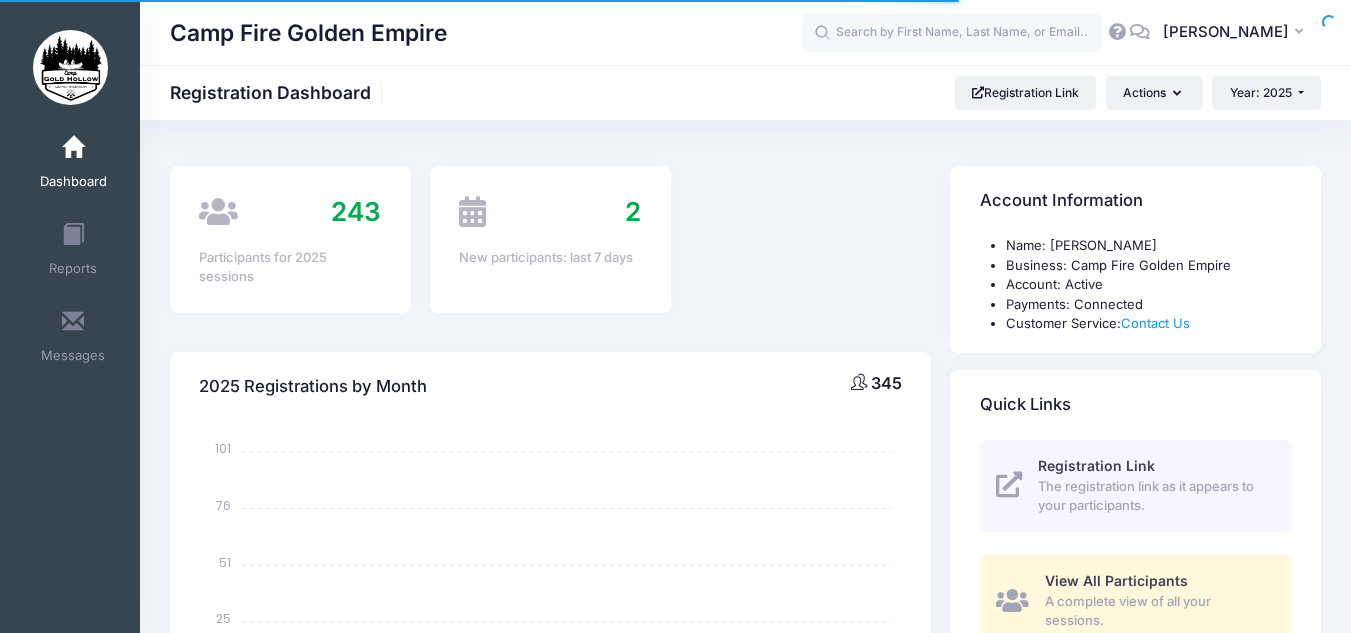 select 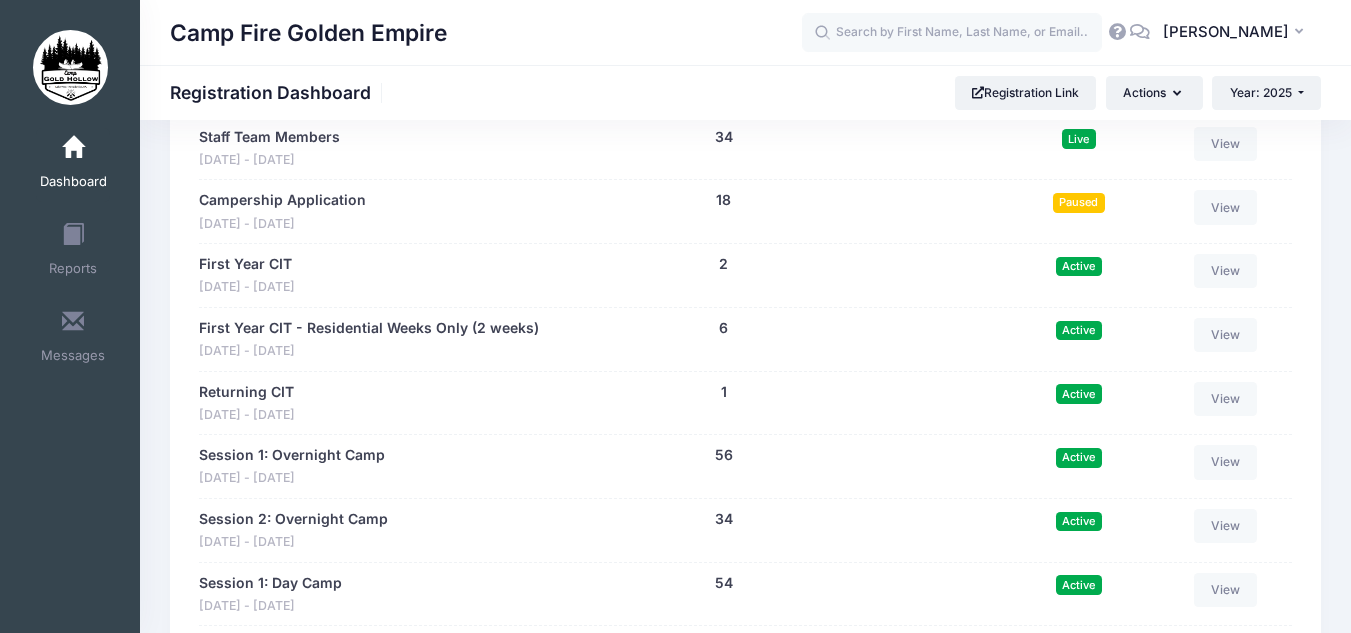 scroll, scrollTop: 1478, scrollLeft: 0, axis: vertical 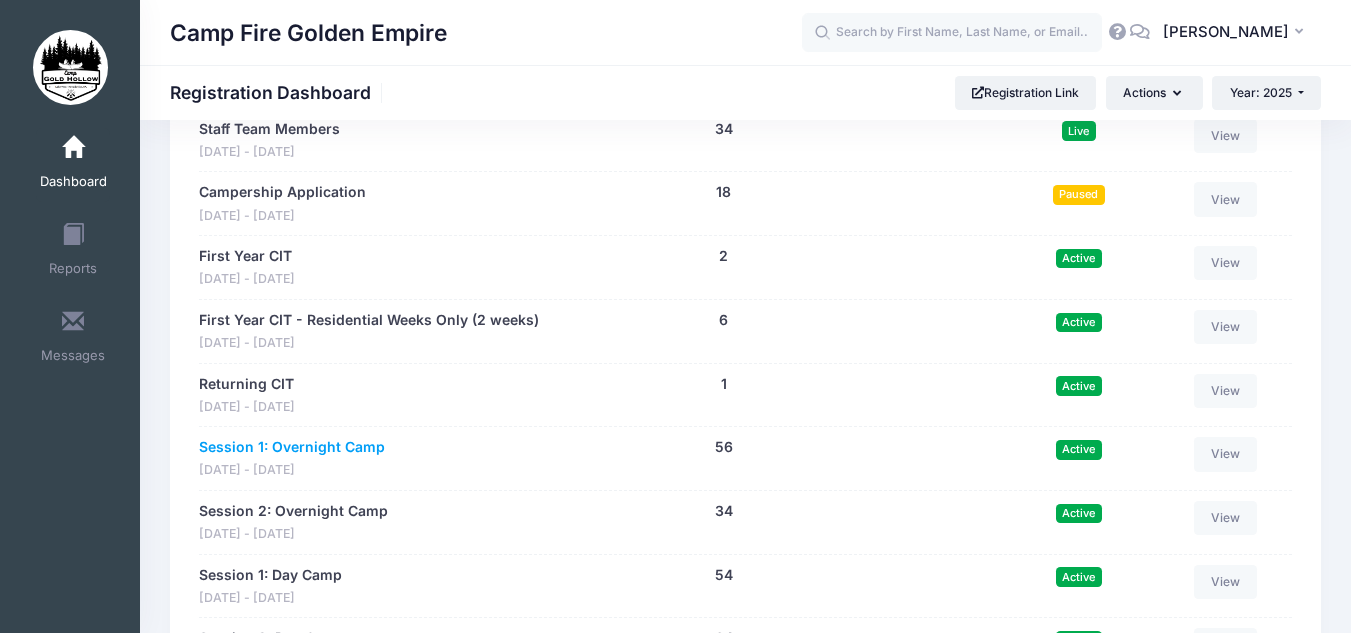 click on "Session 1: Overnight Camp" at bounding box center [292, 447] 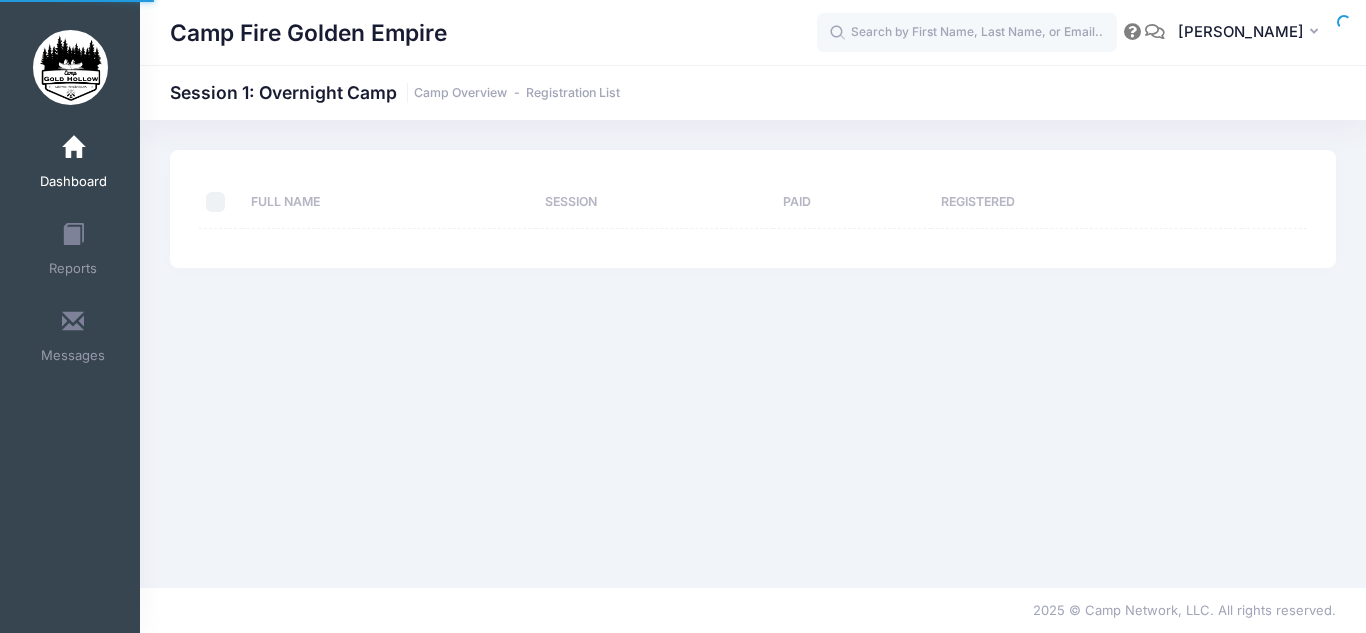 scroll, scrollTop: 0, scrollLeft: 0, axis: both 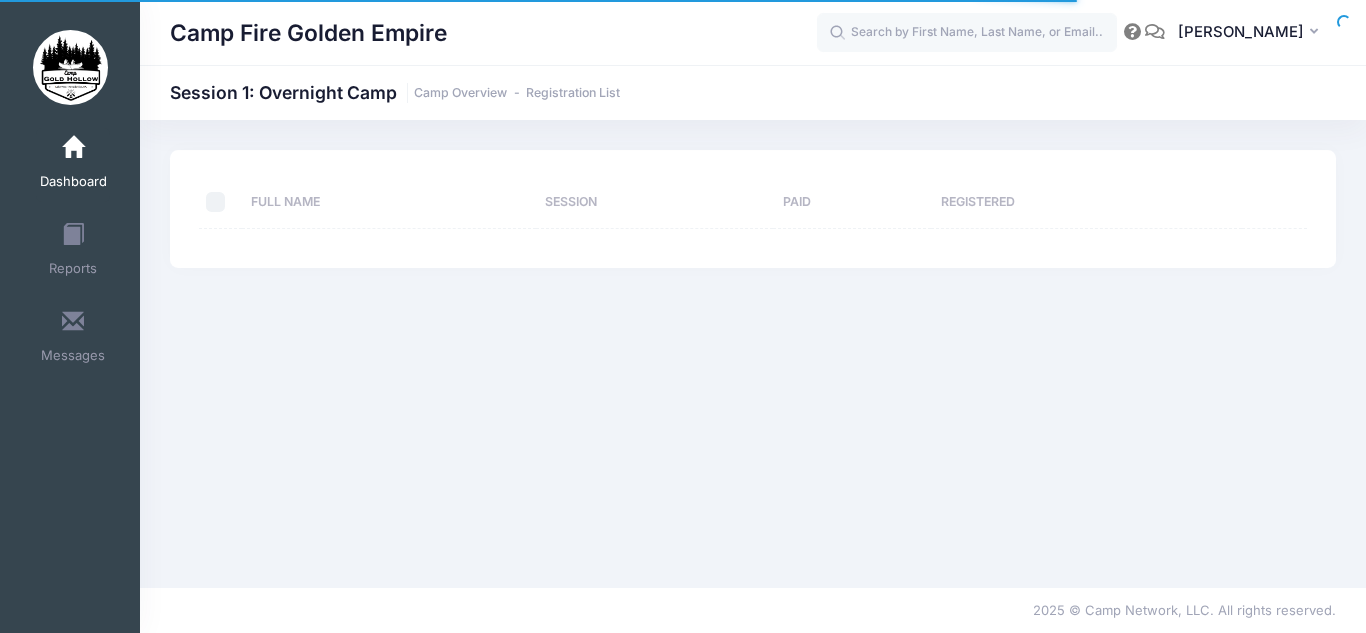 select on "10" 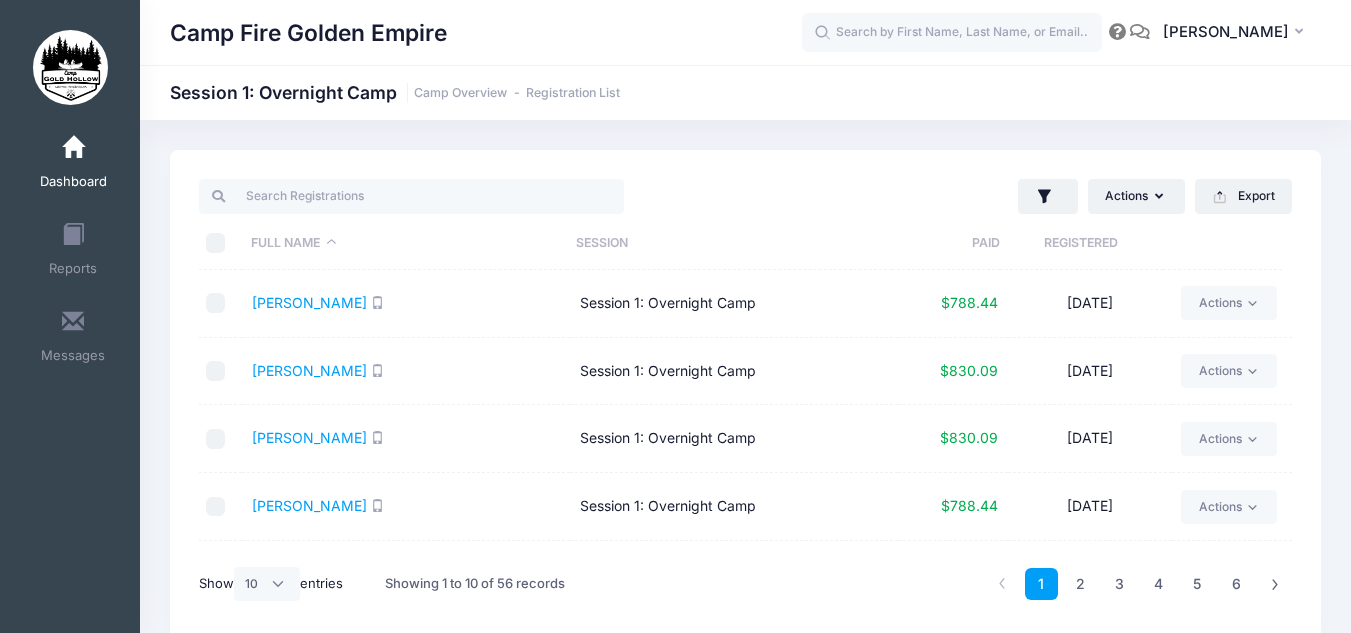 scroll, scrollTop: 394, scrollLeft: 0, axis: vertical 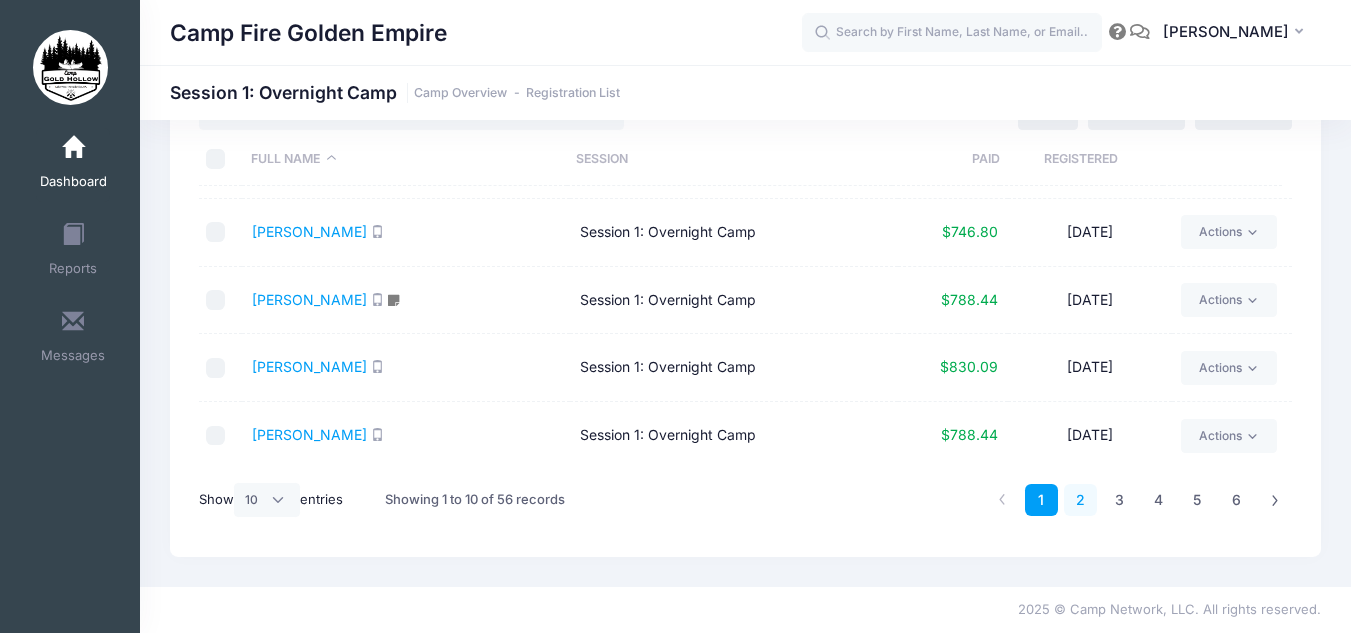 click on "2" at bounding box center (1080, 500) 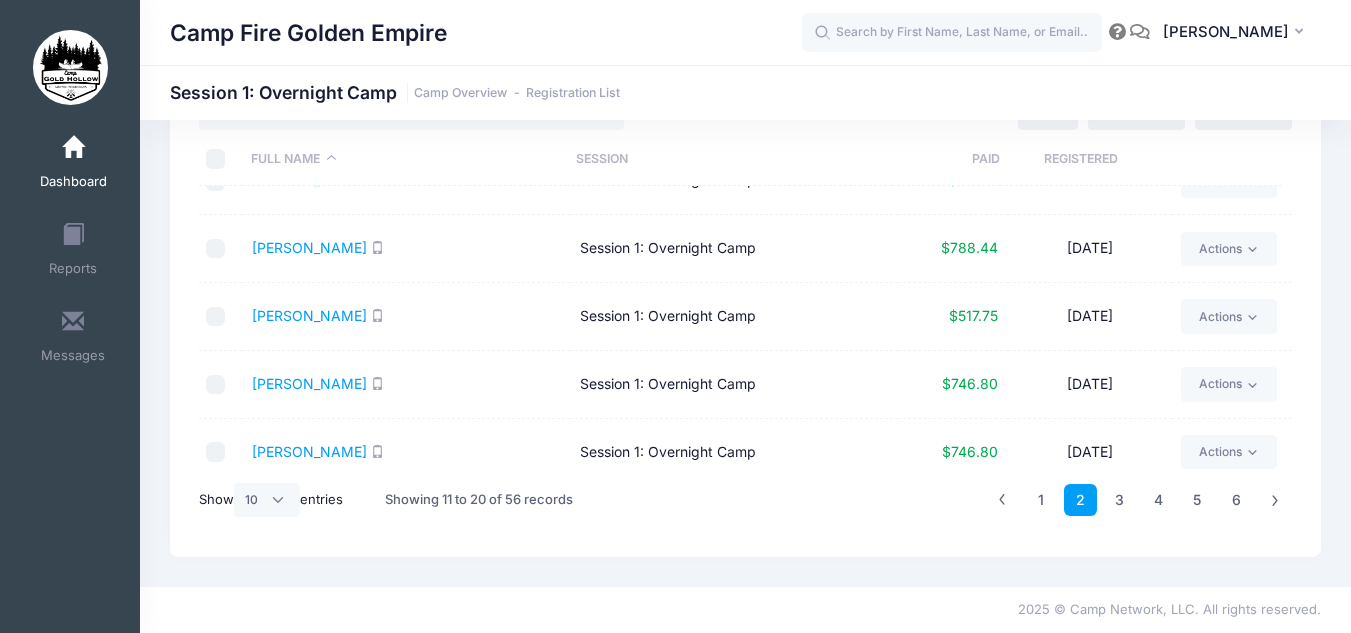 scroll, scrollTop: 119, scrollLeft: 0, axis: vertical 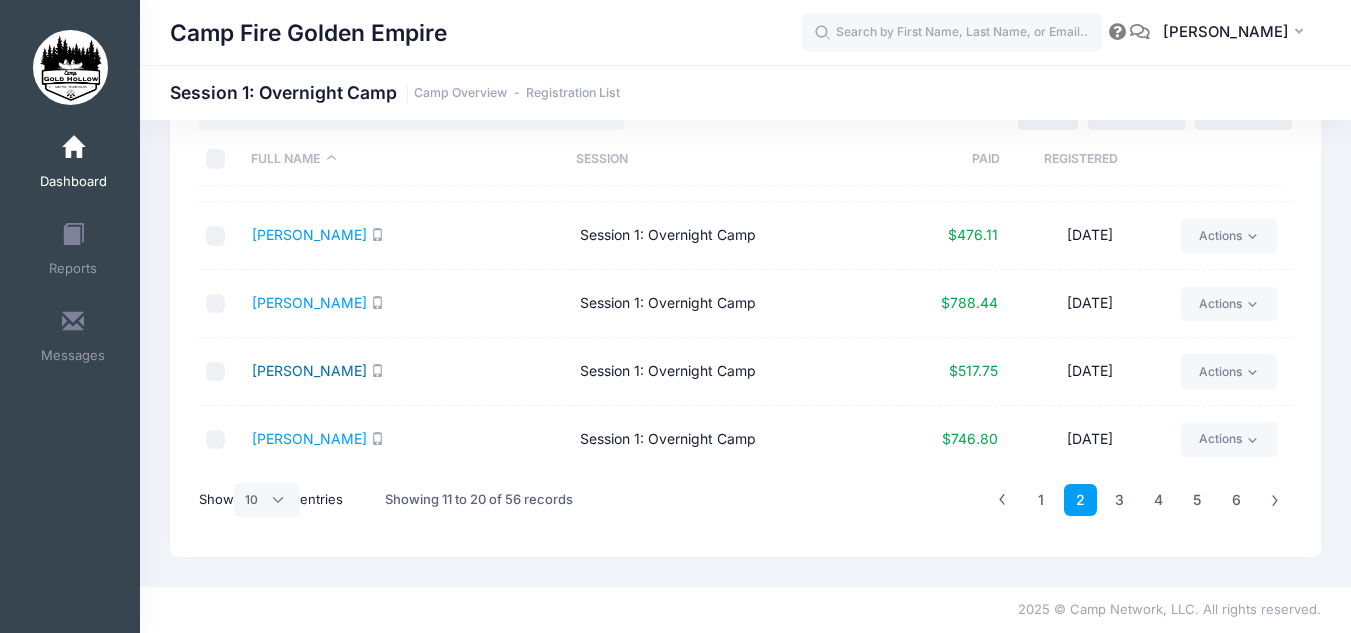 click on "[PERSON_NAME]" at bounding box center [309, 370] 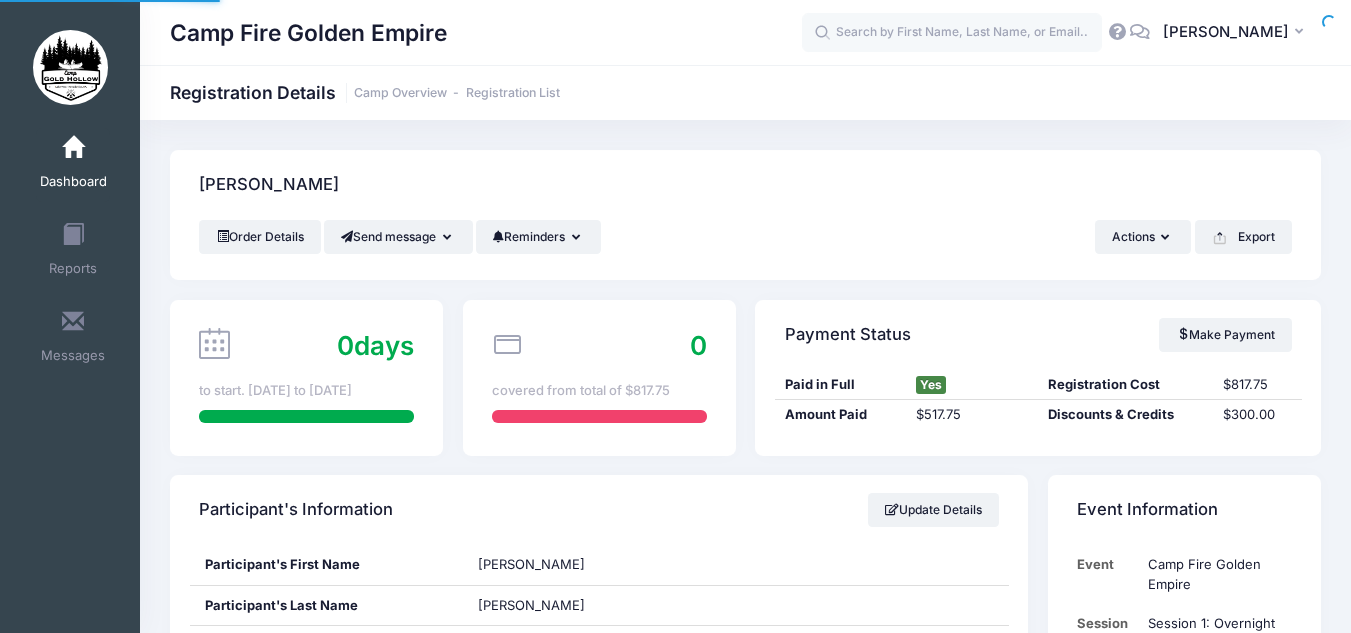 scroll, scrollTop: 0, scrollLeft: 0, axis: both 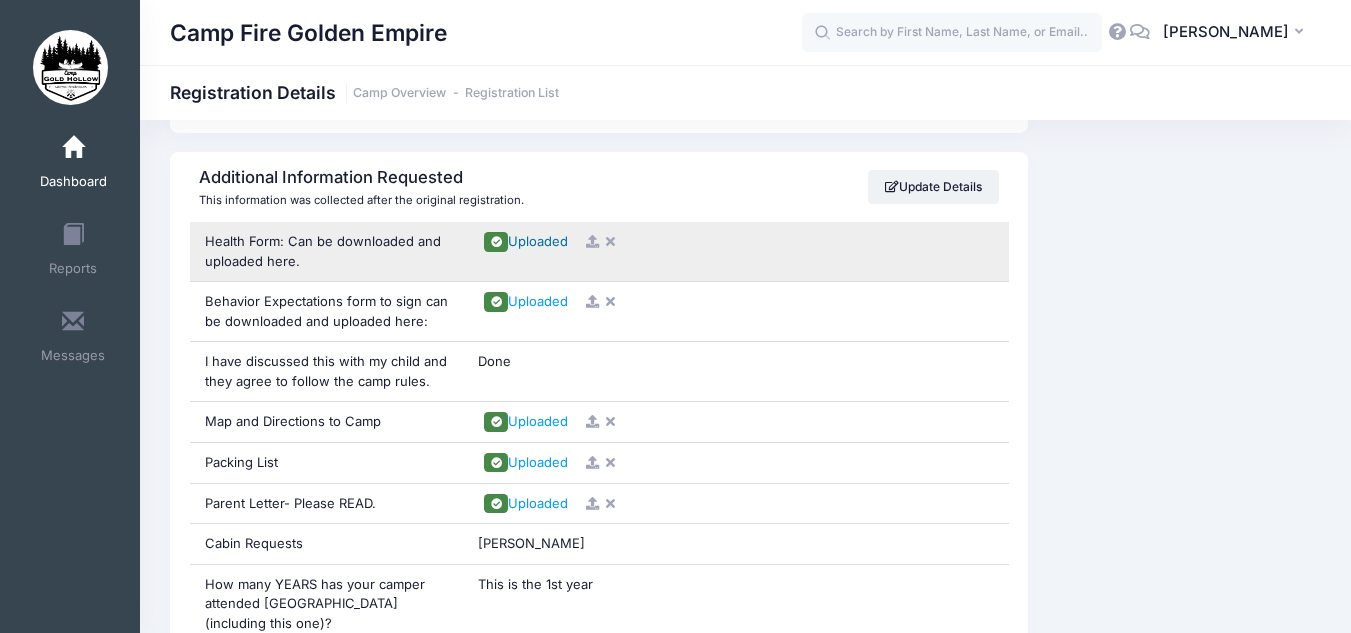 click on "Uploaded" at bounding box center (538, 241) 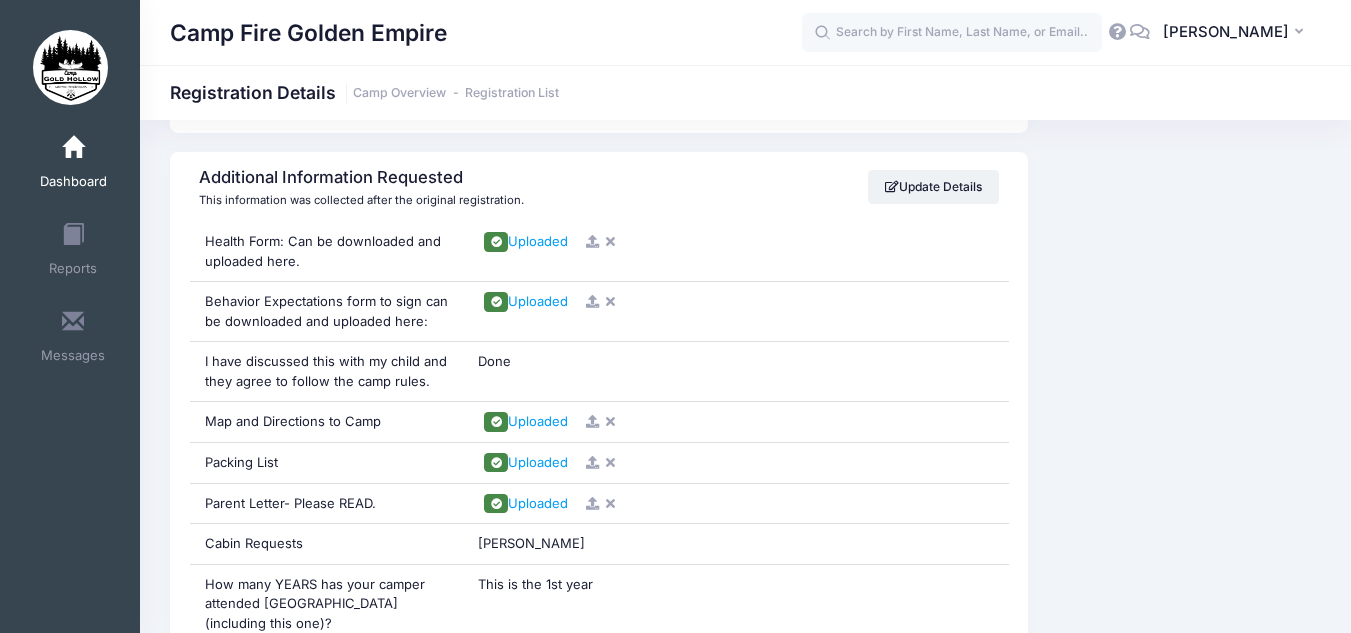 click at bounding box center (73, 148) 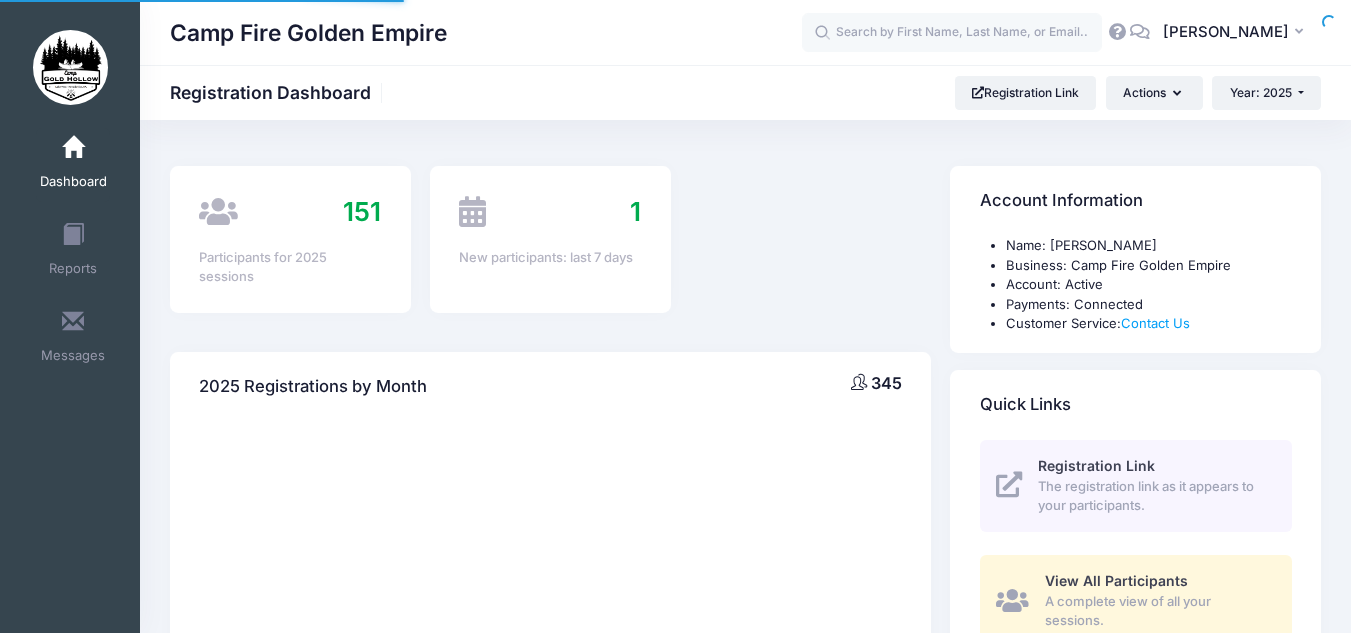 scroll, scrollTop: 0, scrollLeft: 0, axis: both 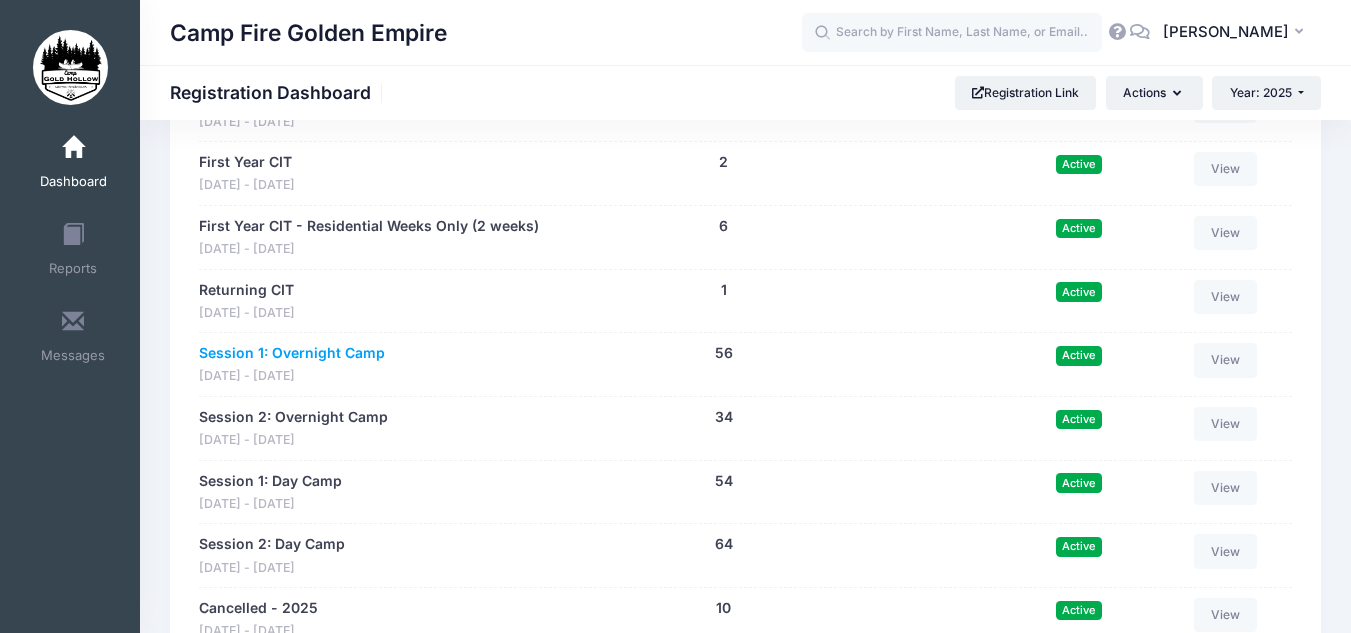 click on "Session 1: Overnight Camp" at bounding box center [292, 353] 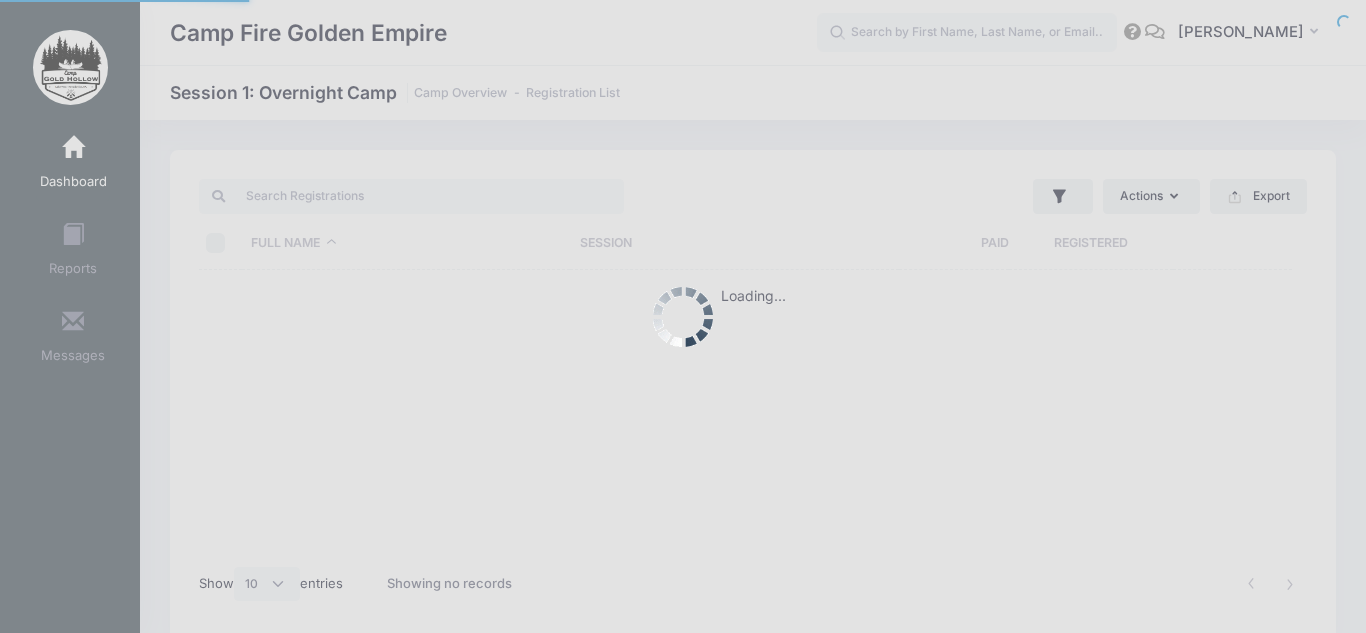select on "10" 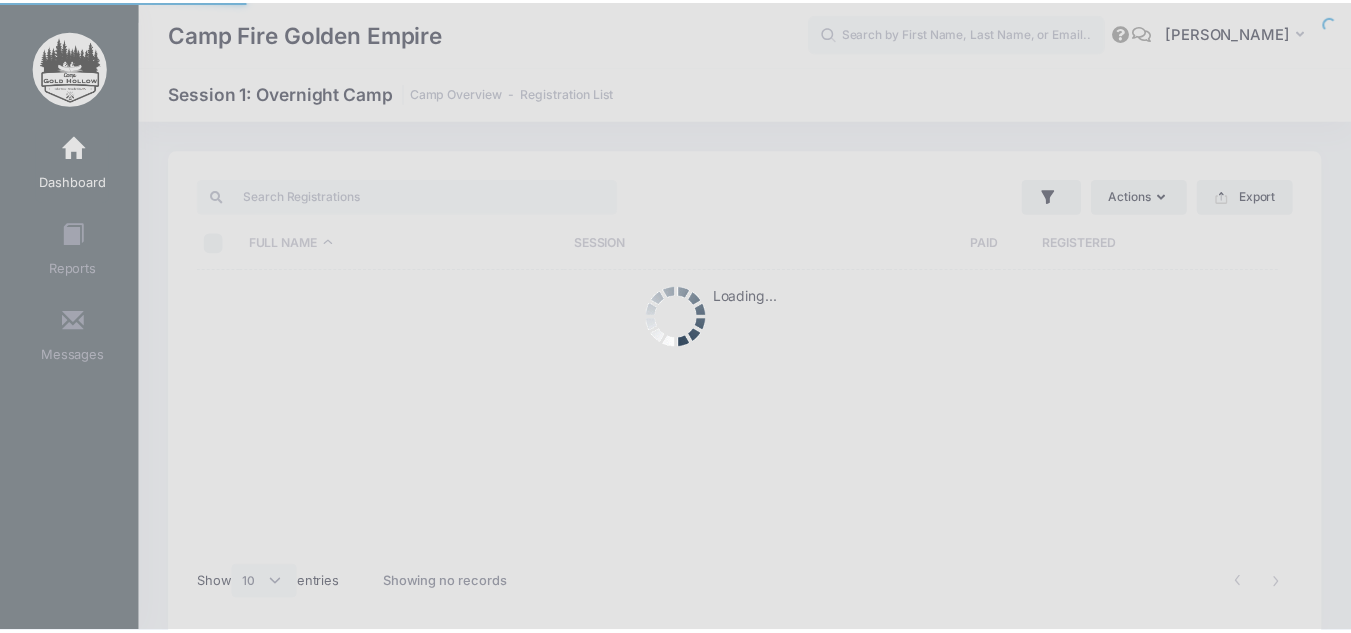 scroll, scrollTop: 0, scrollLeft: 0, axis: both 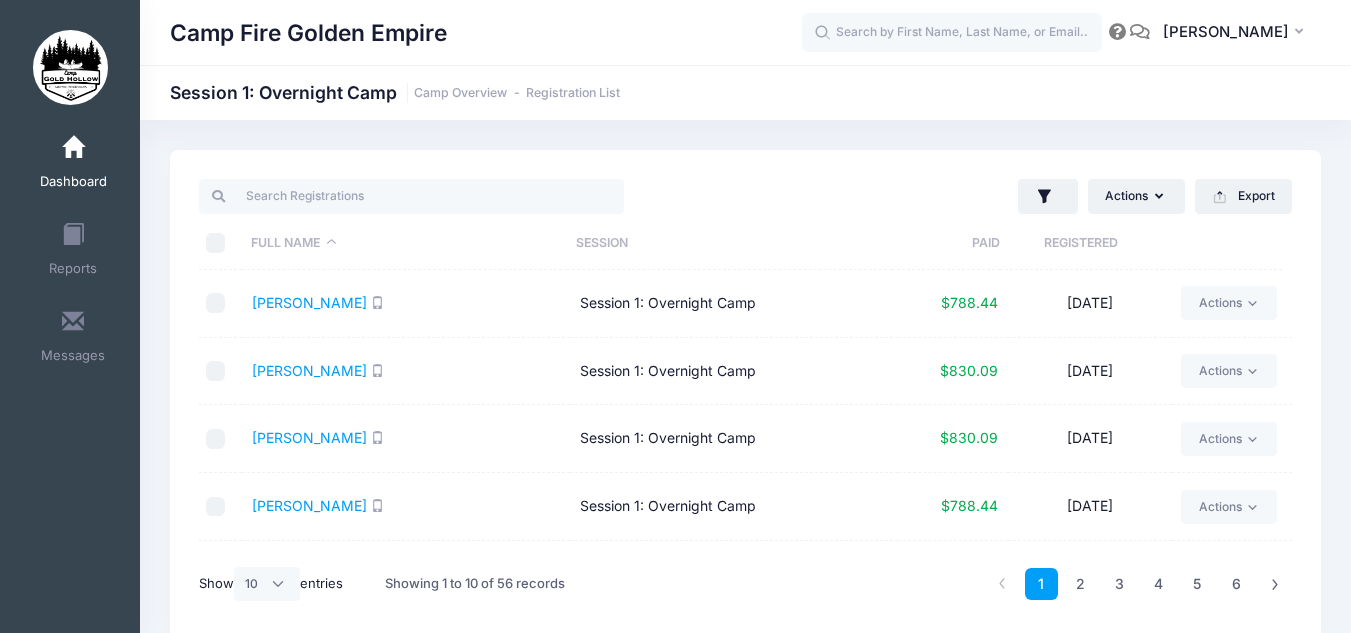 click on "Session 1: Overnight Camp" at bounding box center [734, 507] 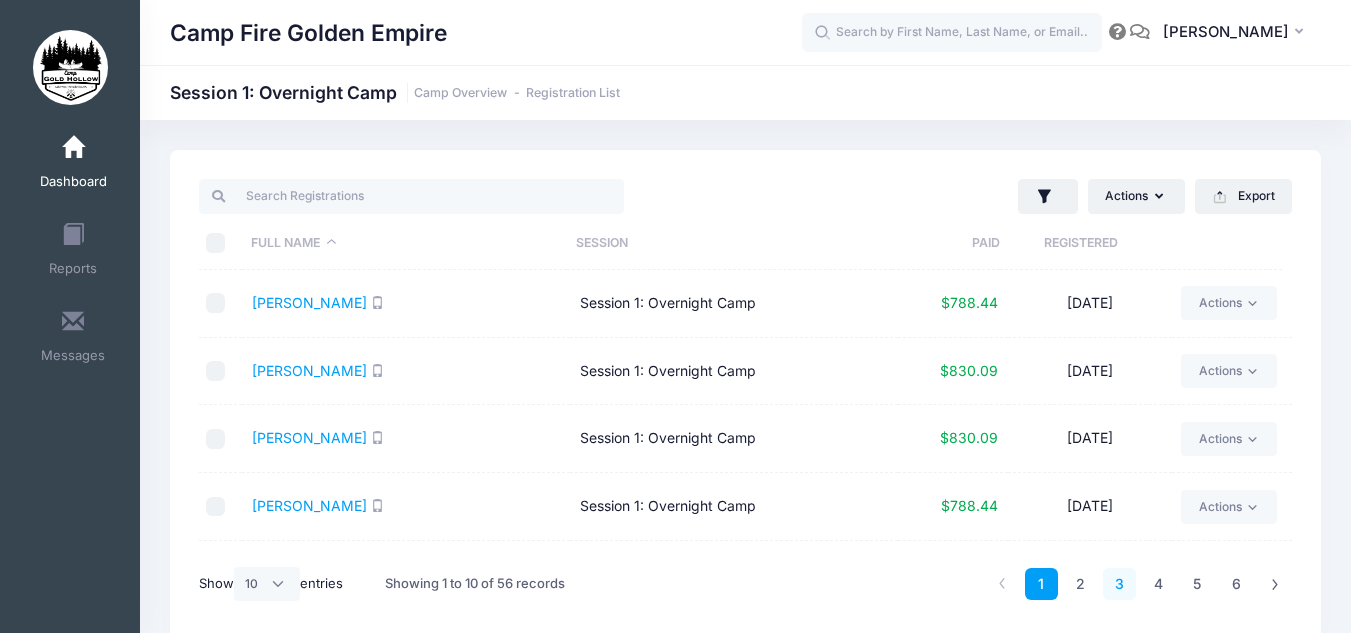 click on "3" at bounding box center [1119, 584] 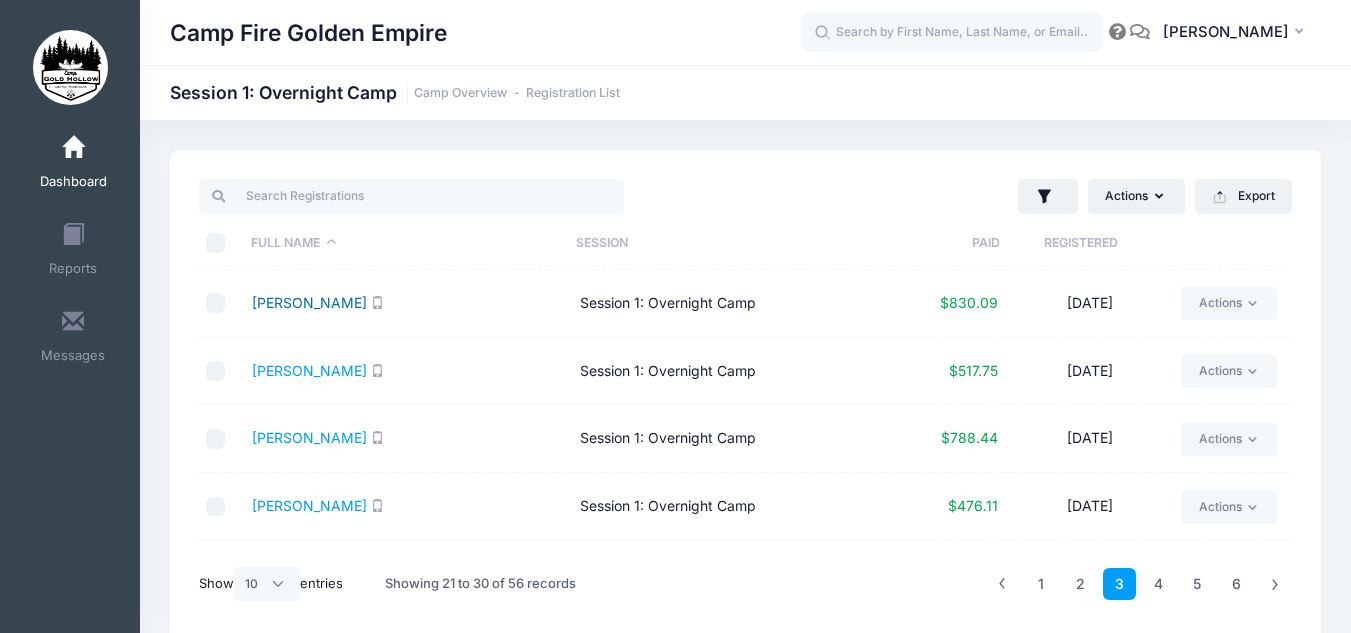 click on "Ferreira, Daniel" at bounding box center [309, 302] 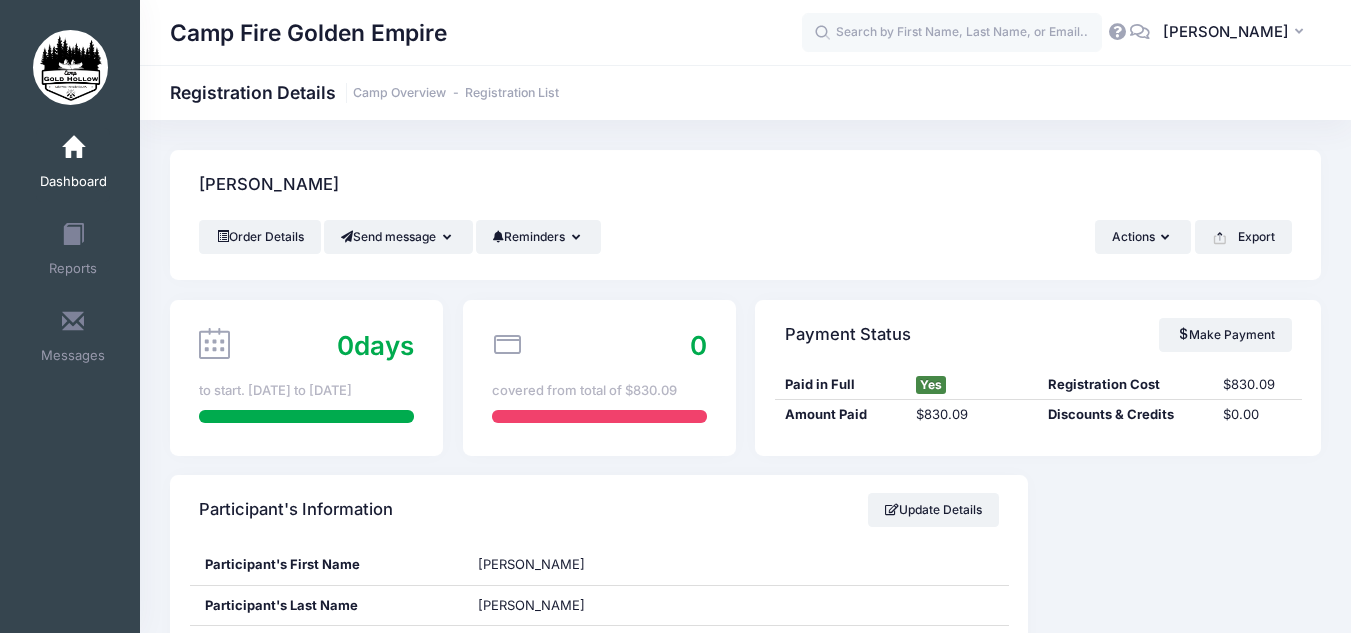 scroll, scrollTop: 0, scrollLeft: 0, axis: both 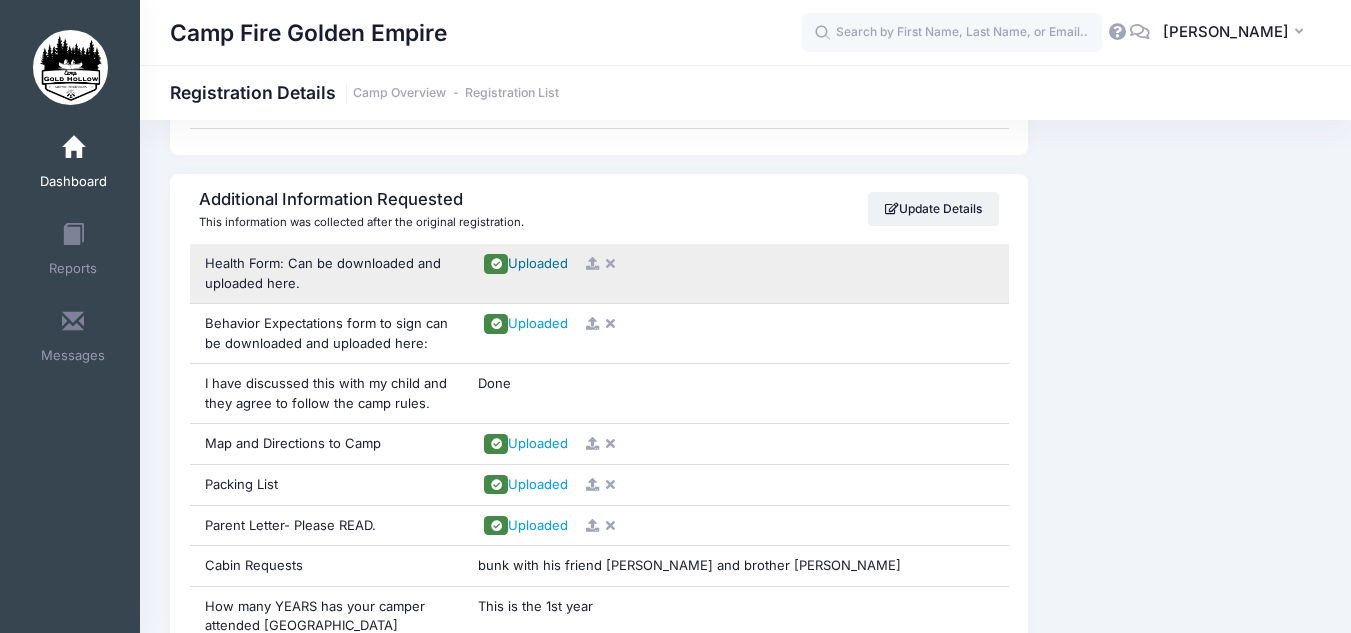 click on "Uploaded" at bounding box center (538, 263) 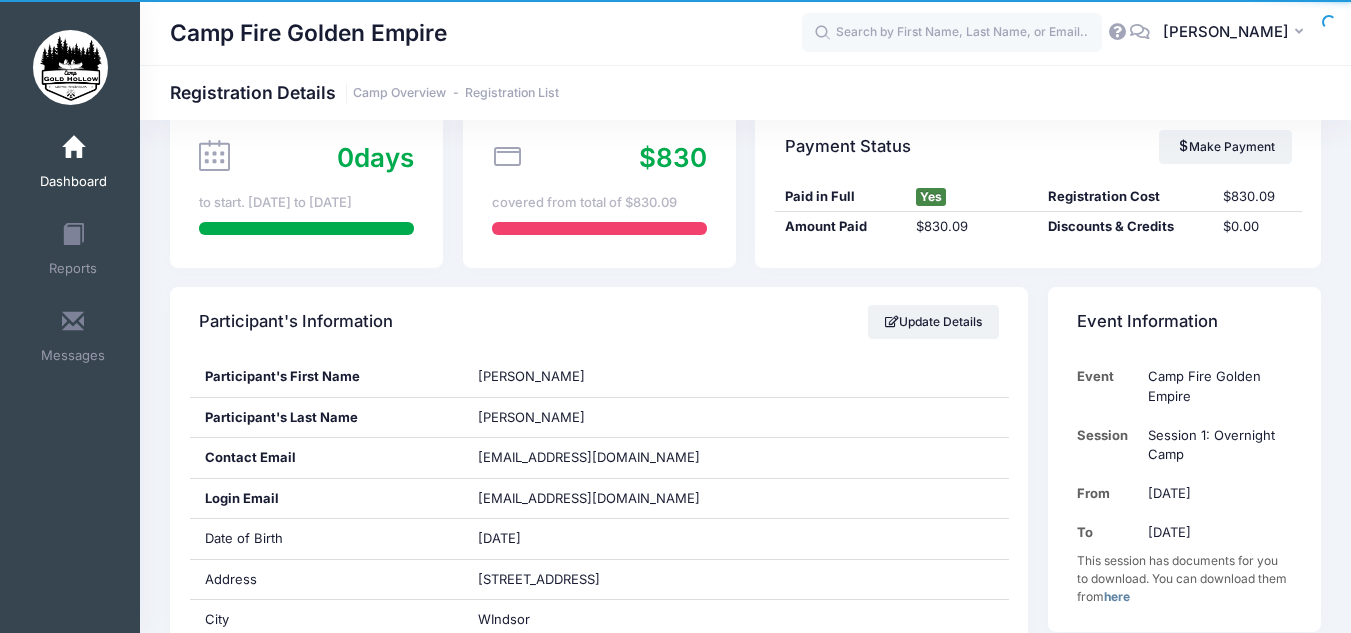 scroll, scrollTop: 0, scrollLeft: 0, axis: both 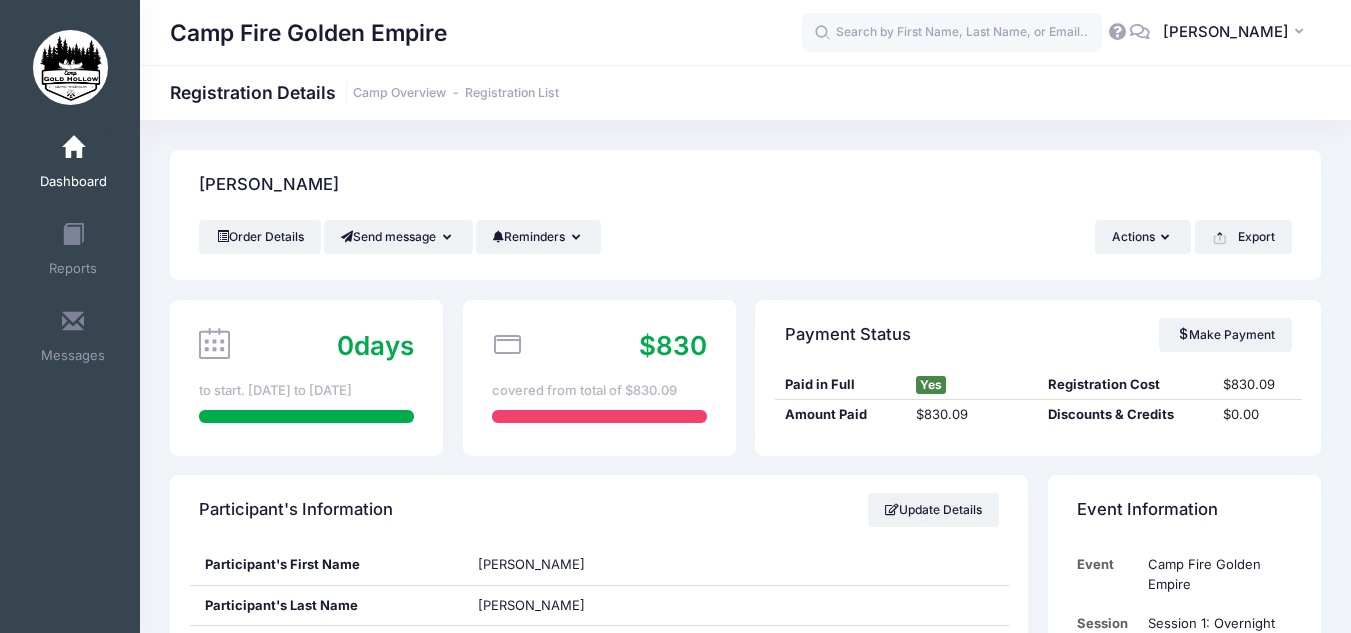 click at bounding box center (73, 148) 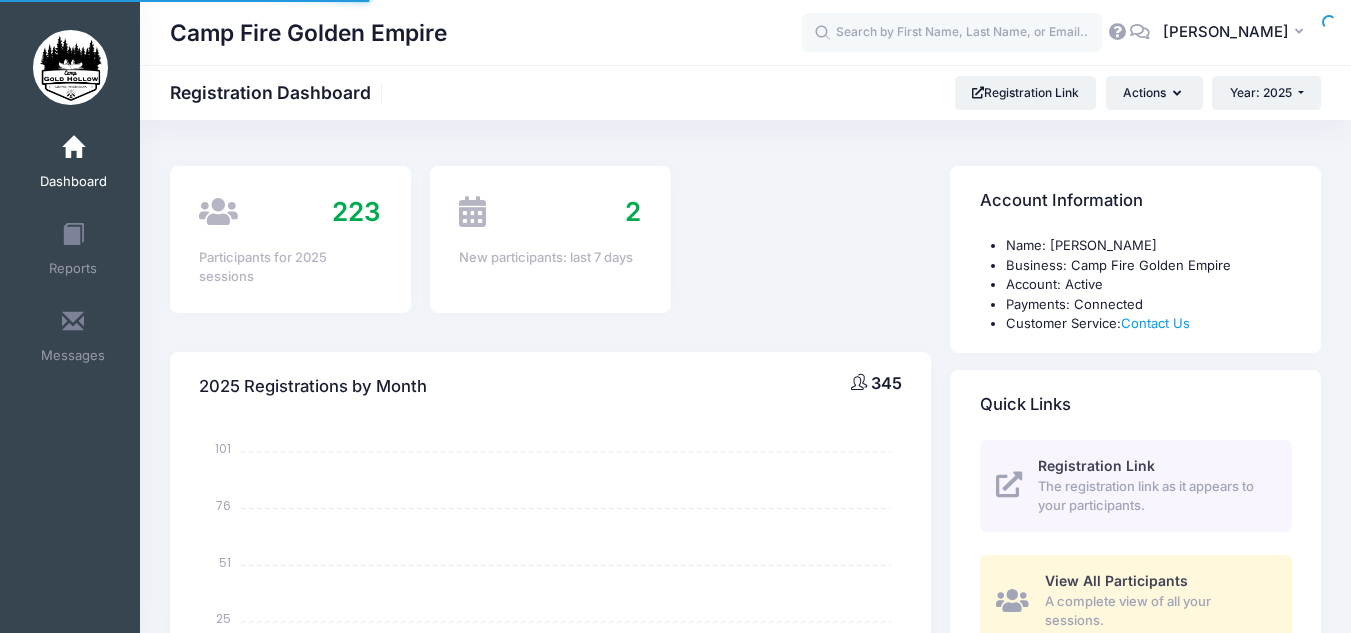 scroll, scrollTop: 0, scrollLeft: 0, axis: both 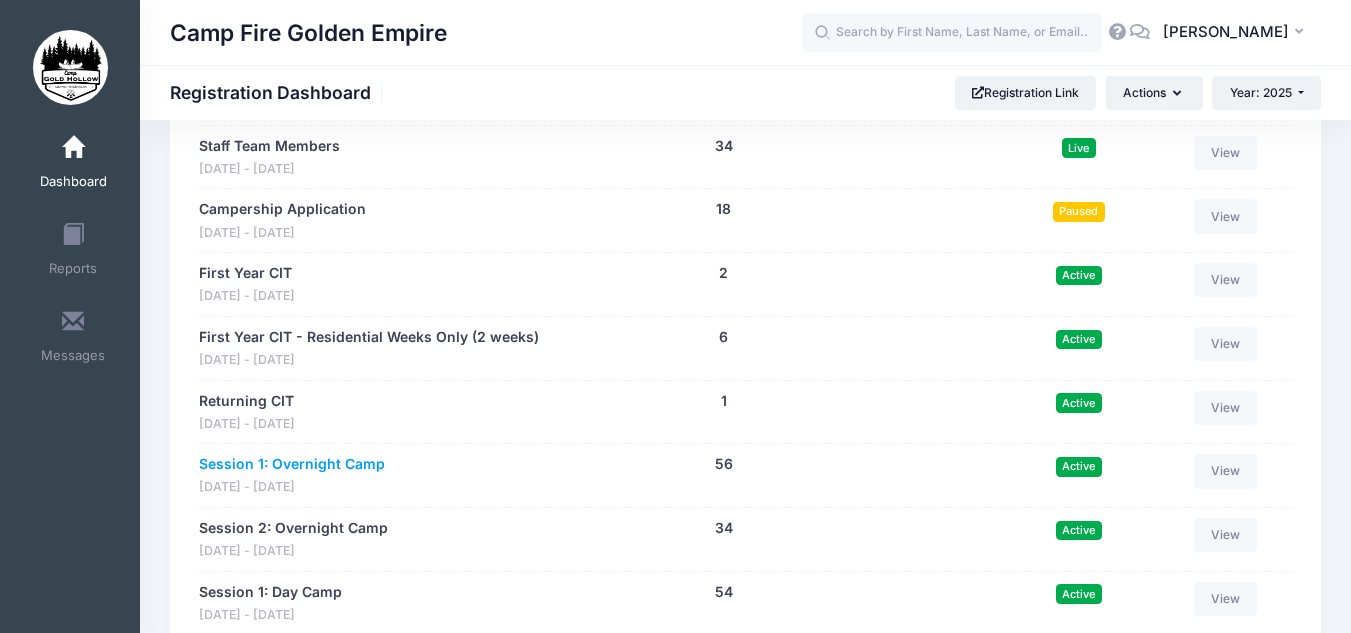 click on "Session 1: Overnight Camp" at bounding box center (292, 464) 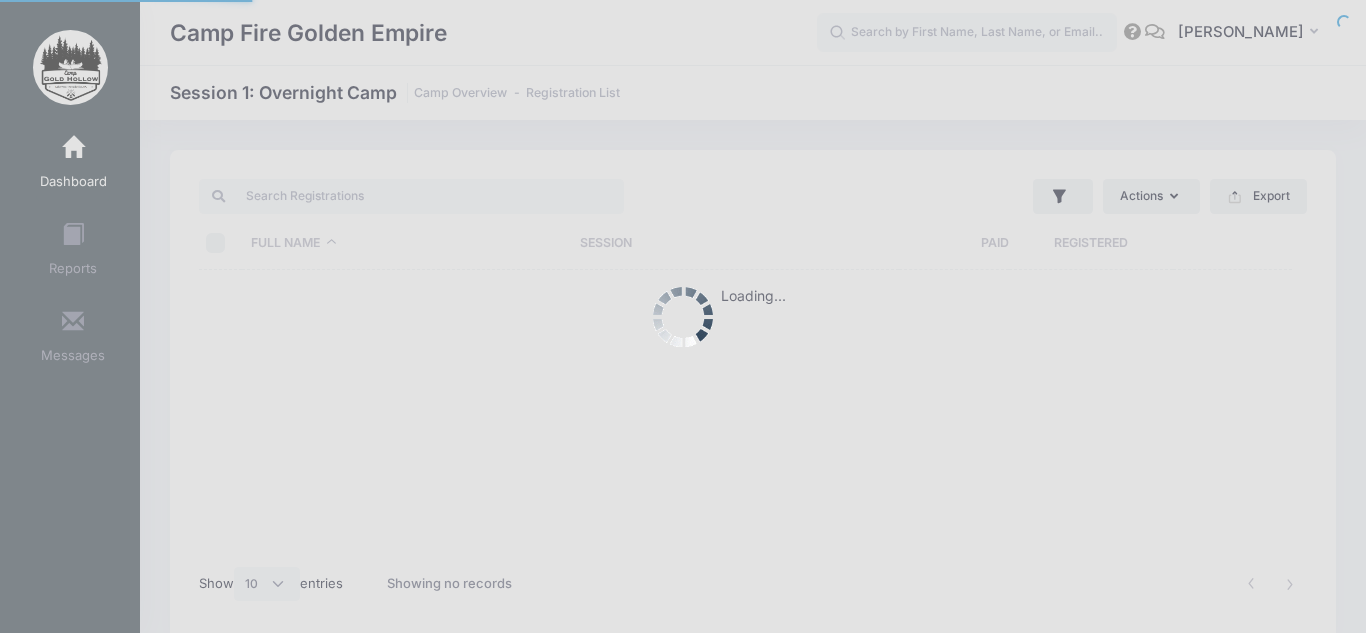 select on "10" 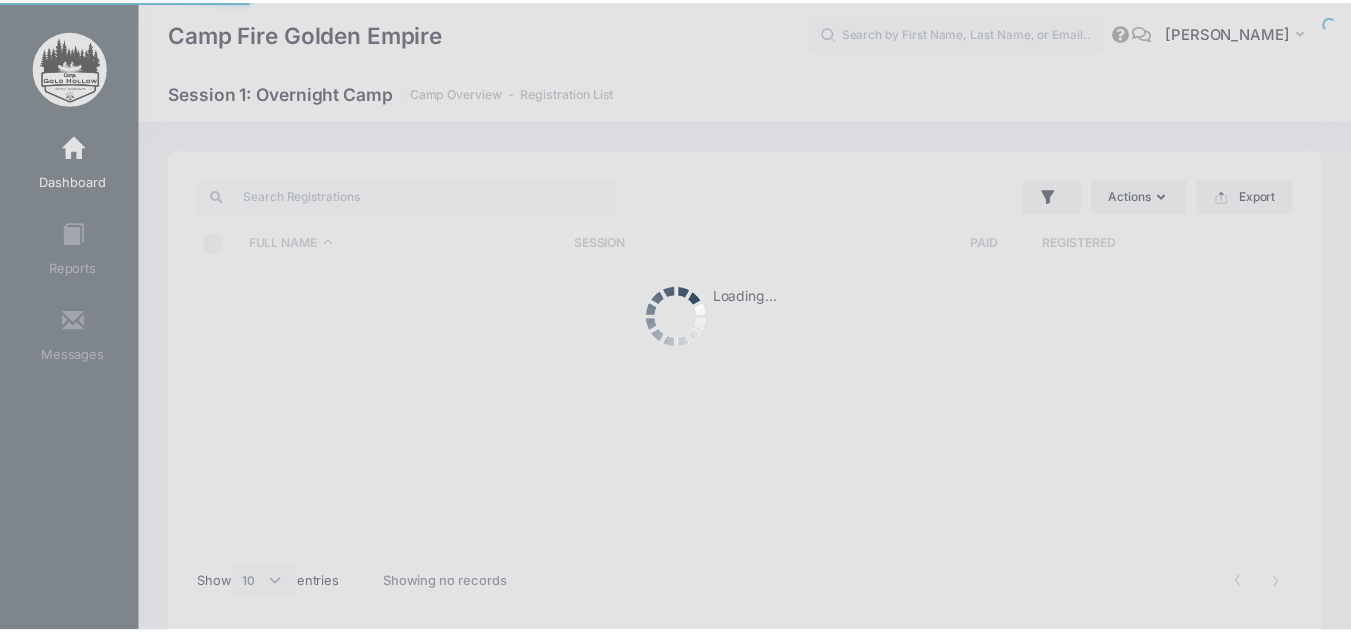 scroll, scrollTop: 0, scrollLeft: 0, axis: both 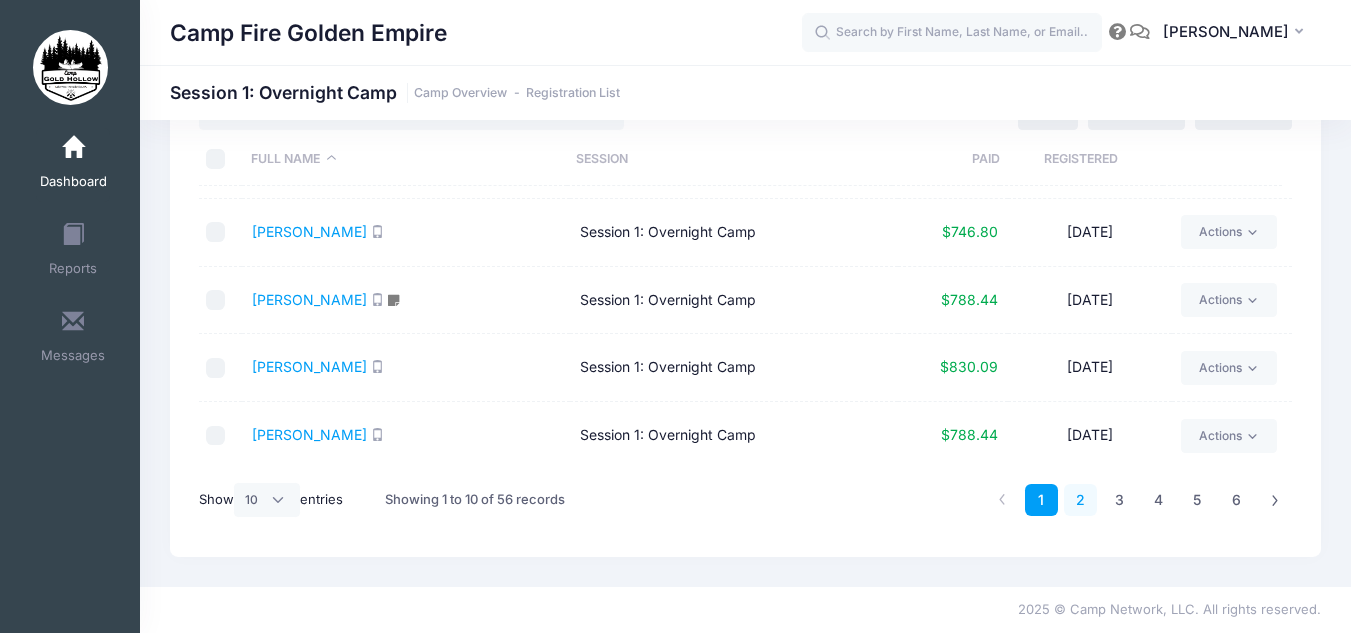 click on "2" at bounding box center (1080, 500) 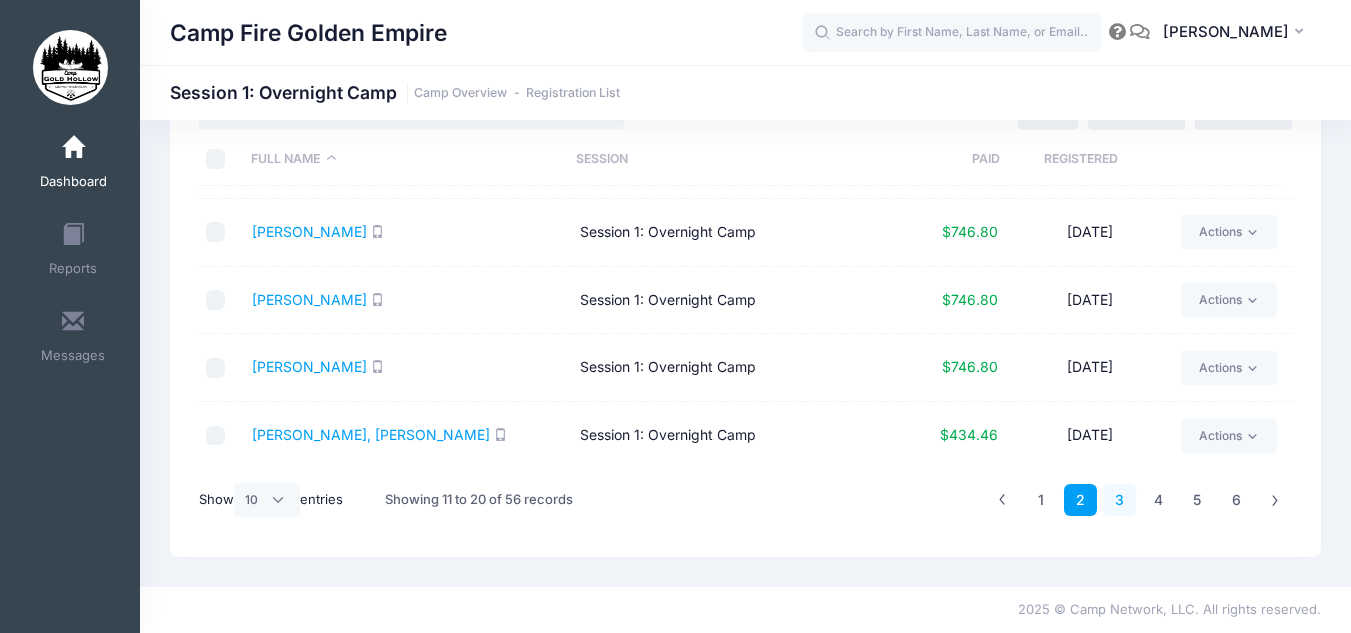 click on "3" at bounding box center [1119, 500] 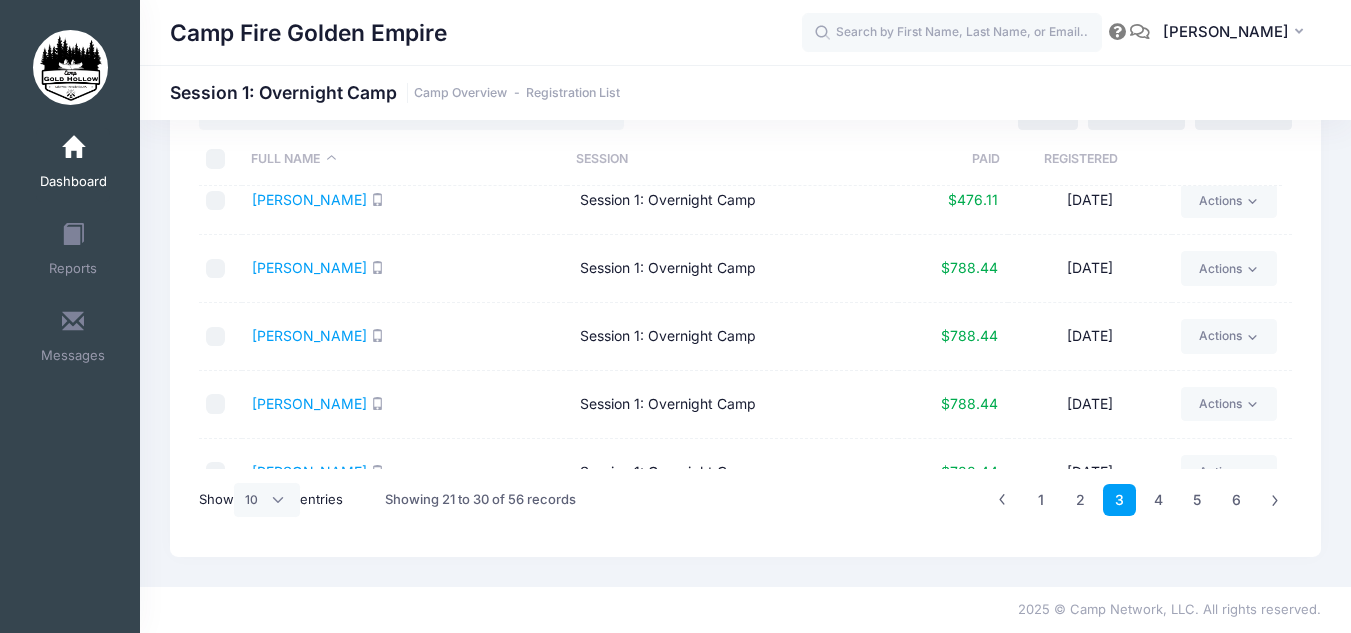 scroll, scrollTop: 222, scrollLeft: 0, axis: vertical 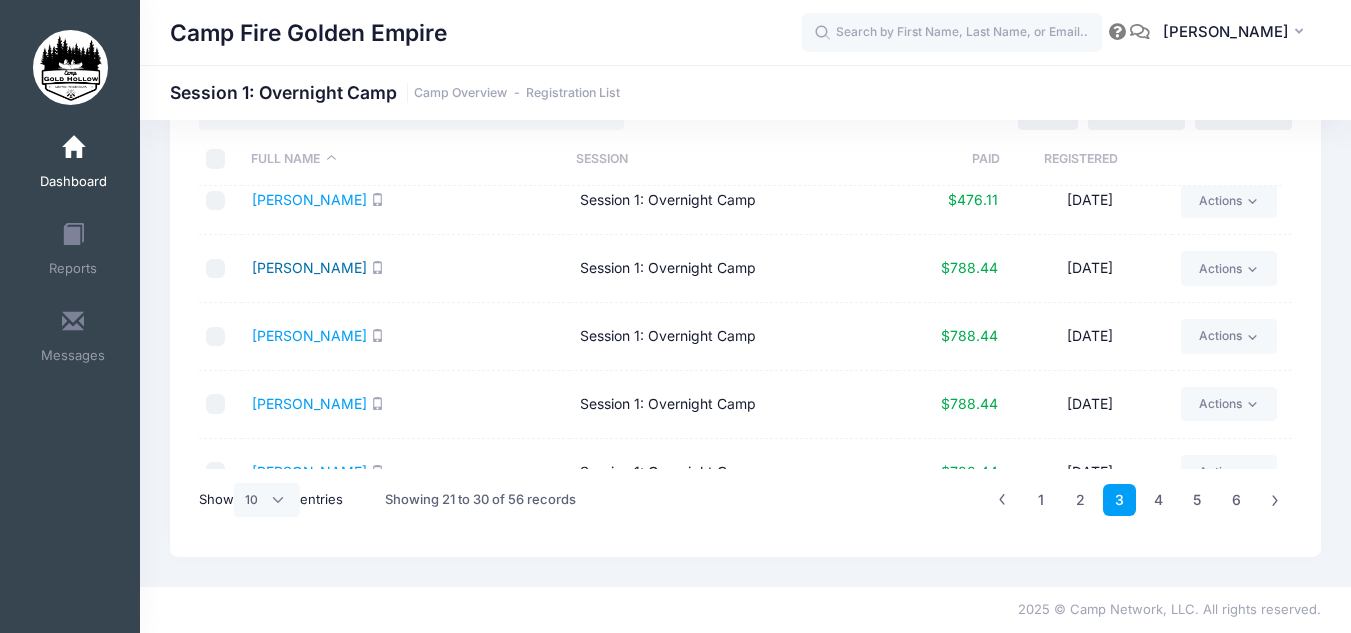 click on "Harden, Kamron" at bounding box center [309, 267] 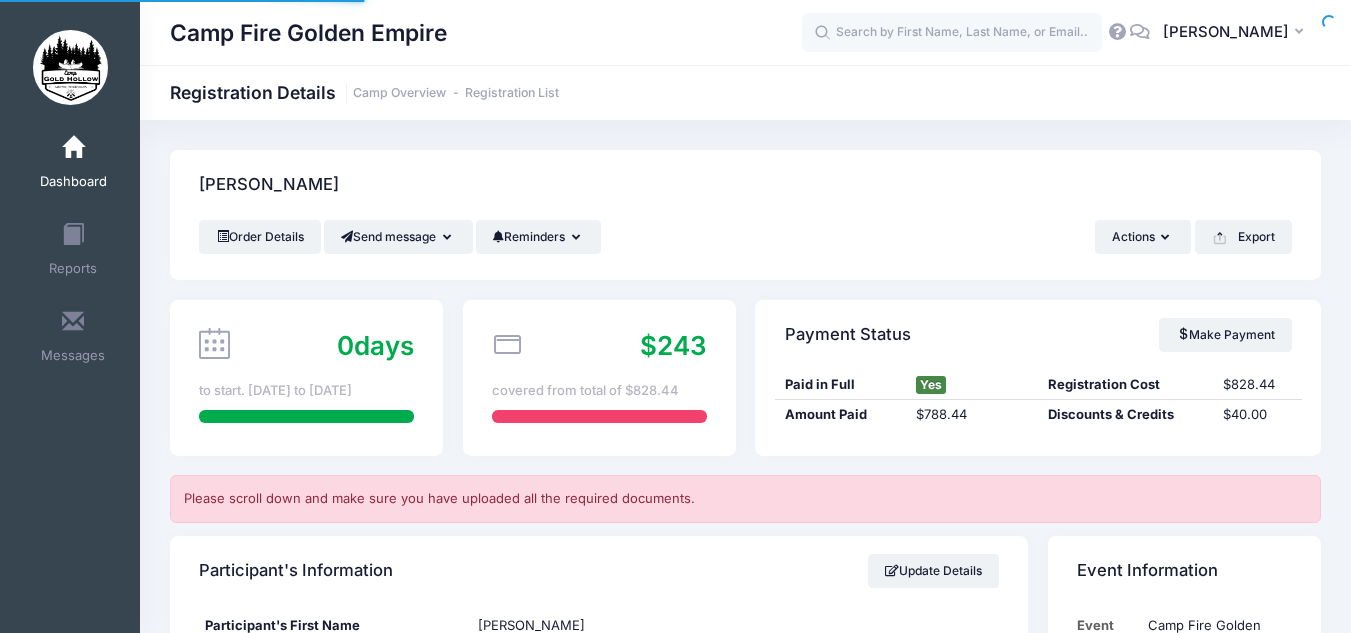 scroll, scrollTop: 0, scrollLeft: 0, axis: both 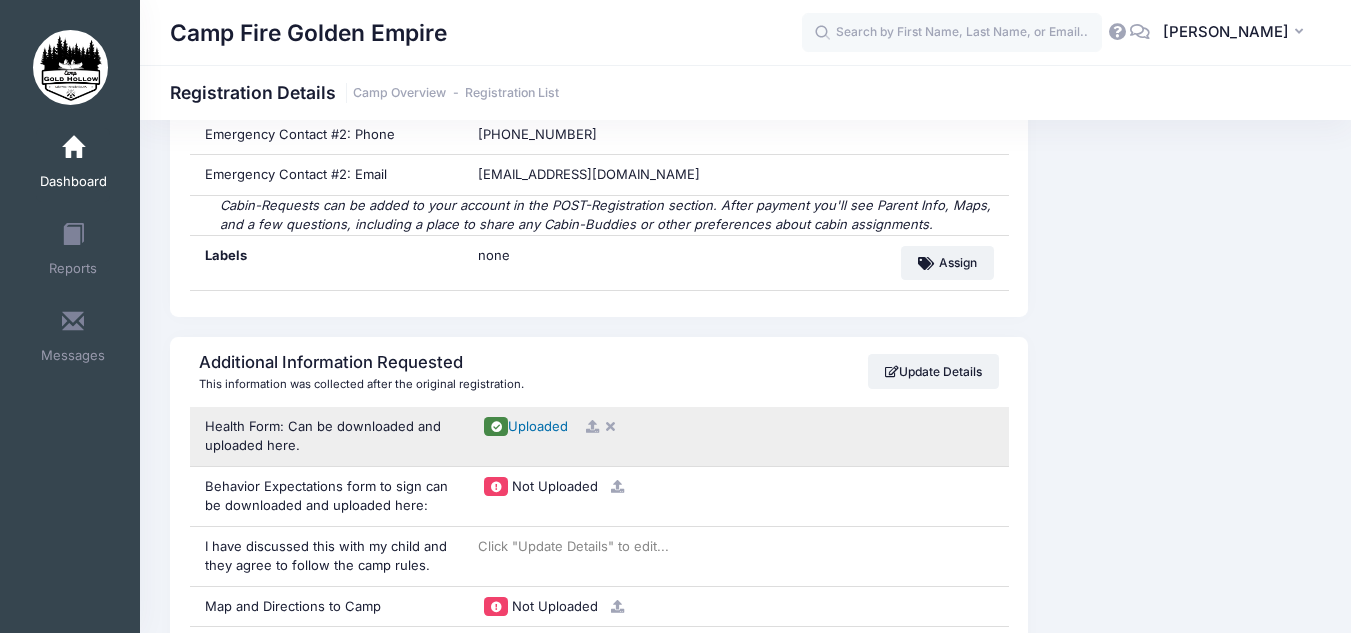 click on "Uploaded" at bounding box center (538, 426) 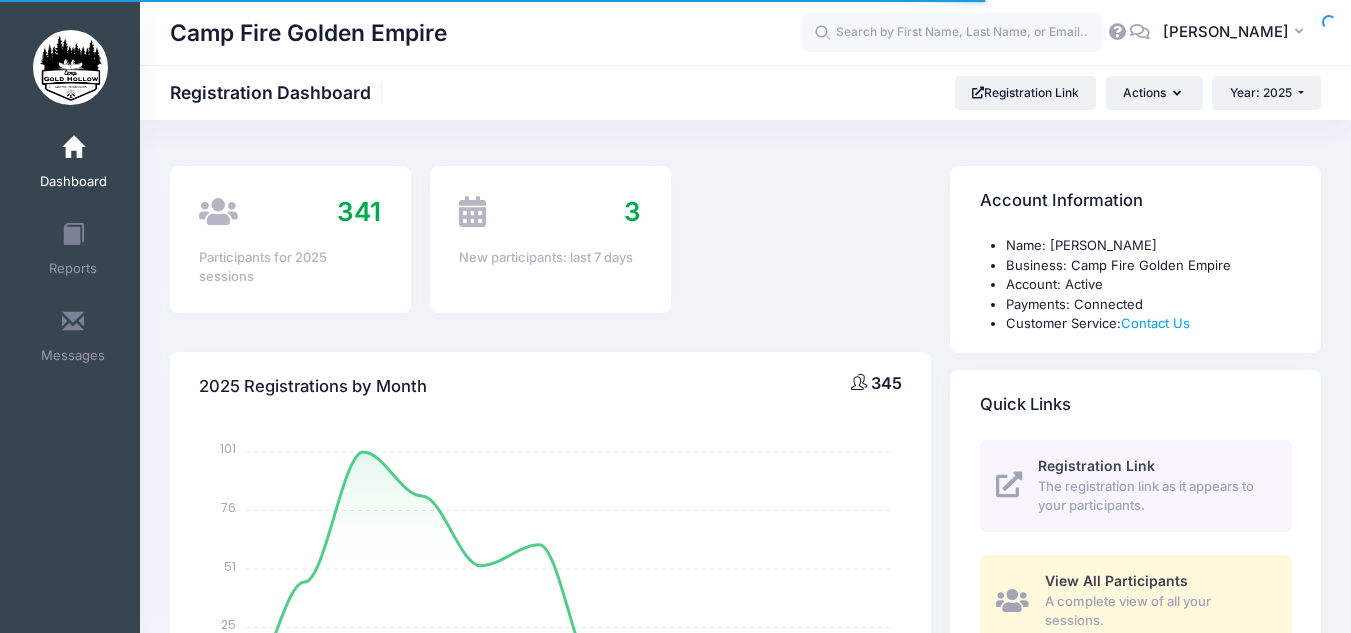 scroll, scrollTop: 0, scrollLeft: 0, axis: both 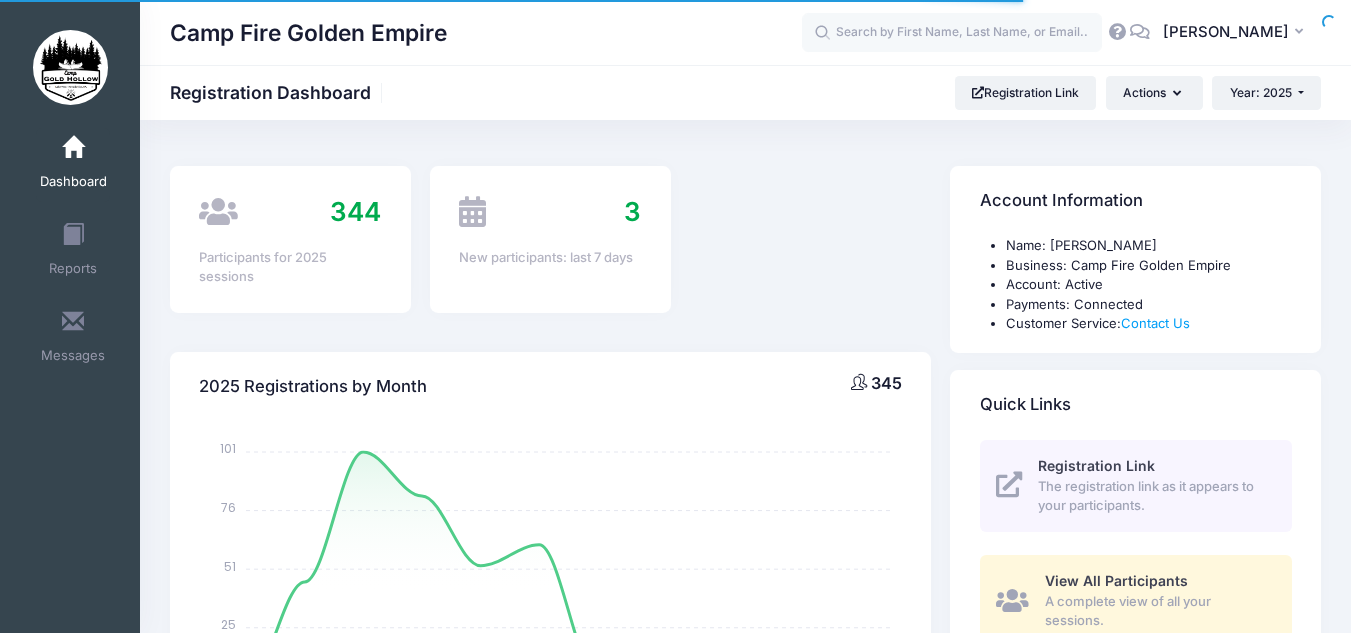 select 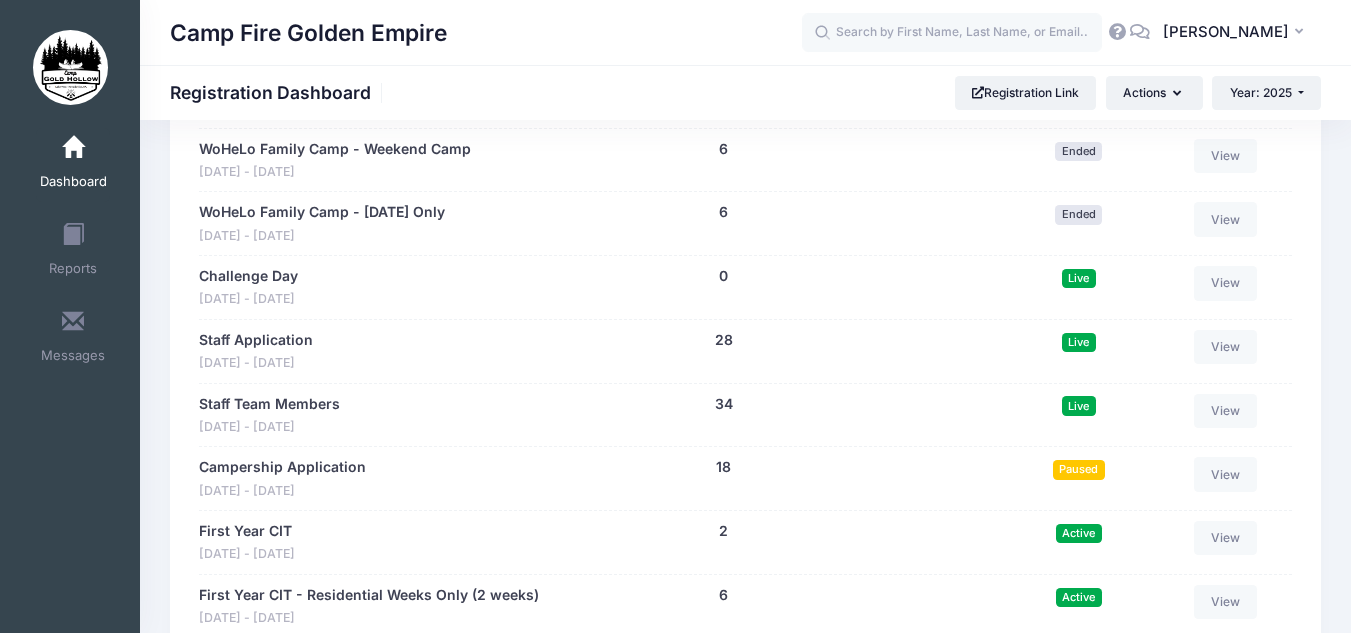 scroll, scrollTop: 1205, scrollLeft: 0, axis: vertical 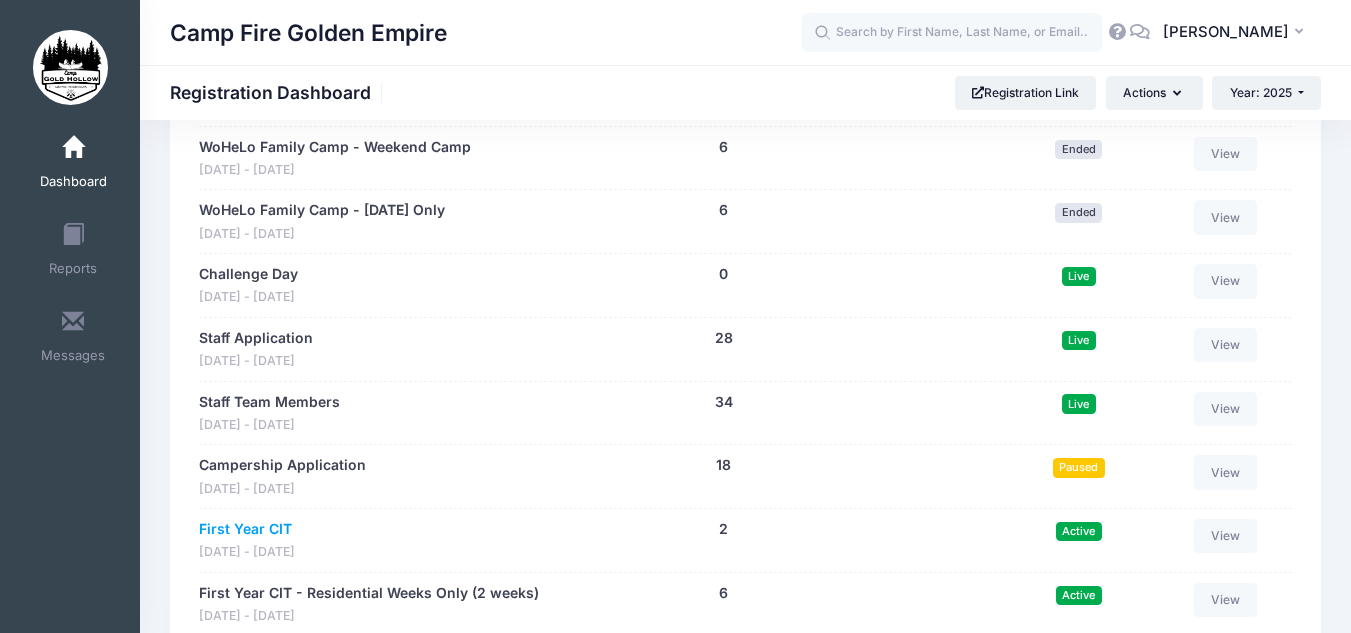 click on "First Year CIT" at bounding box center [245, 529] 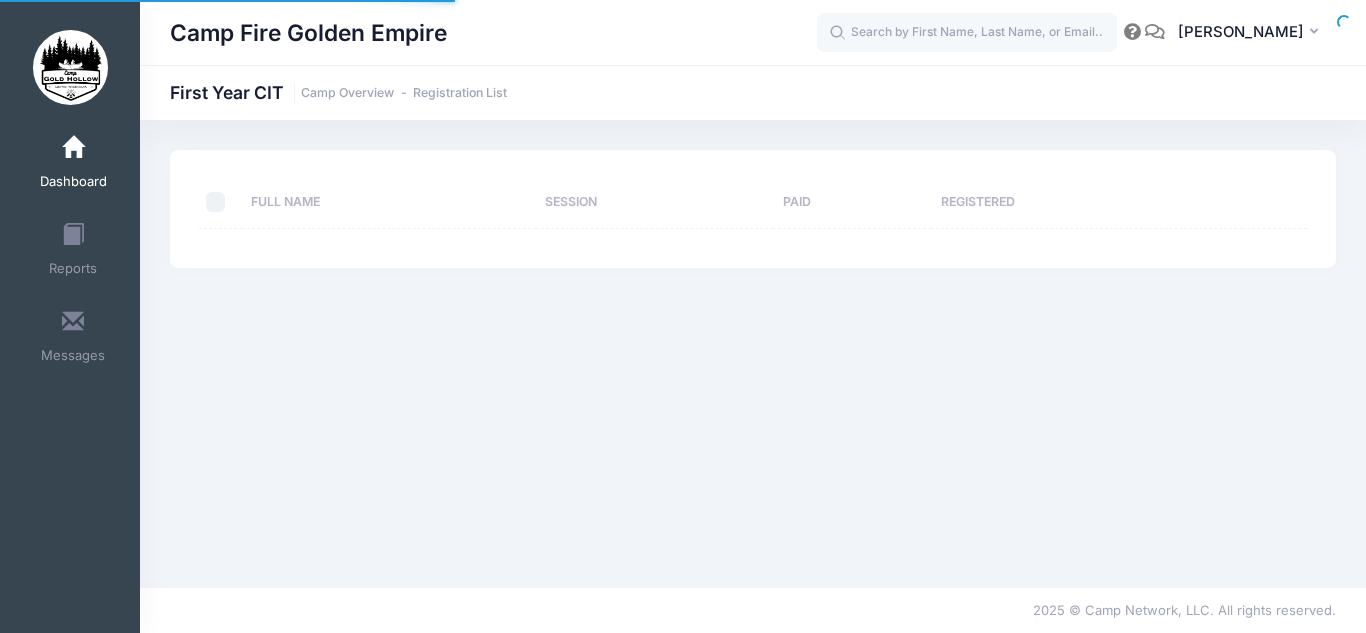 scroll, scrollTop: 0, scrollLeft: 0, axis: both 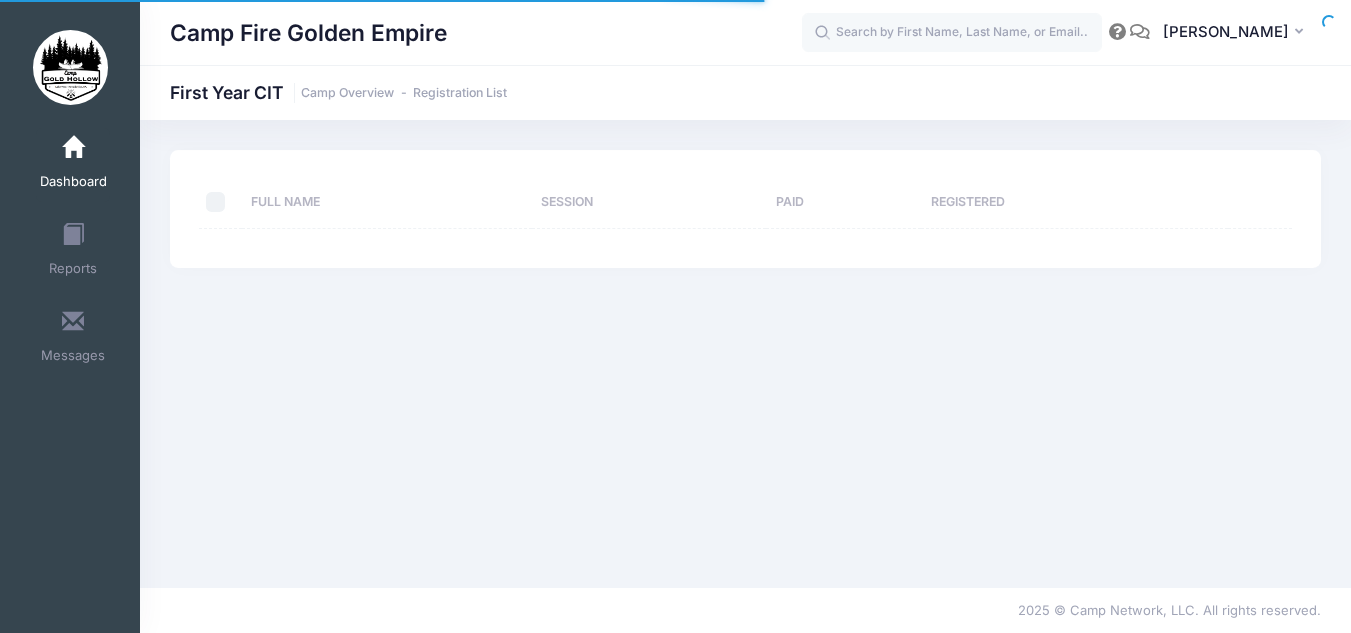 select on "10" 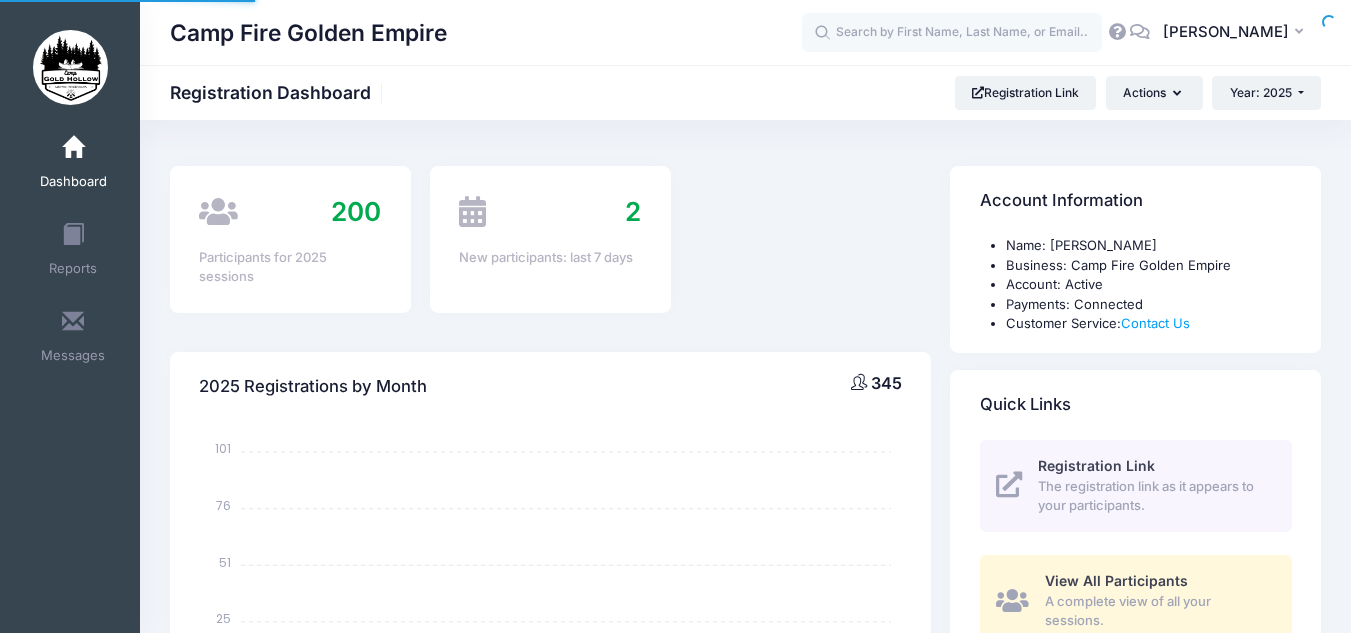 scroll, scrollTop: 0, scrollLeft: 0, axis: both 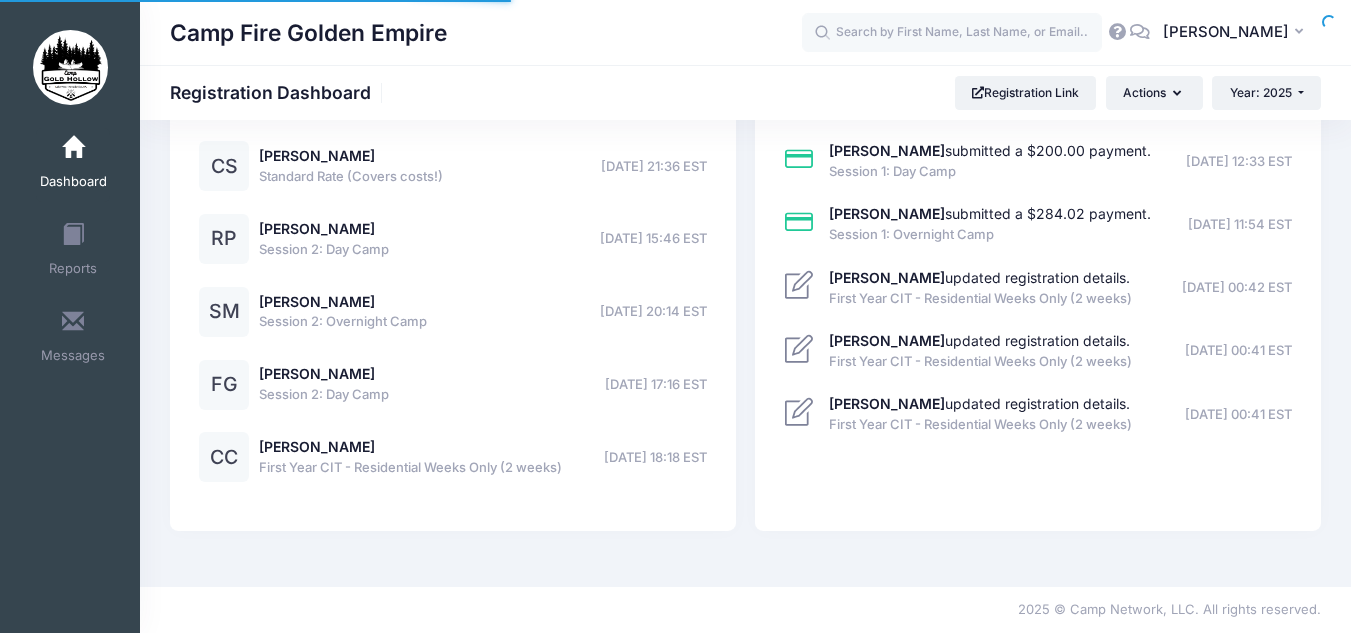 select 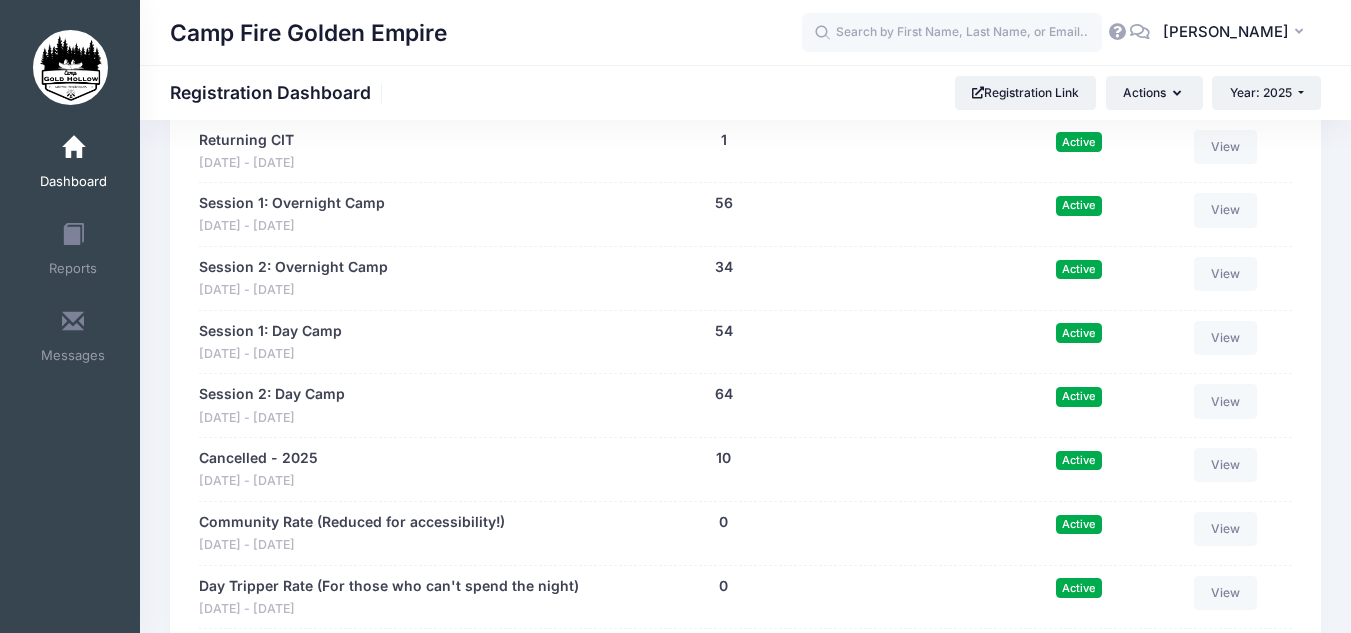 scroll, scrollTop: 1721, scrollLeft: 0, axis: vertical 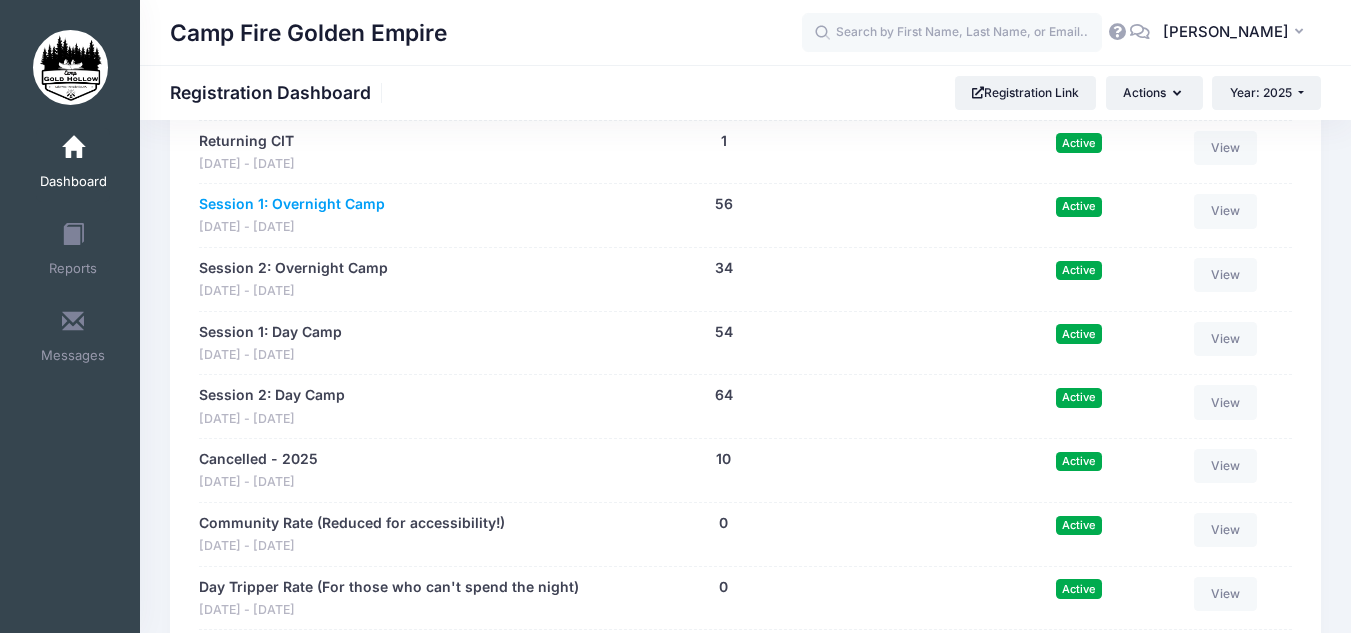 click on "Session 1: Overnight Camp" at bounding box center [292, 204] 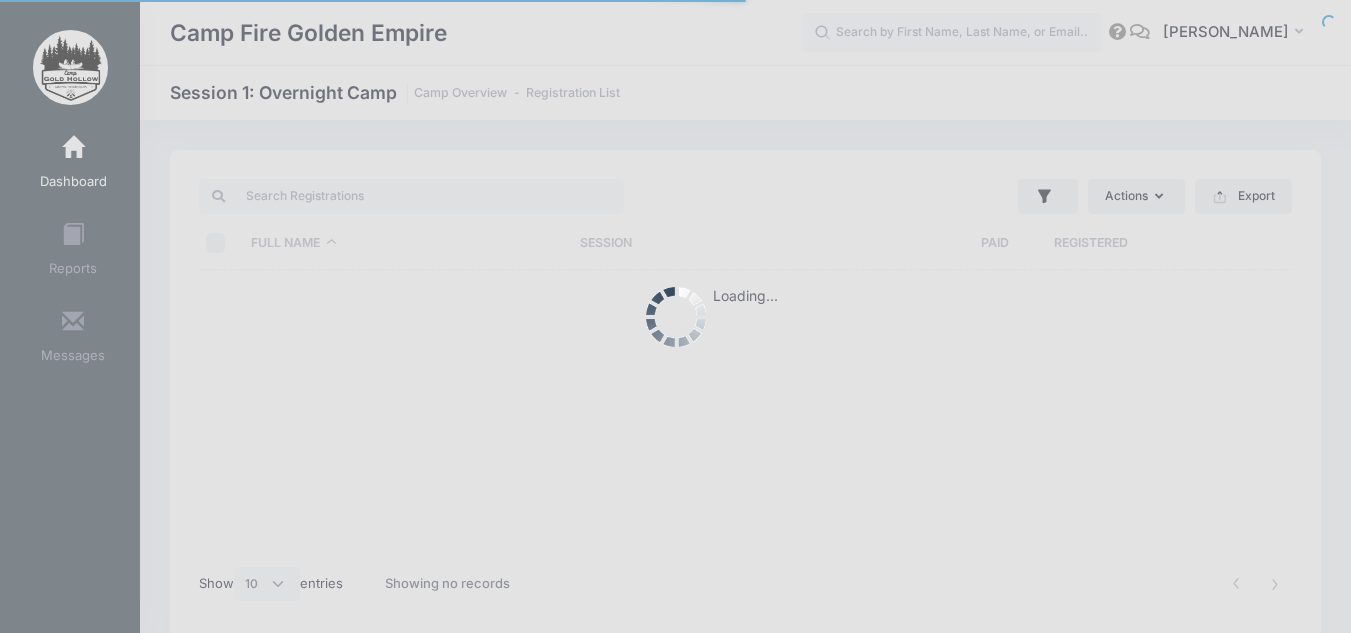 select on "10" 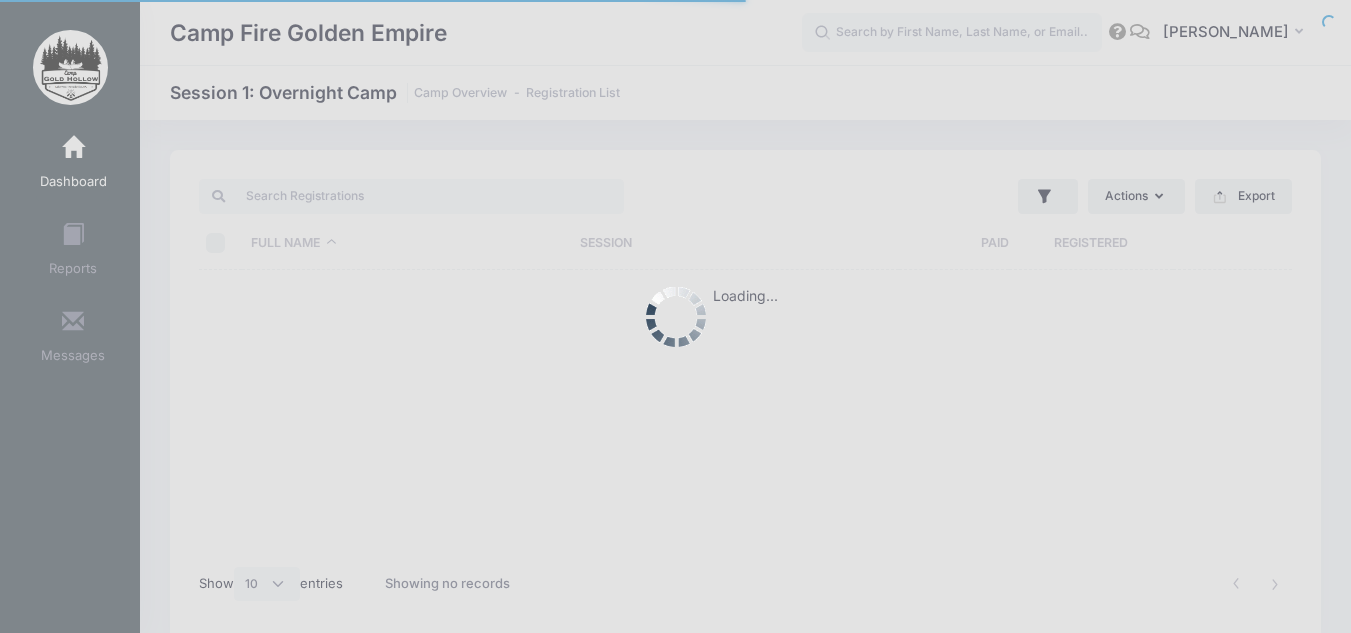 scroll, scrollTop: 0, scrollLeft: 0, axis: both 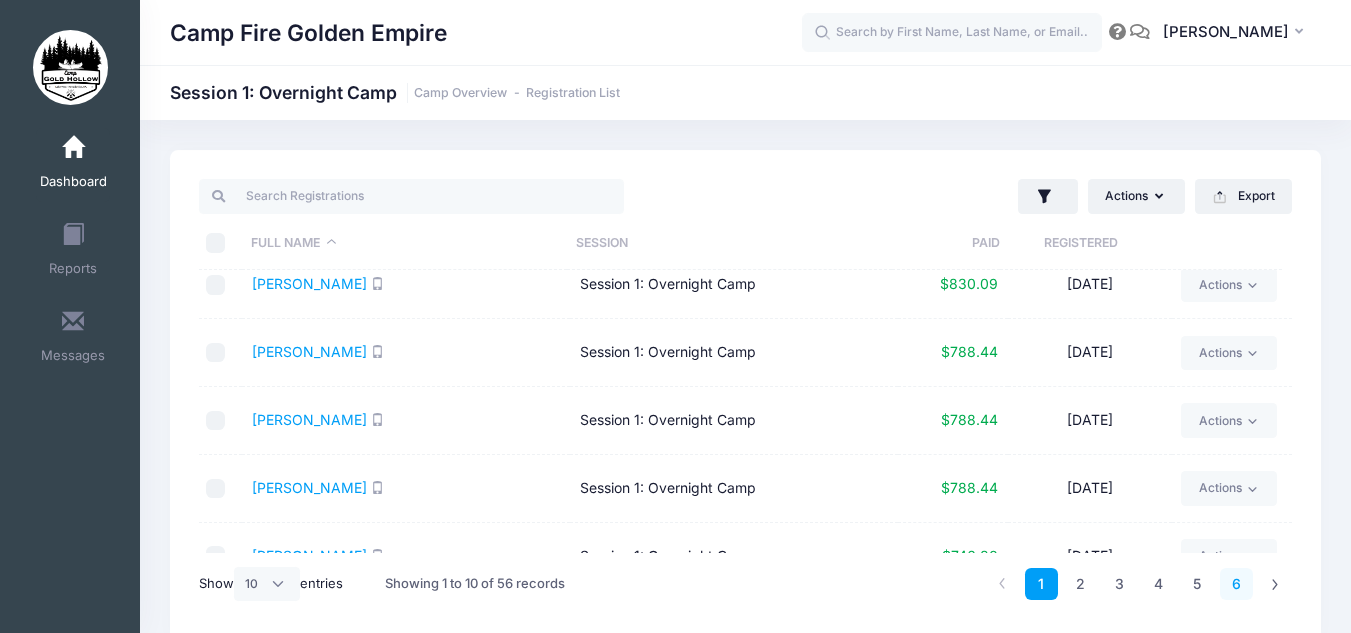 click on "6" at bounding box center [1236, 584] 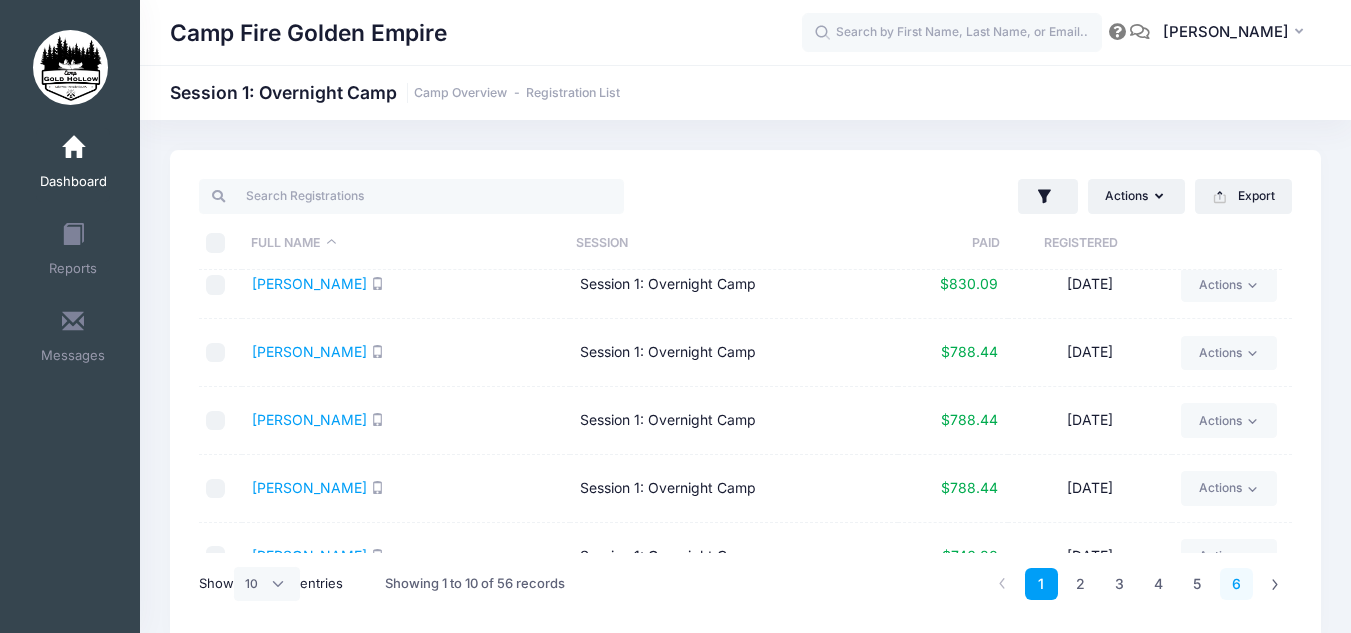 scroll, scrollTop: 123, scrollLeft: 0, axis: vertical 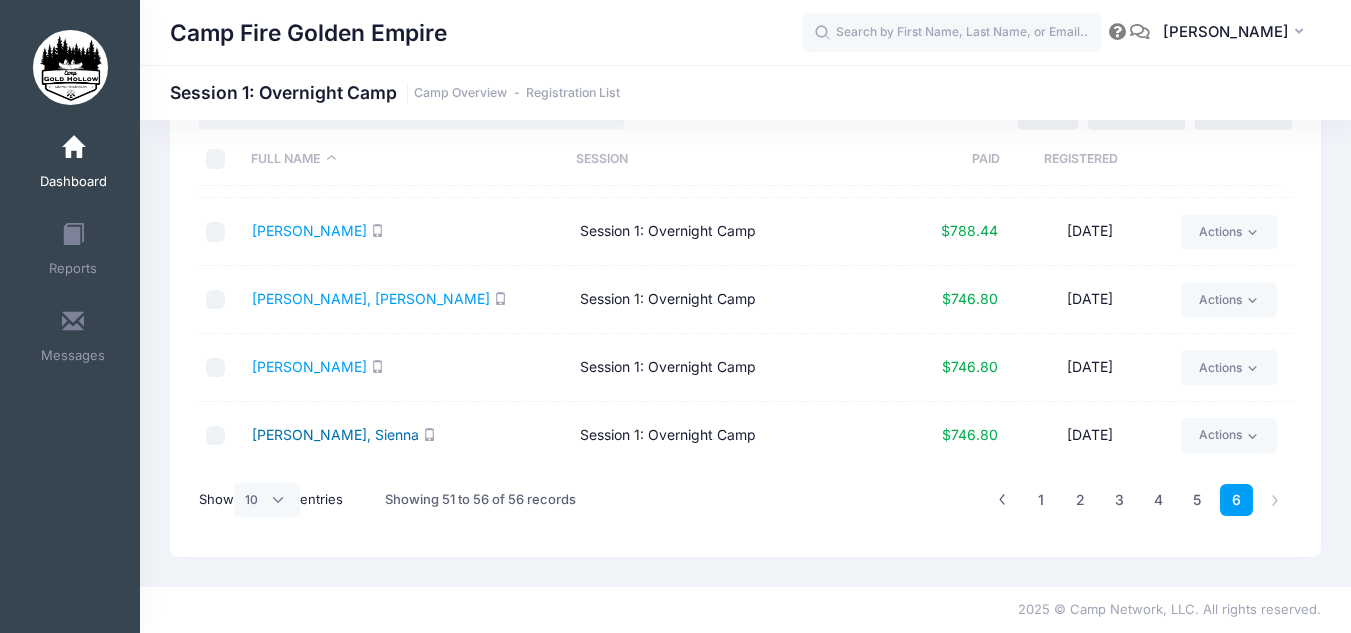 click on "Zavaleta, Sienna" at bounding box center (335, 434) 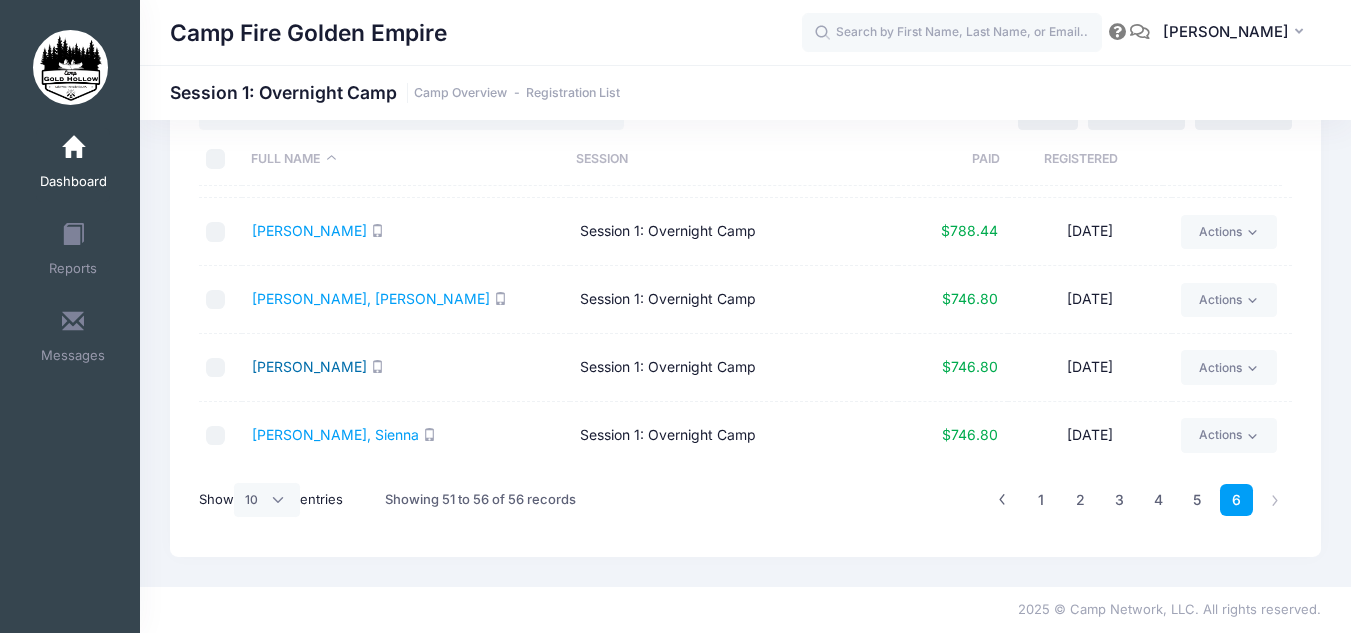 click on "[PERSON_NAME]" at bounding box center (309, 366) 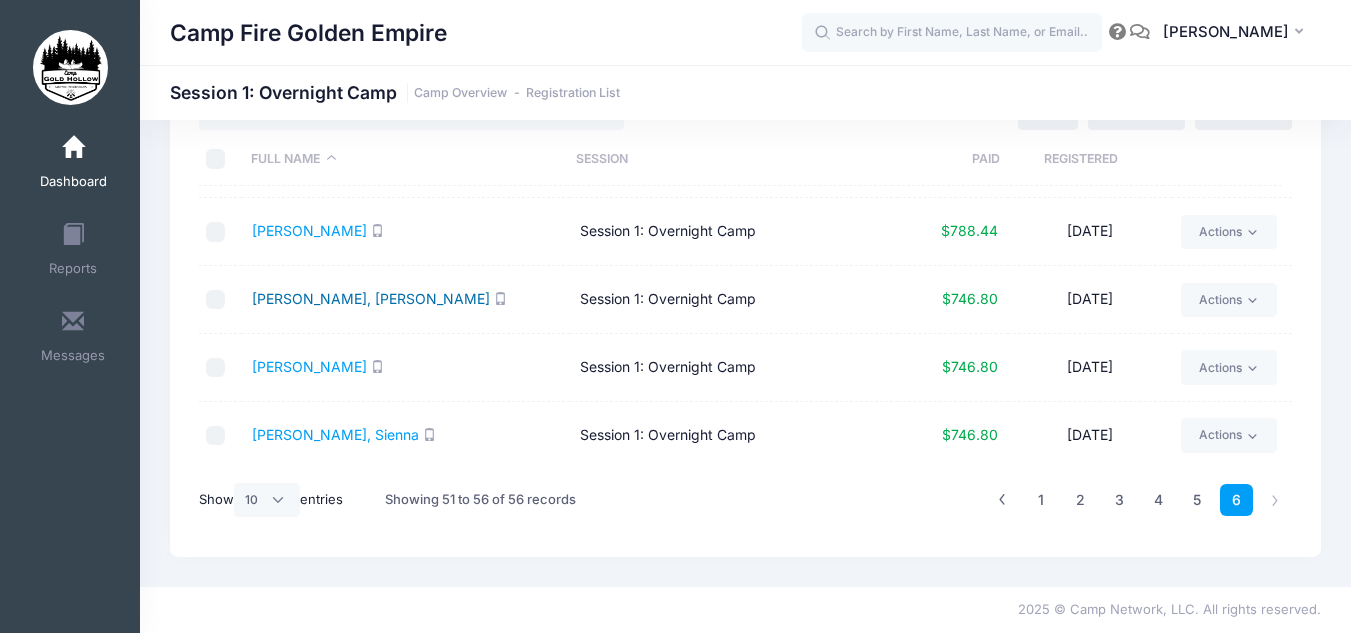 click on "Zavaleta, Luna" at bounding box center [371, 298] 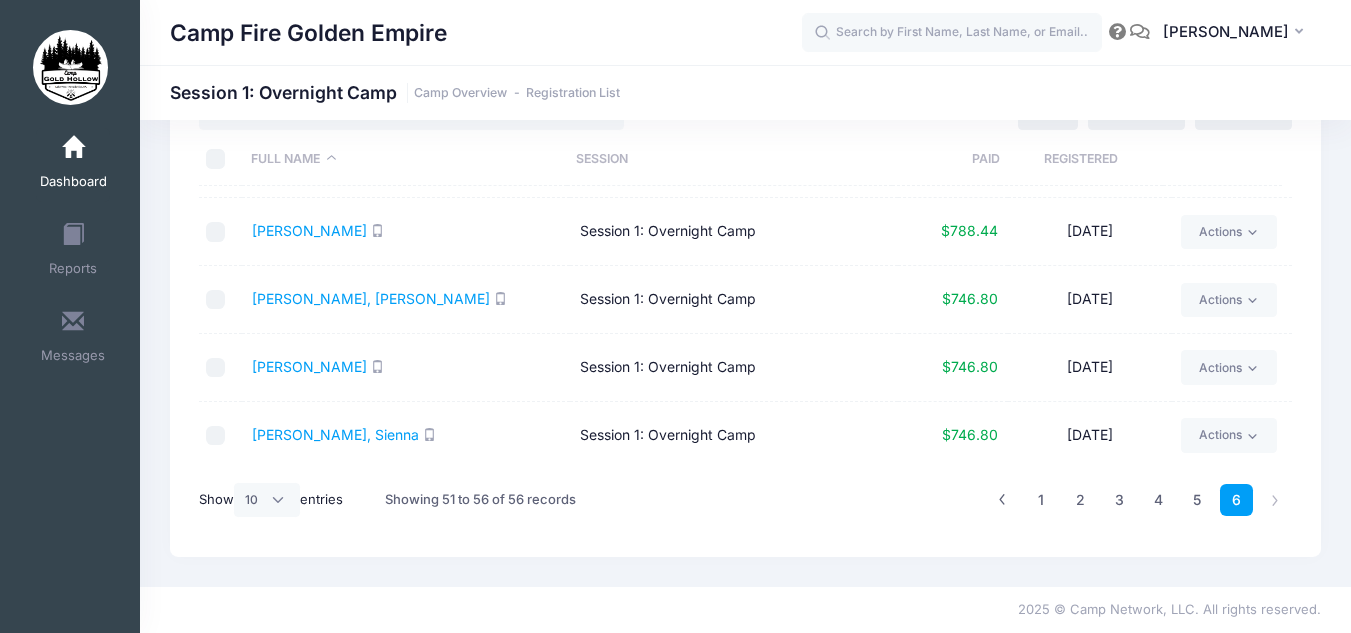 scroll, scrollTop: 0, scrollLeft: 0, axis: both 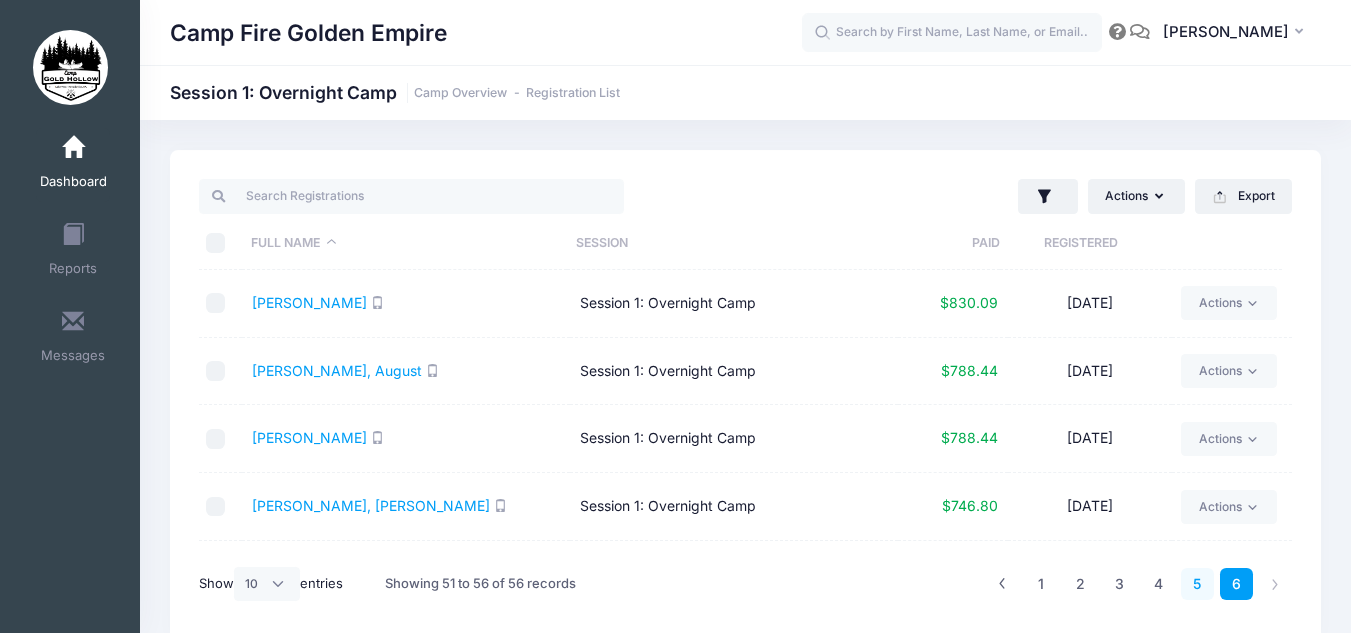 click on "5" at bounding box center (1197, 584) 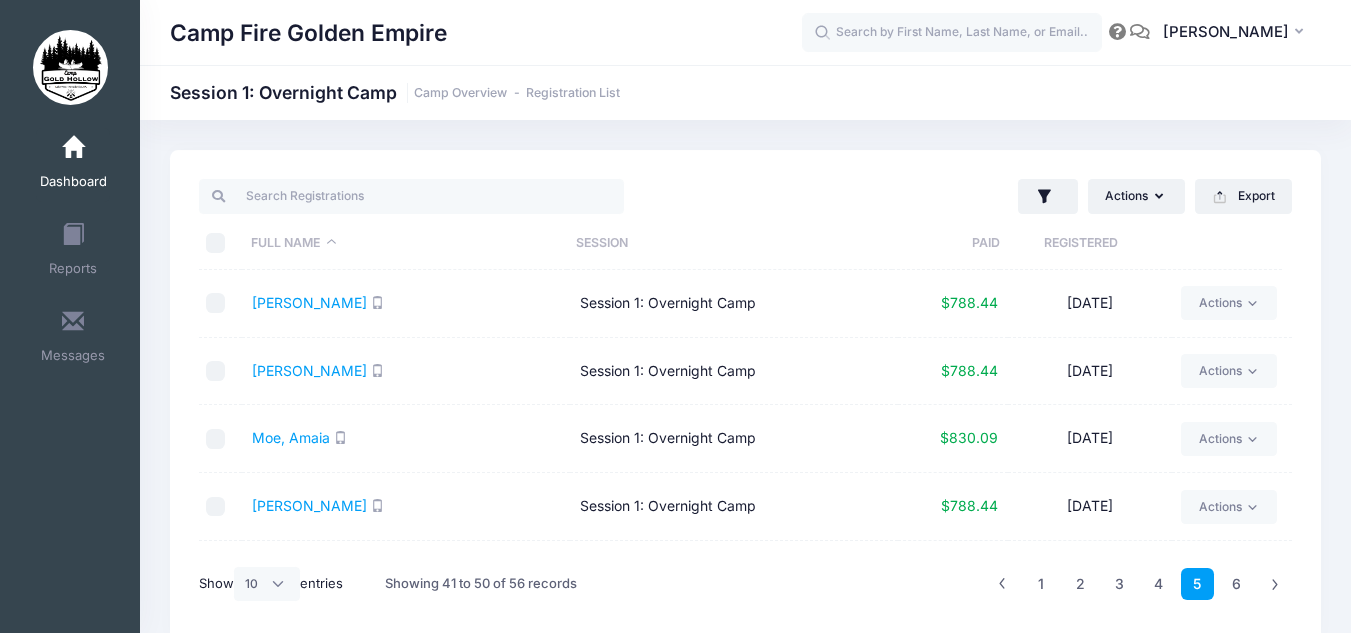 scroll, scrollTop: 394, scrollLeft: 0, axis: vertical 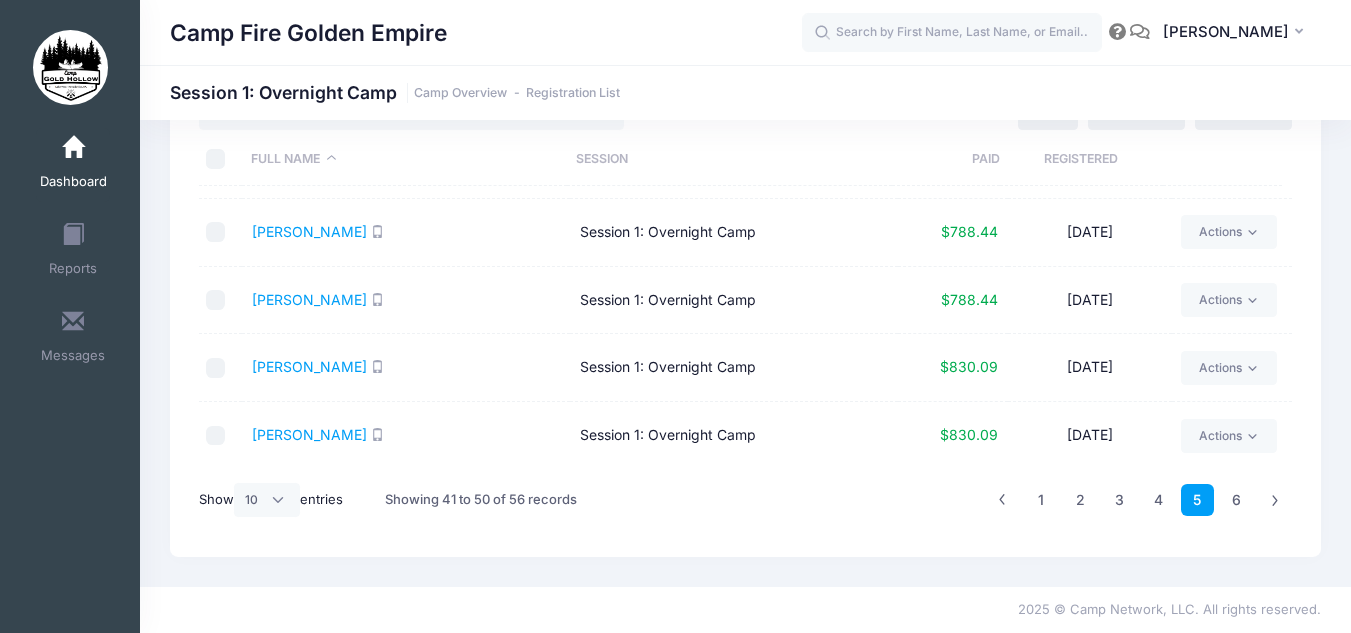 click on "1 2 3 4 5 6" at bounding box center (977, 500) 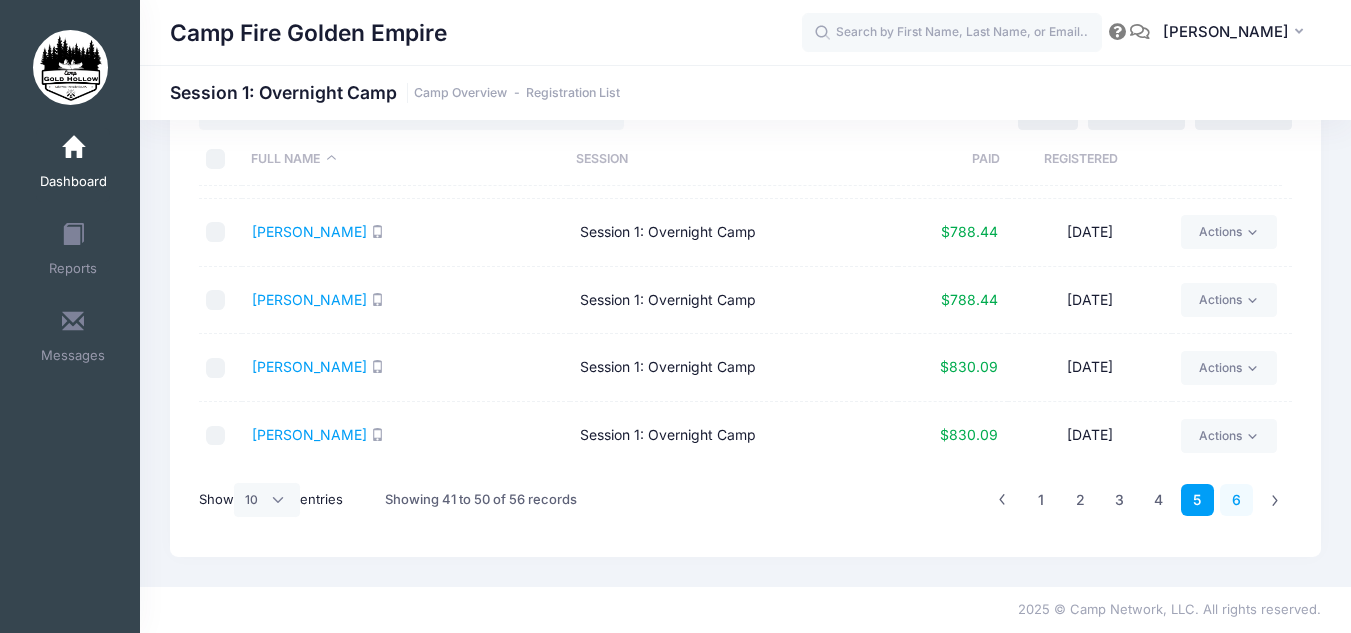click on "6" at bounding box center [1236, 500] 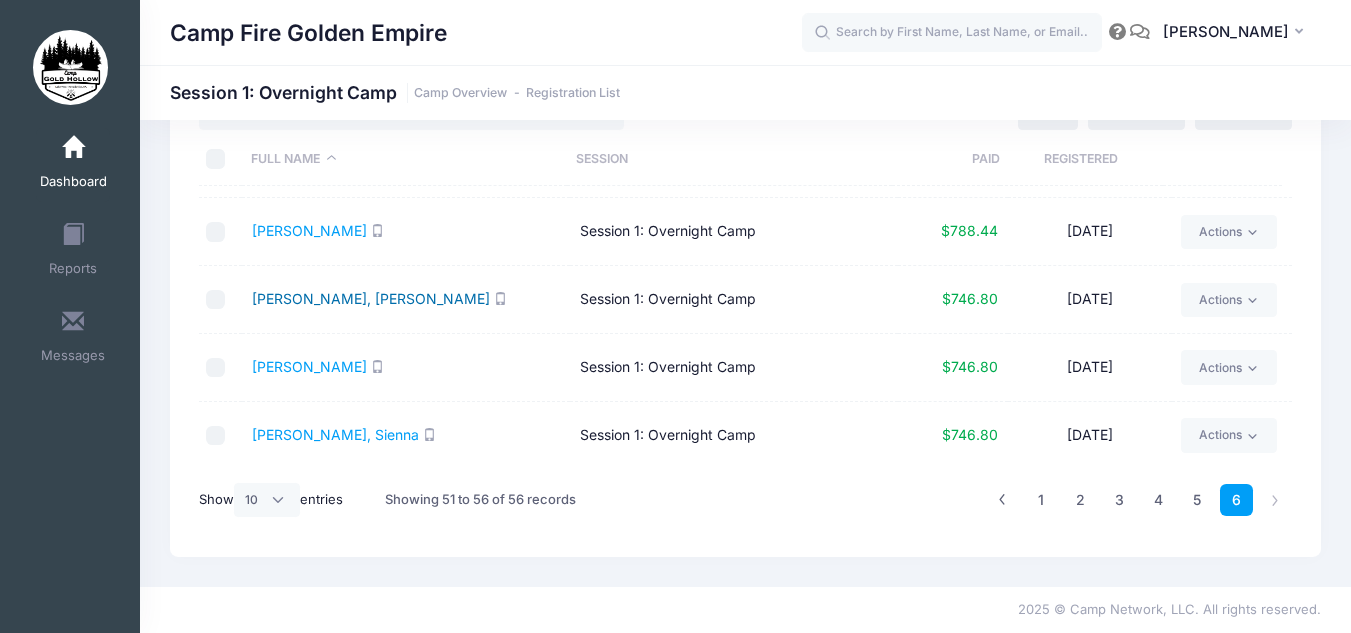 scroll, scrollTop: 0, scrollLeft: 0, axis: both 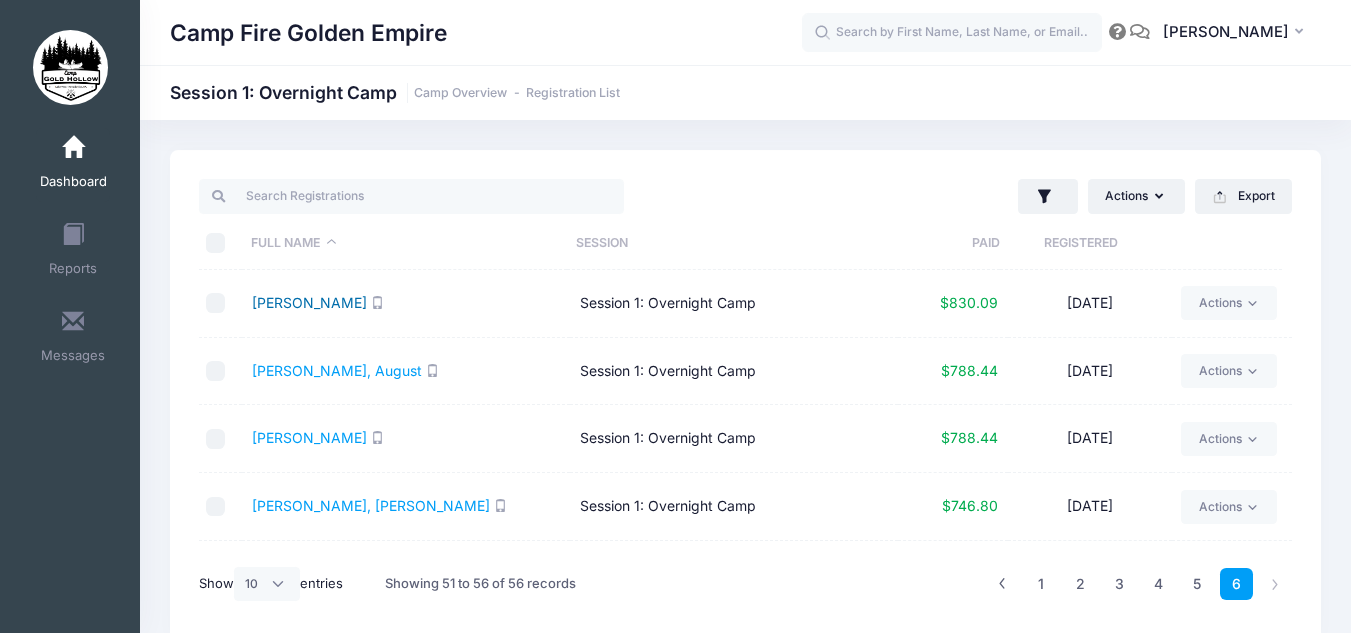click on "Smith, Roxann" at bounding box center [309, 302] 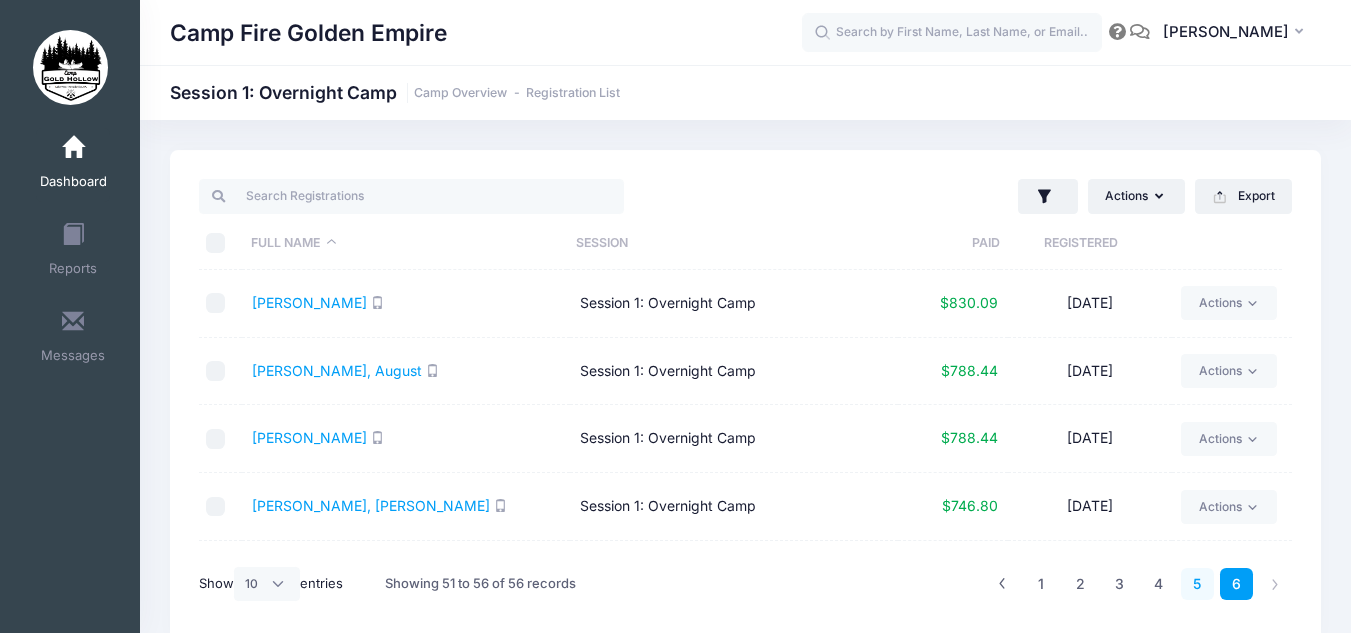 click on "5" at bounding box center [1197, 584] 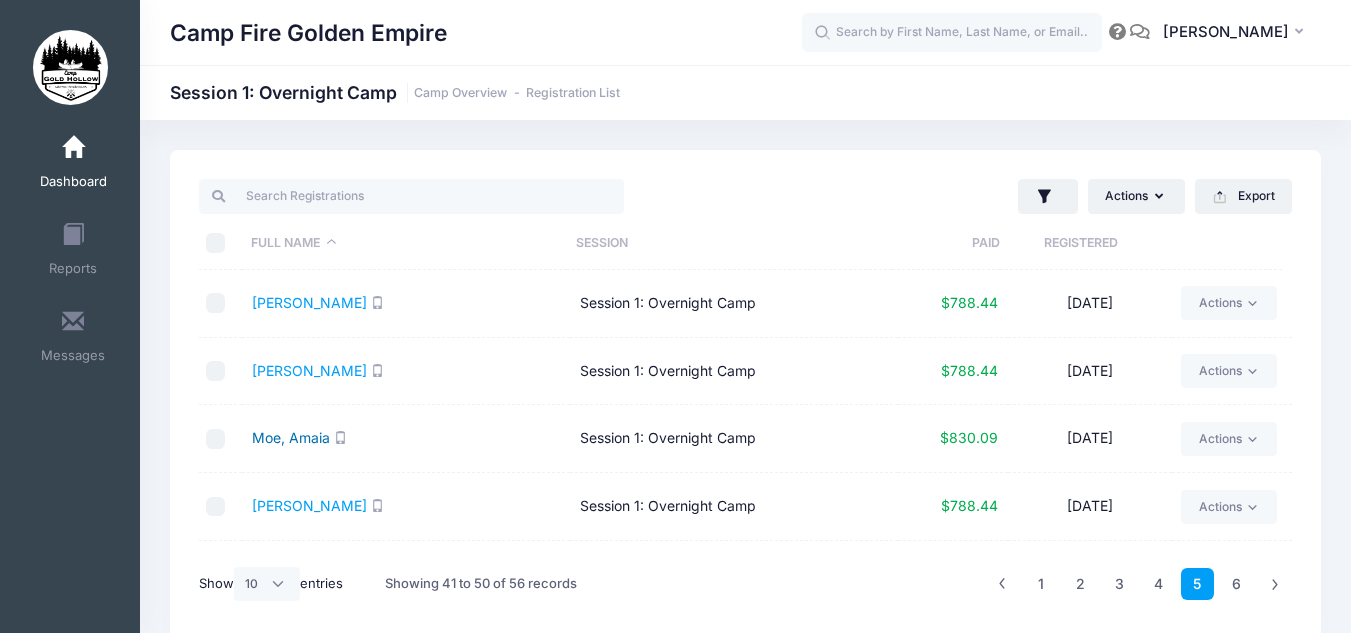 click on "Moe, Amaia" at bounding box center (291, 437) 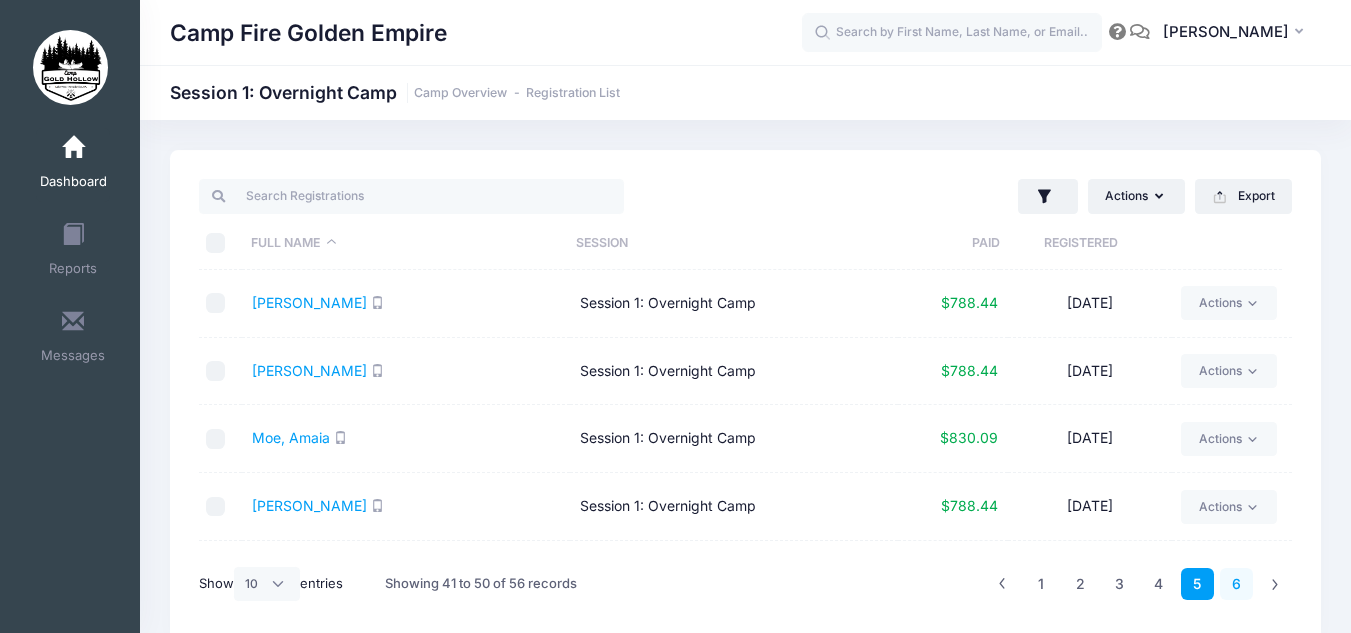click on "6" at bounding box center [1236, 584] 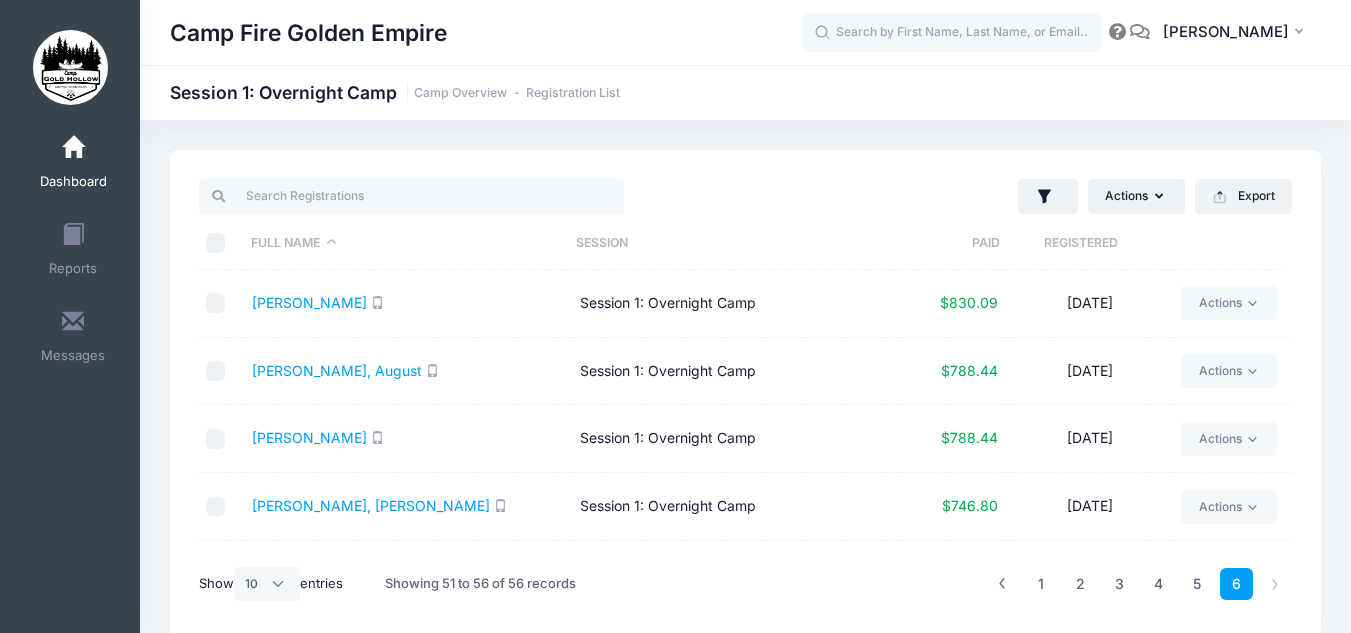 click on "Smith, Roxann" at bounding box center [406, 304] 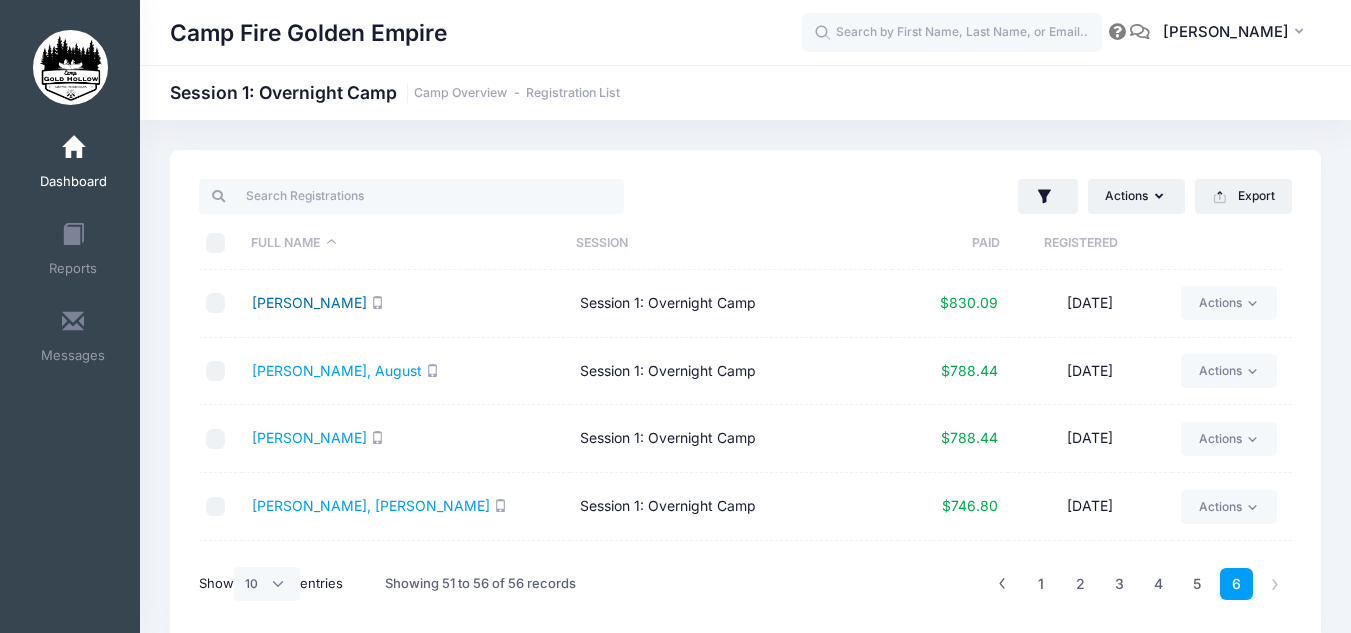 click on "Smith, Roxann" at bounding box center [309, 302] 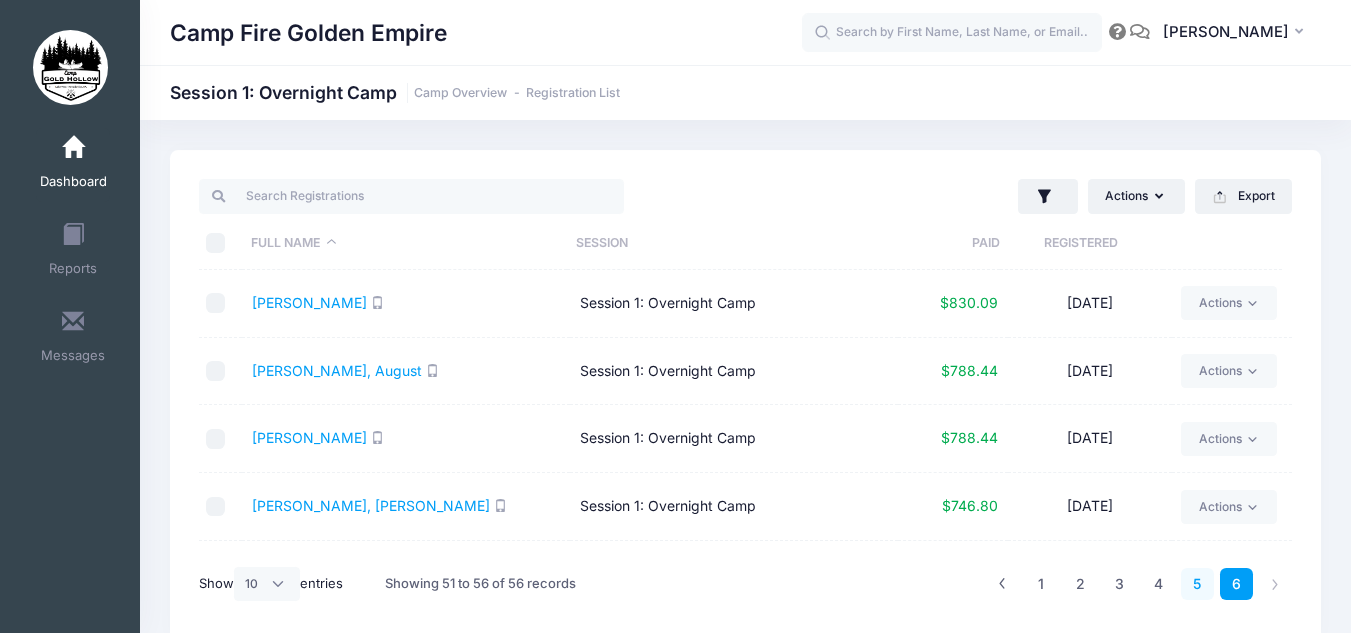 click on "5" at bounding box center (1197, 584) 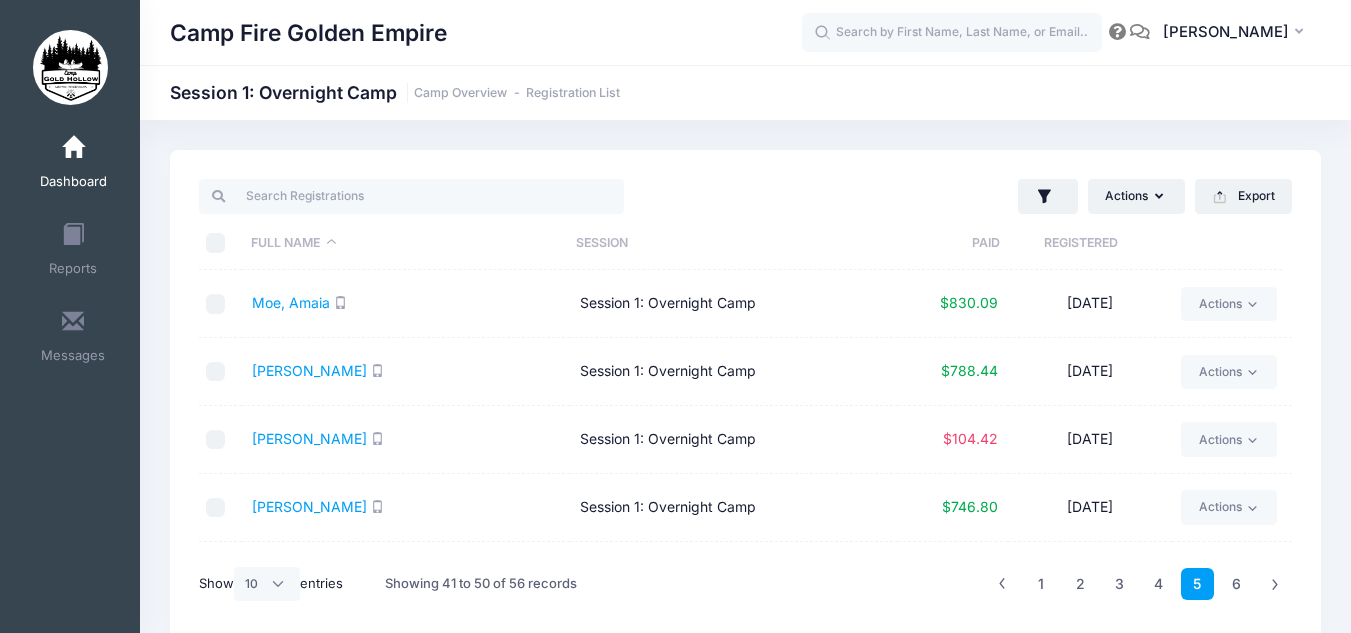 scroll, scrollTop: 143, scrollLeft: 0, axis: vertical 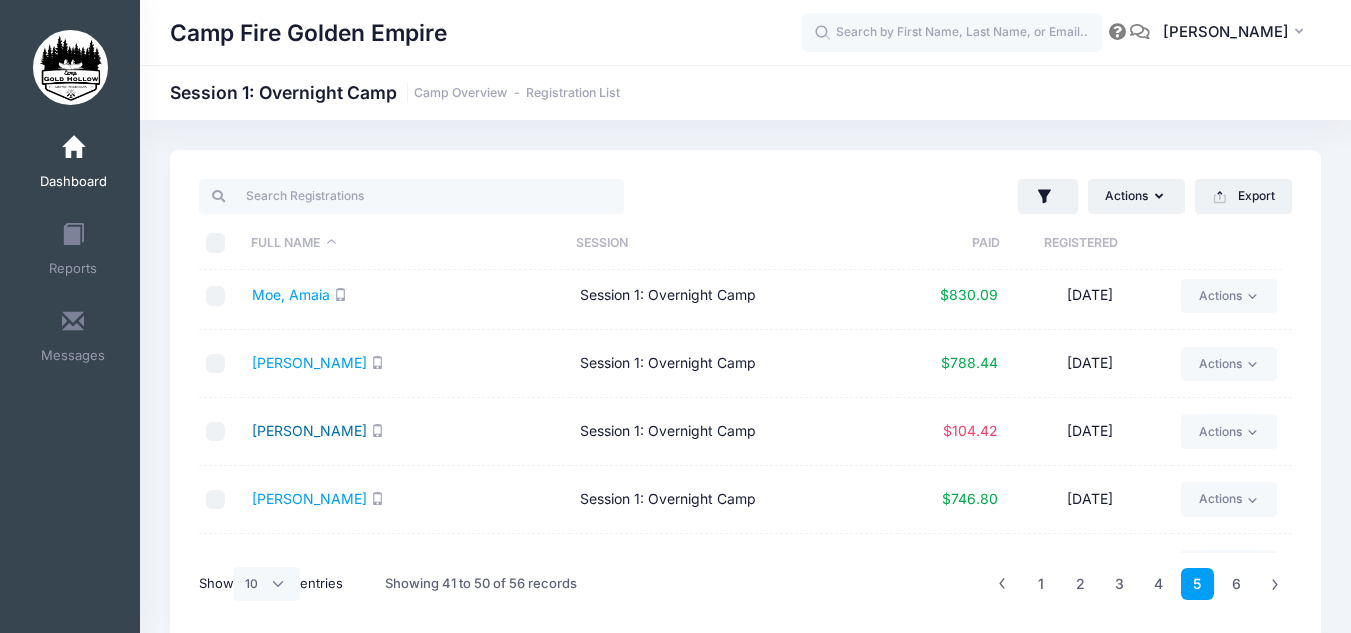 click on "[PERSON_NAME]" at bounding box center (309, 430) 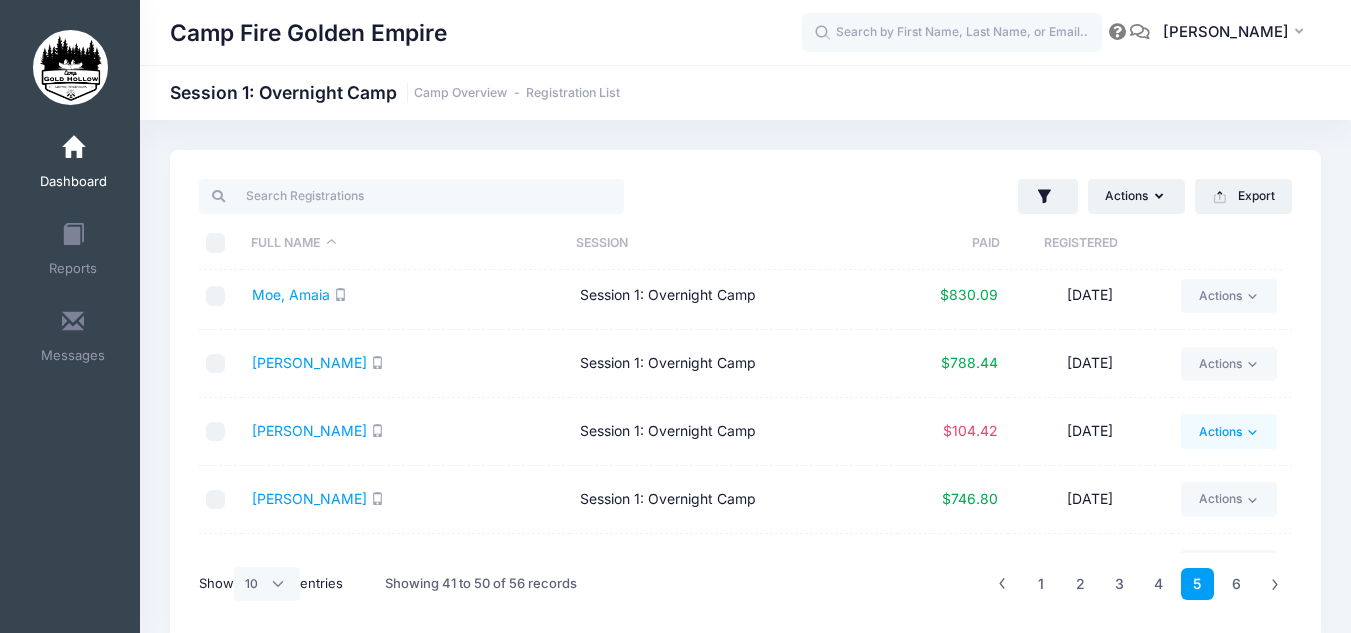 click on "Actions" at bounding box center (1228, 431) 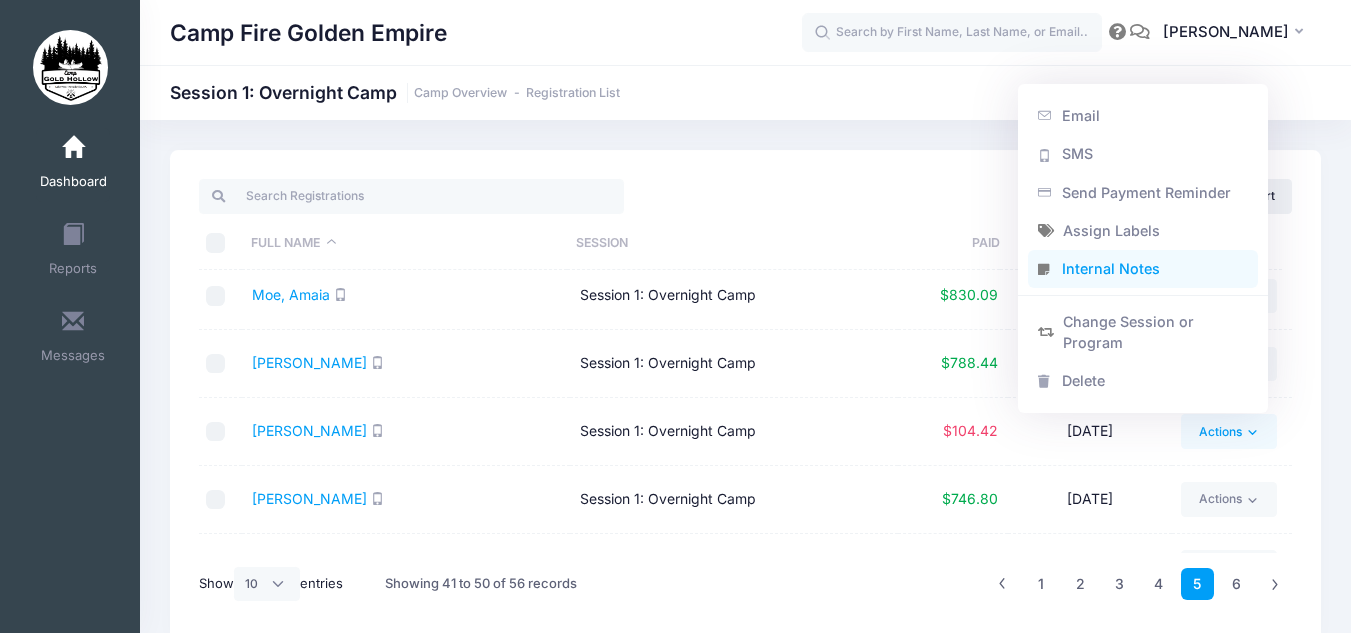 click on "Internal Notes" at bounding box center (1143, 270) 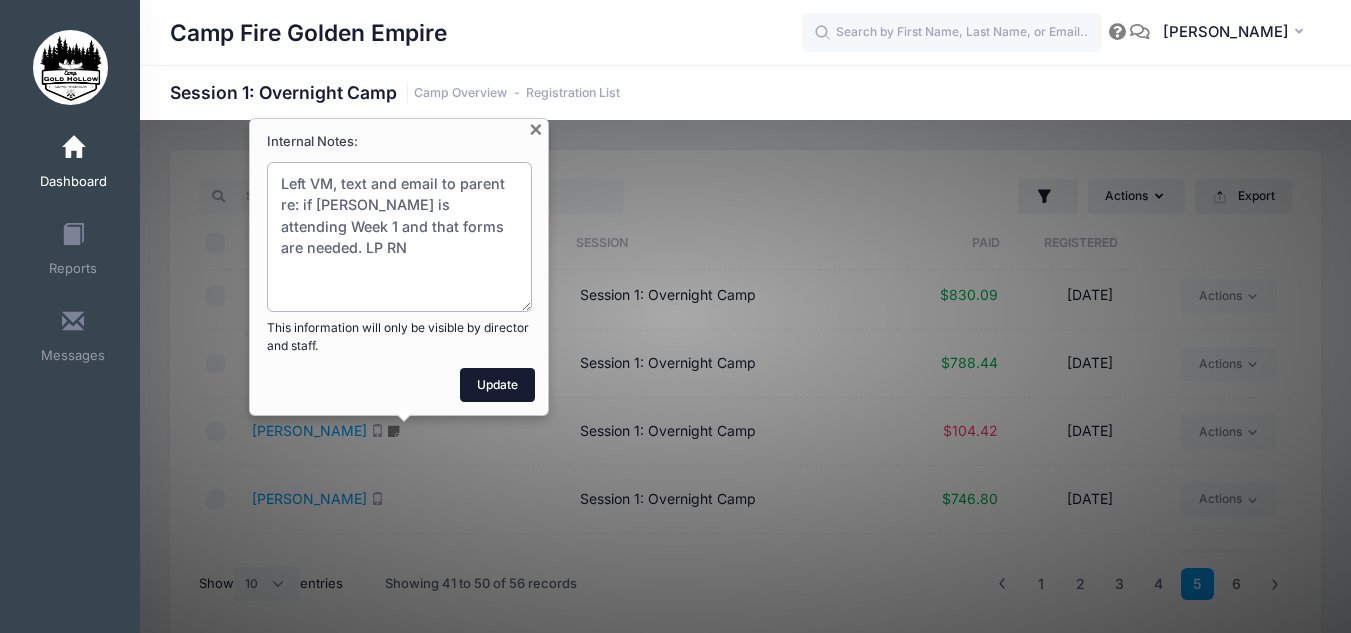 type on "Left VM, text and email to parent re: if Leonardo is attending Week 1 and that forms are needed. LP RN" 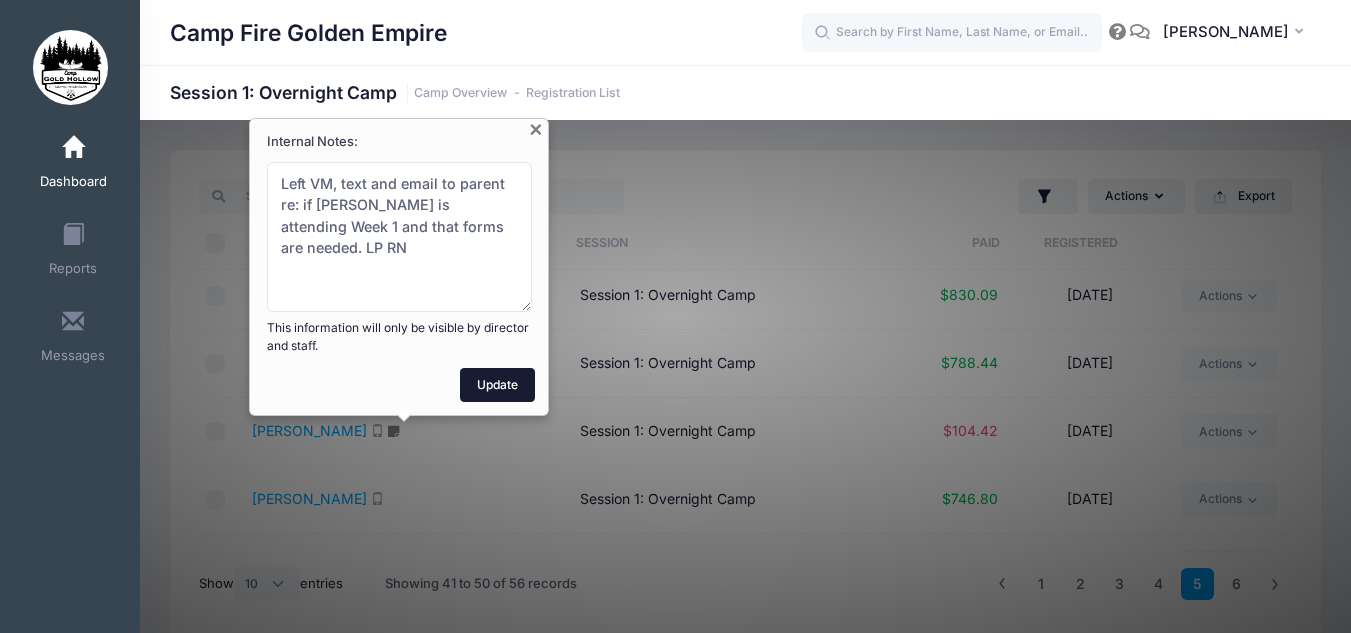click on "Update" at bounding box center (498, 385) 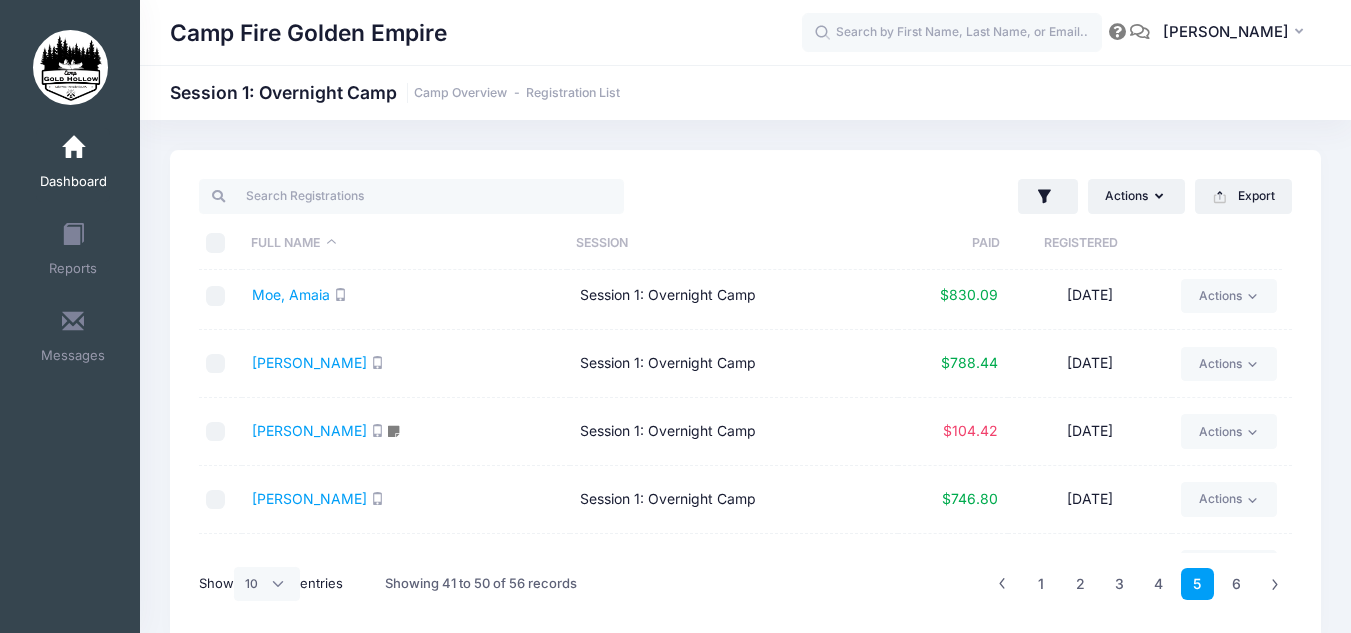 click at bounding box center (393, 431) 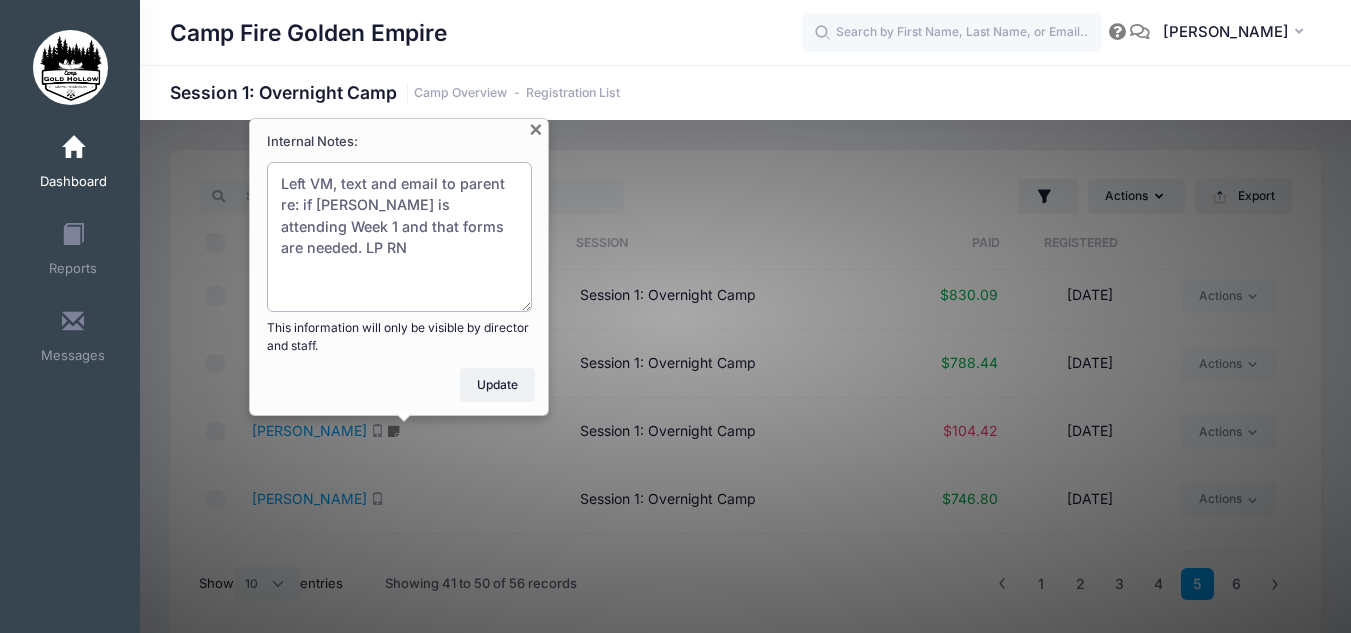 click on "Left VM, text and email to parent re: if Leonardo is attending Week 1 and that forms are needed. LP RN" at bounding box center (400, 237) 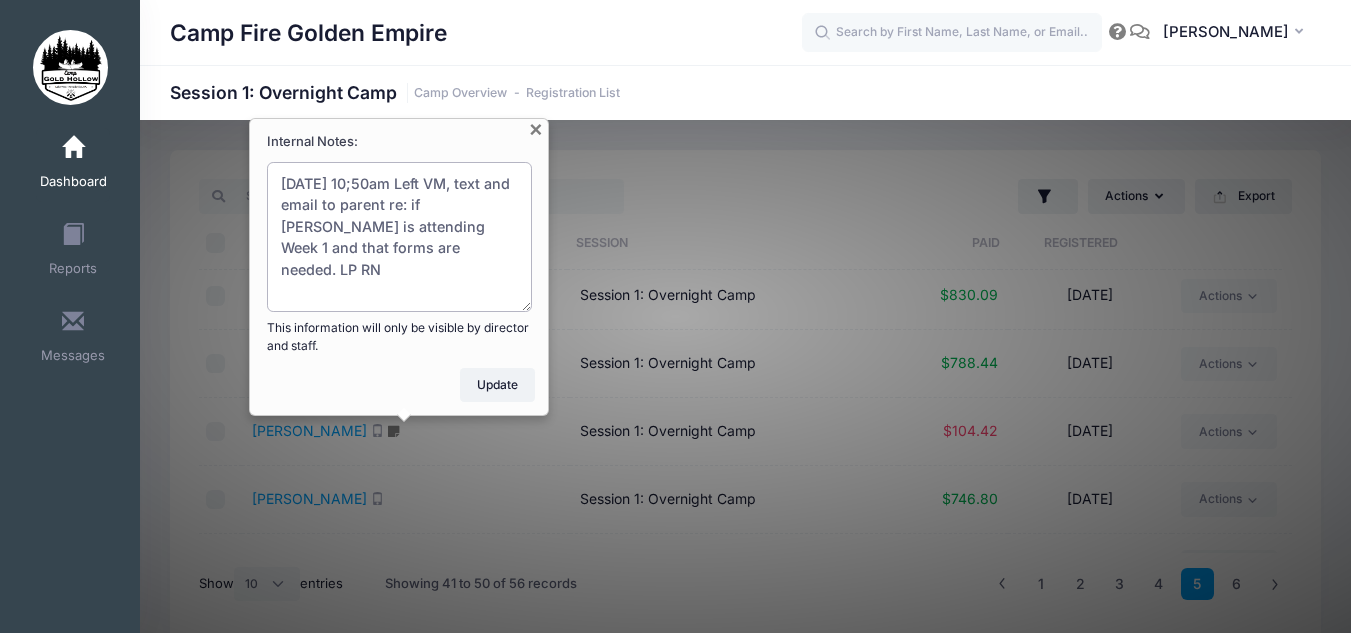 click on "7/11/25 10;50am Left VM, text and email to parent re: if Leonardo is attending Week 1 and that forms are needed. LP RN" at bounding box center [400, 237] 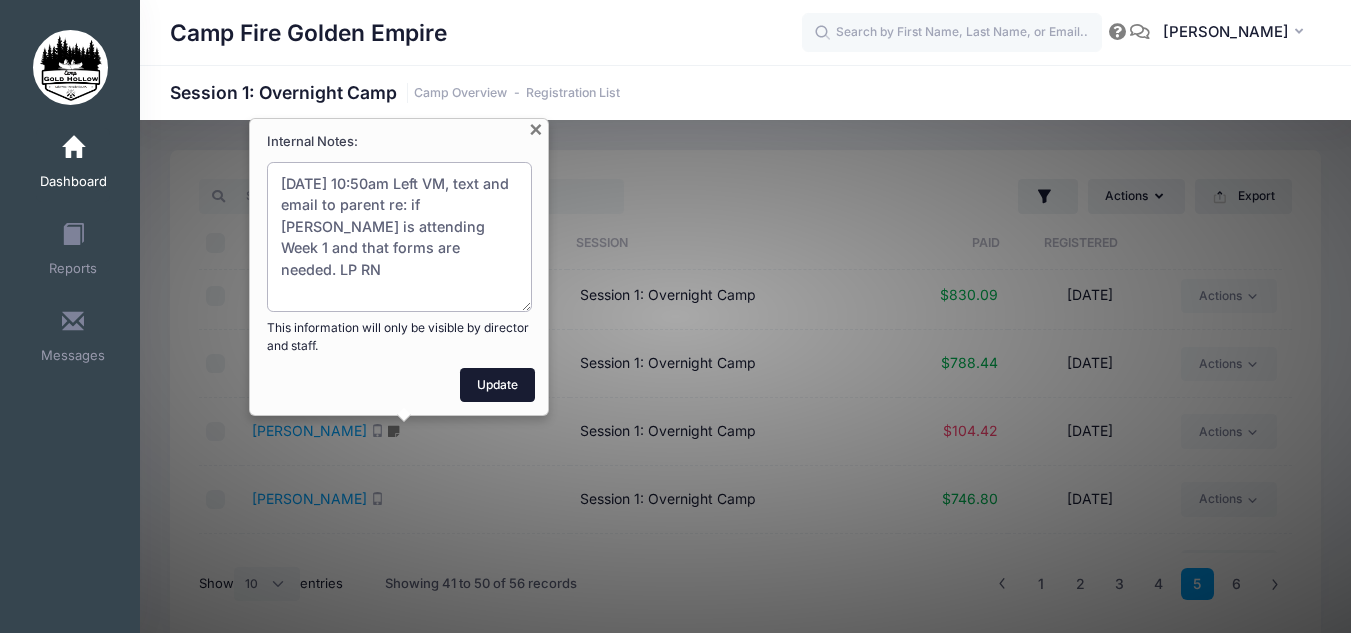 type on "7/11/25 10:50am Left VM, text and email to parent re: if Leonardo is attending Week 1 and that forms are needed. LP RN" 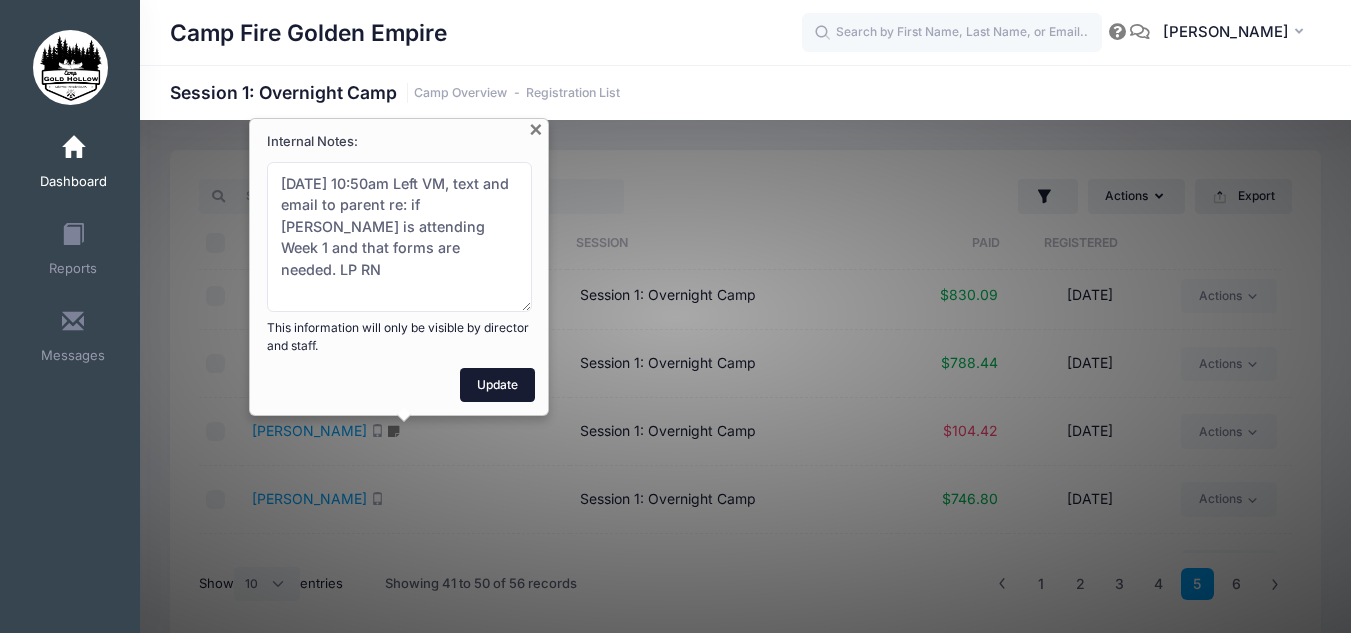 click on "Update" at bounding box center (498, 385) 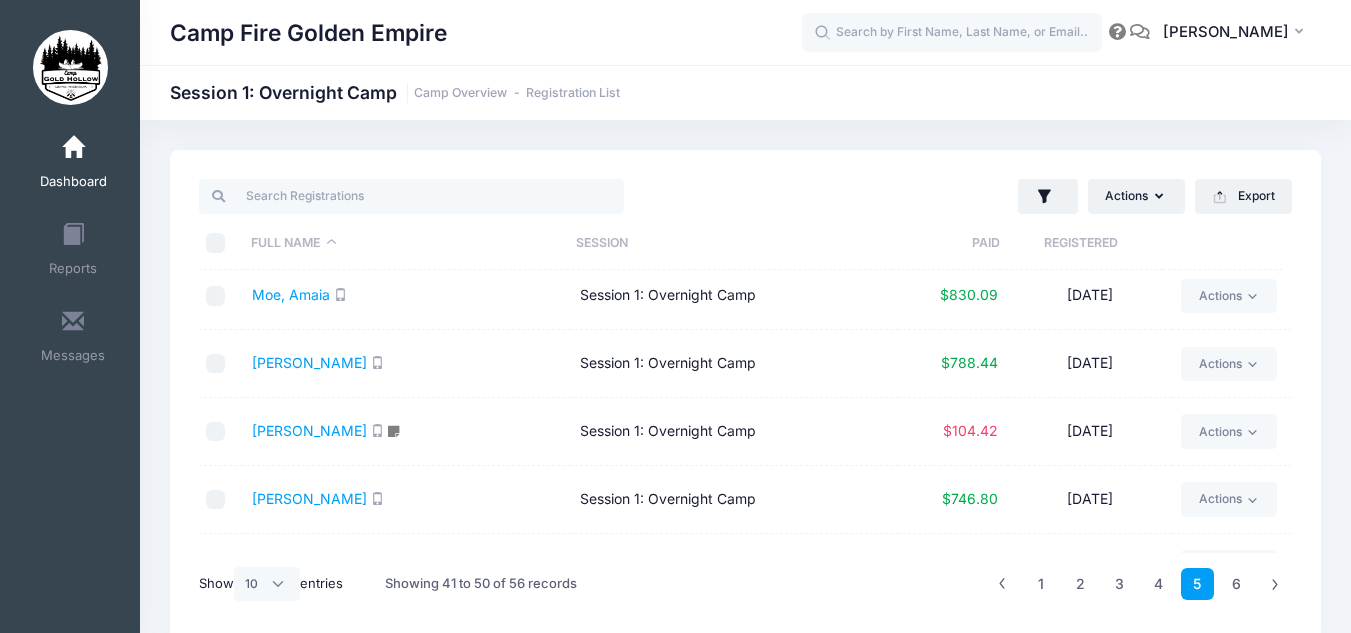 scroll, scrollTop: 0, scrollLeft: 0, axis: both 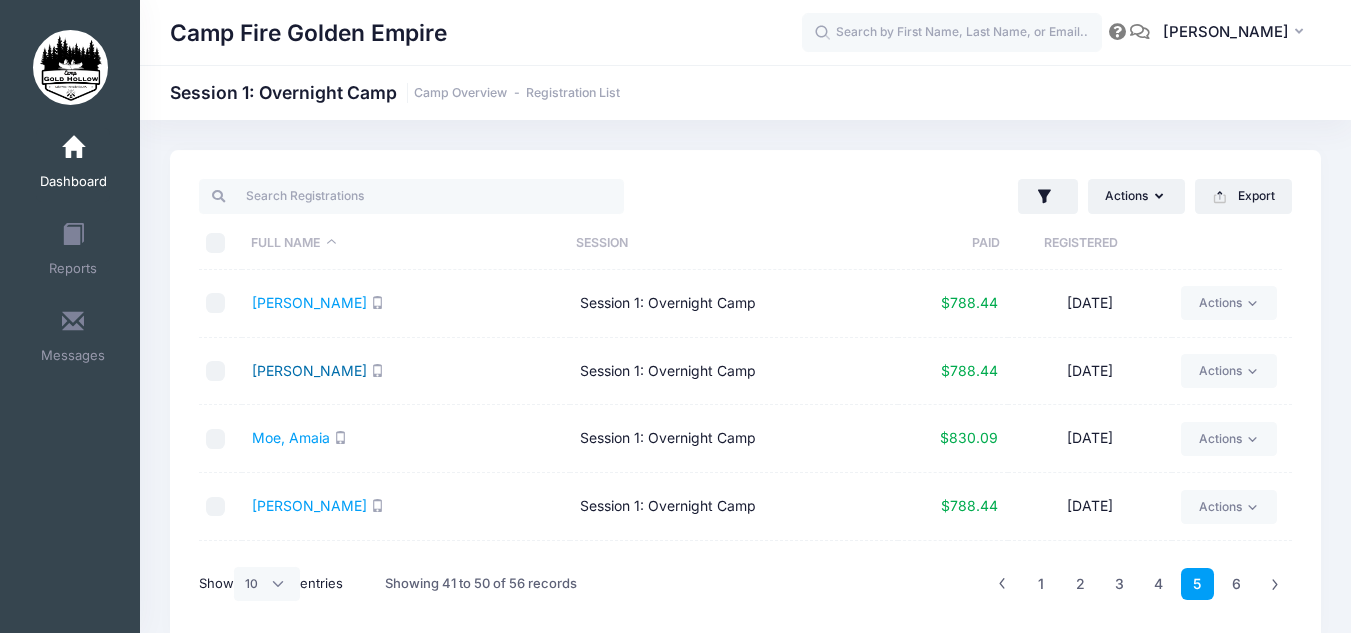 click on "[PERSON_NAME]" at bounding box center [309, 370] 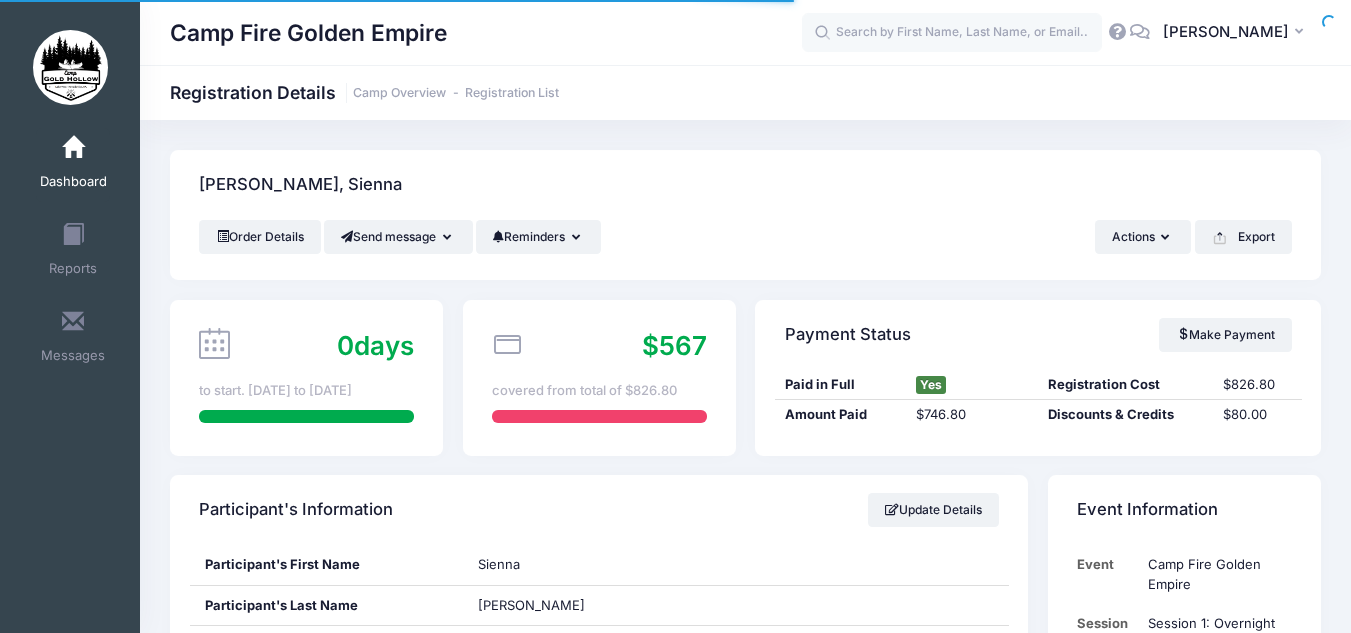 scroll, scrollTop: 0, scrollLeft: 0, axis: both 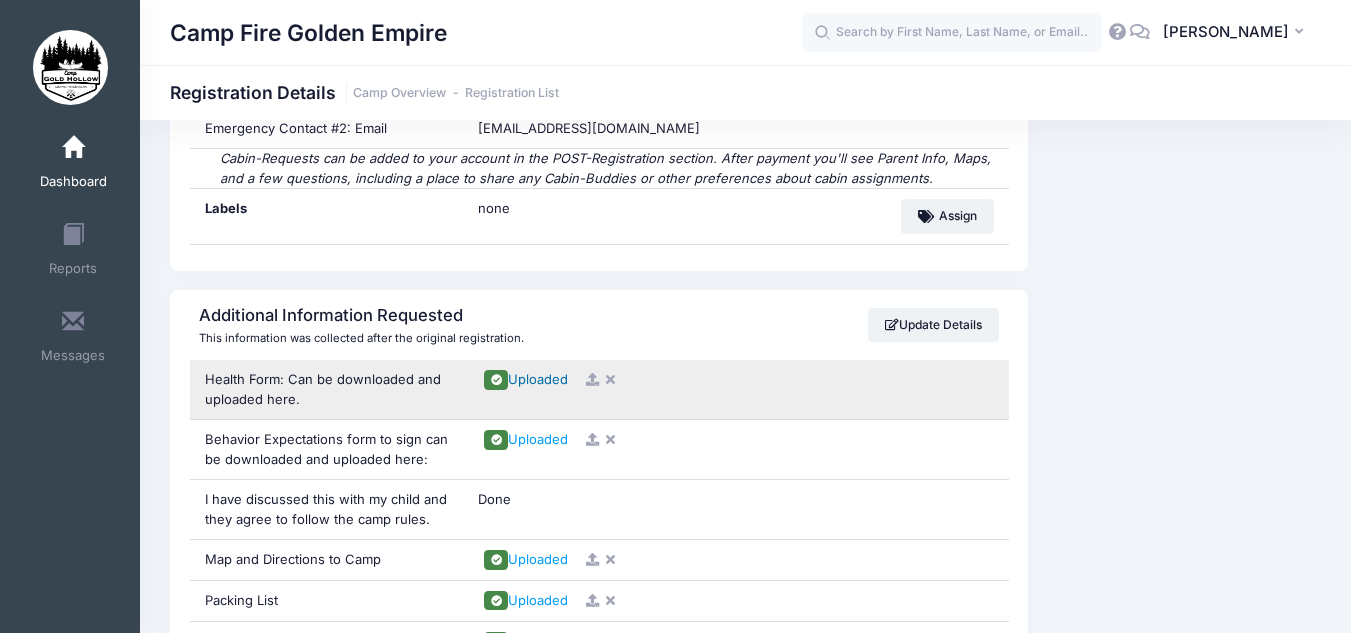 click on "Uploaded" at bounding box center (538, 379) 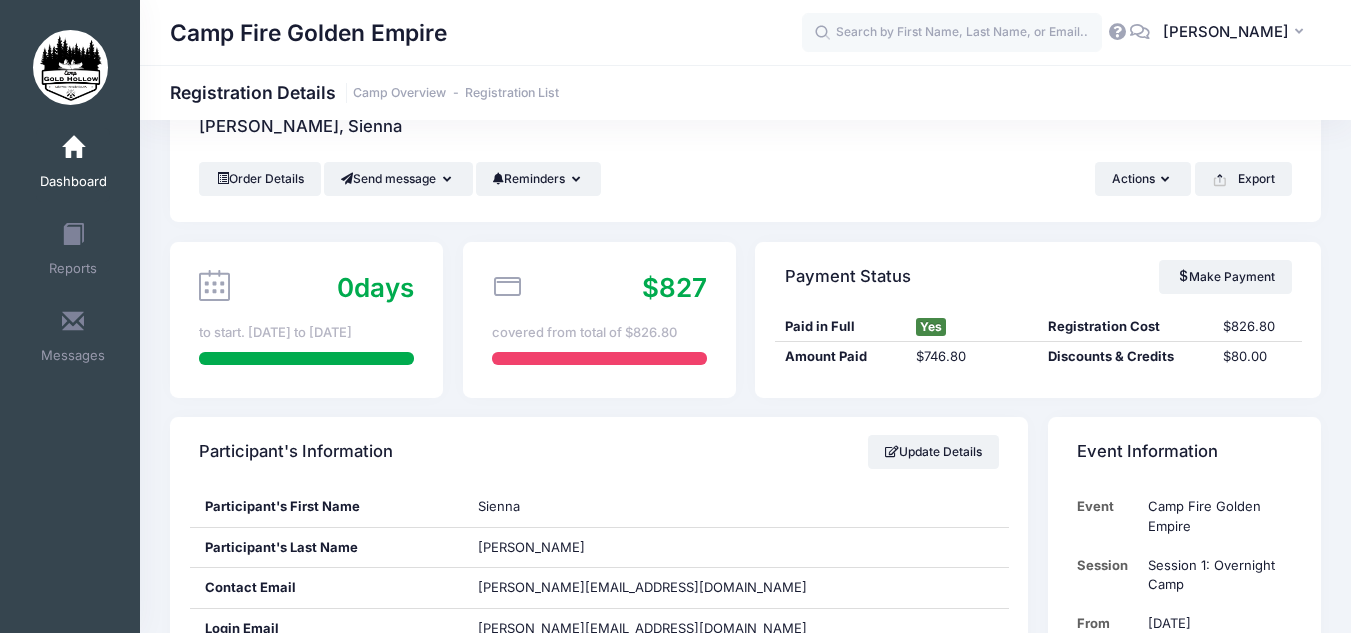 scroll, scrollTop: 0, scrollLeft: 0, axis: both 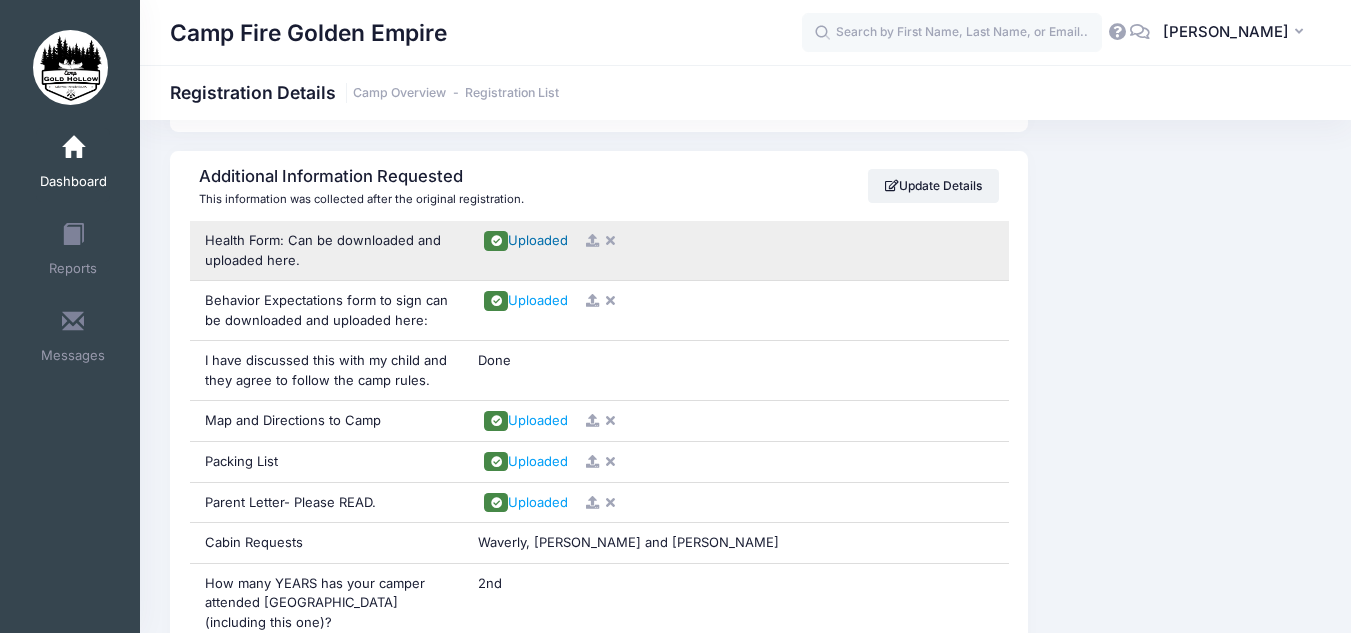 click on "Uploaded" at bounding box center [538, 240] 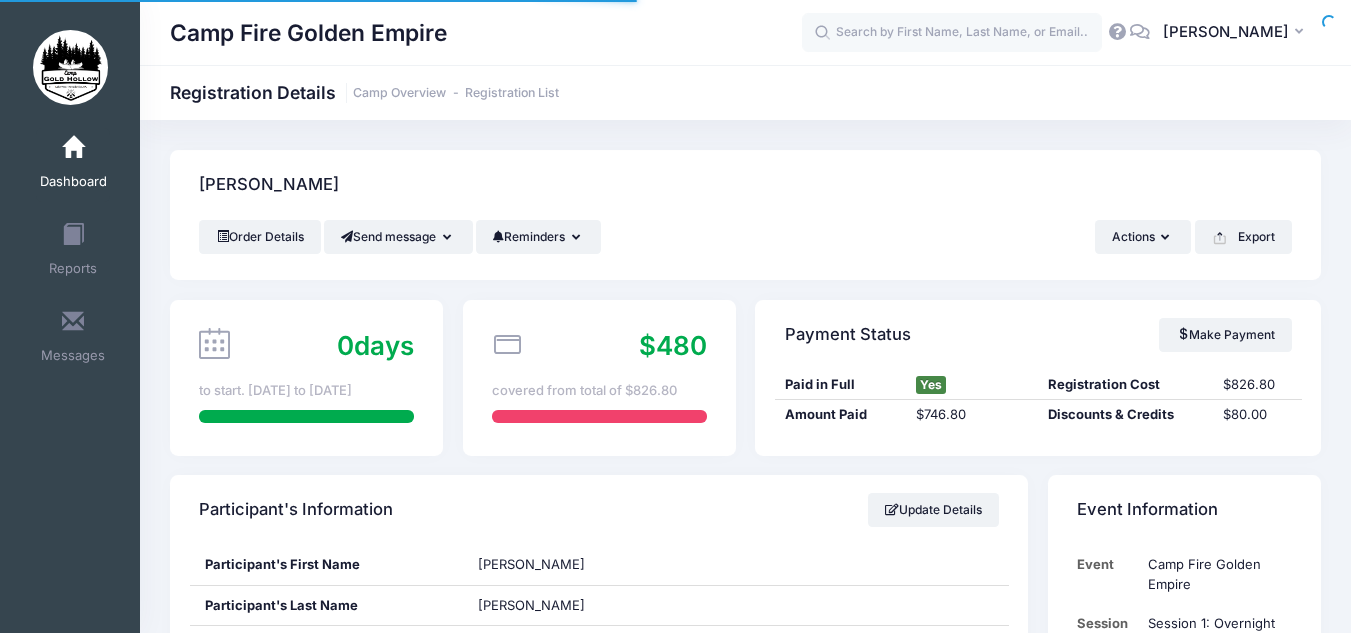 scroll, scrollTop: 0, scrollLeft: 0, axis: both 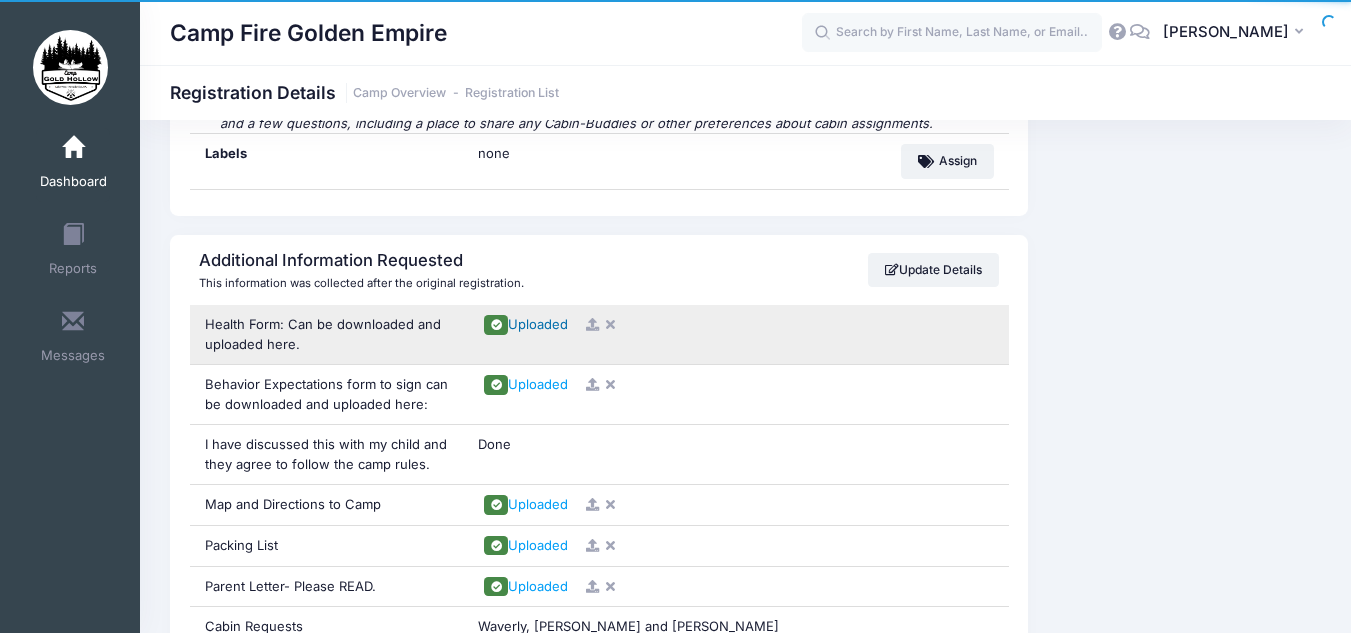 click on "Uploaded" at bounding box center [538, 324] 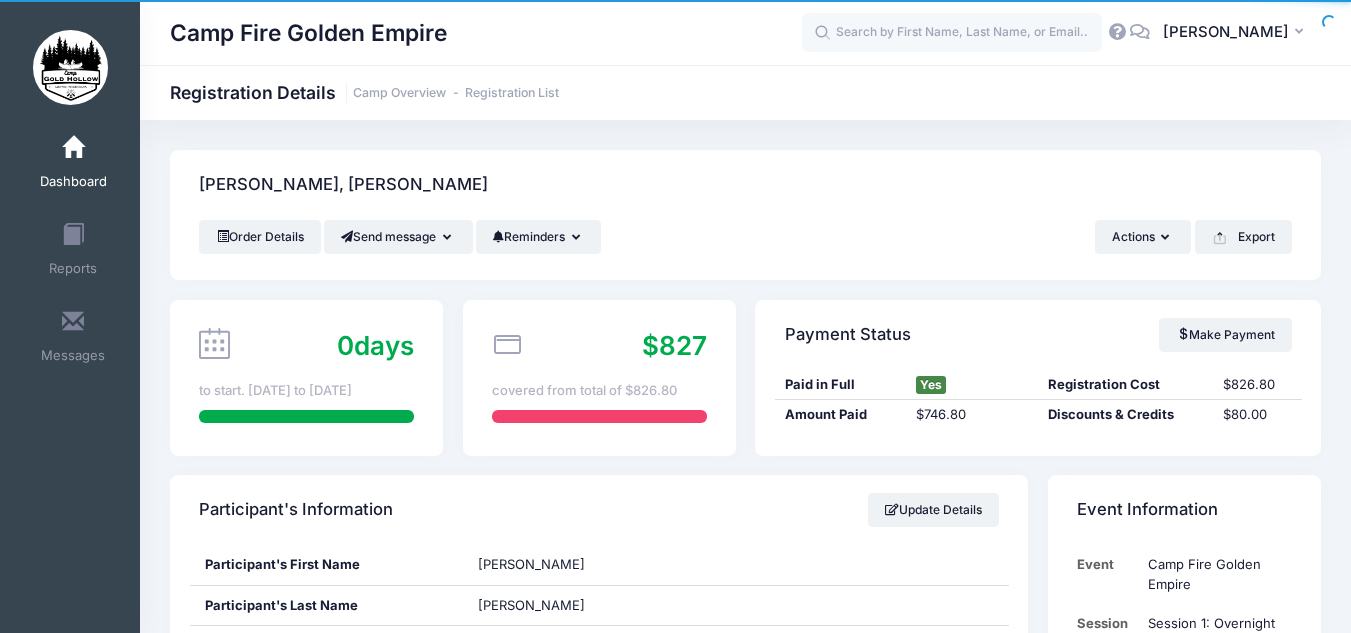 scroll, scrollTop: 1116, scrollLeft: 0, axis: vertical 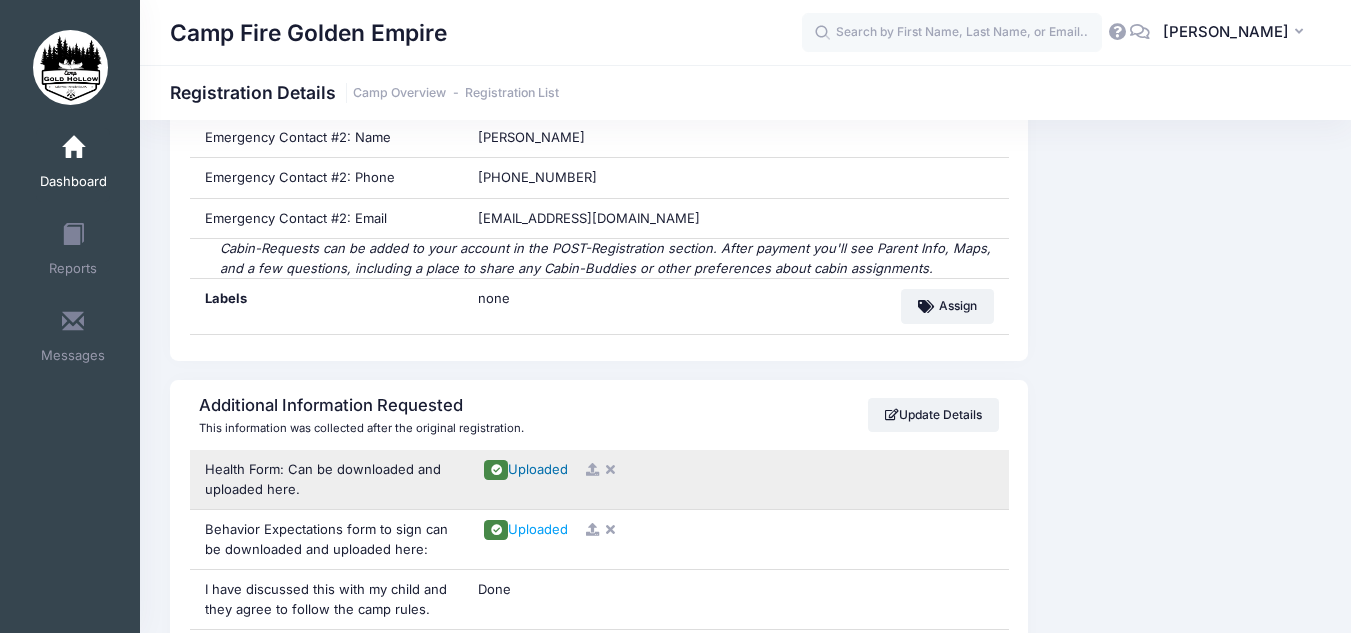 click on "Uploaded" at bounding box center [538, 469] 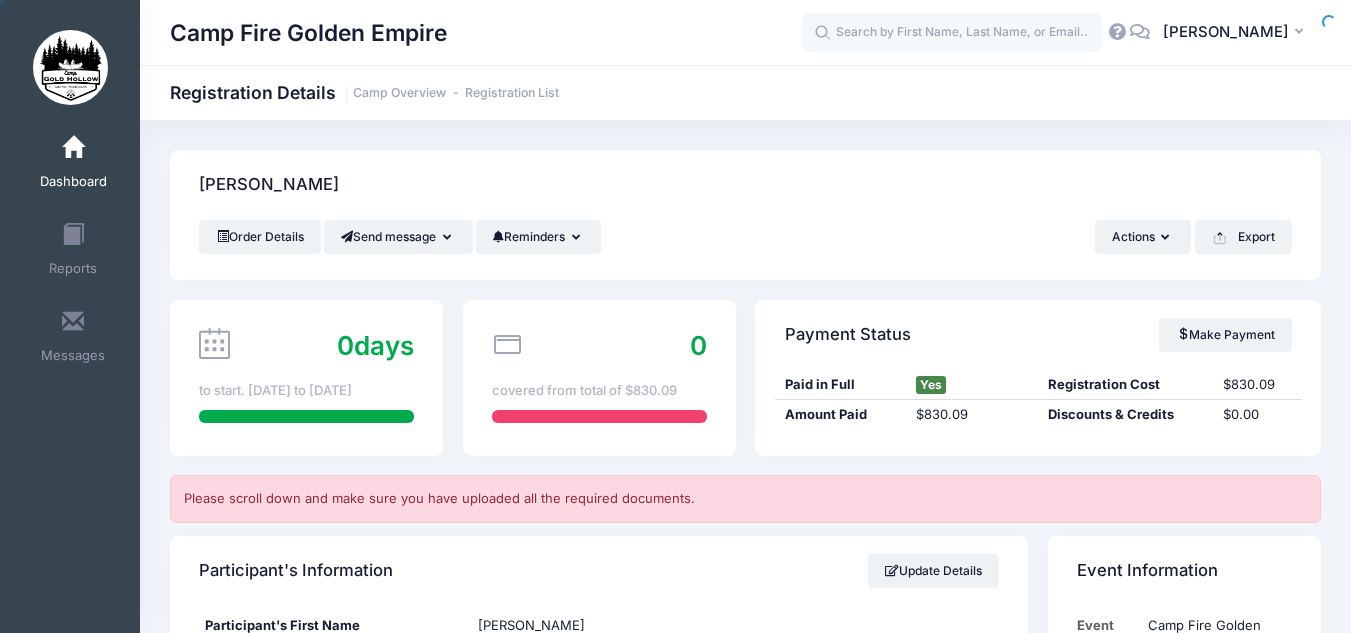 scroll, scrollTop: 0, scrollLeft: 0, axis: both 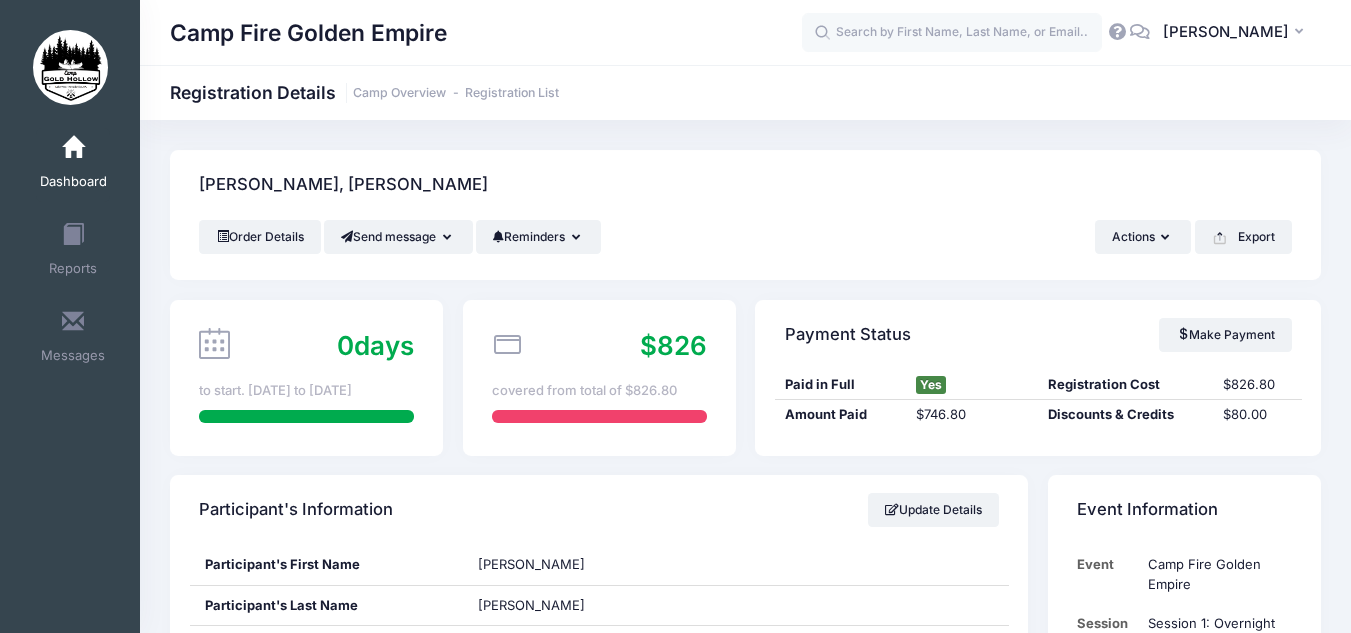 click on "Dashboard" at bounding box center [73, 165] 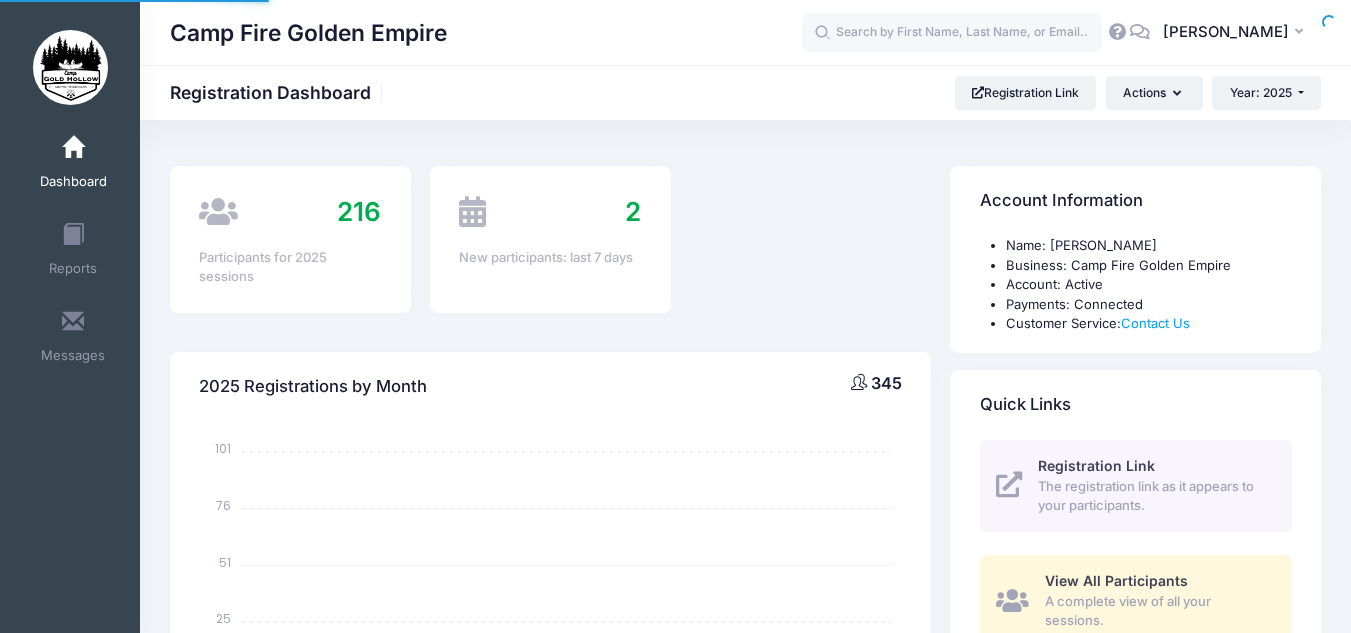 scroll, scrollTop: 0, scrollLeft: 0, axis: both 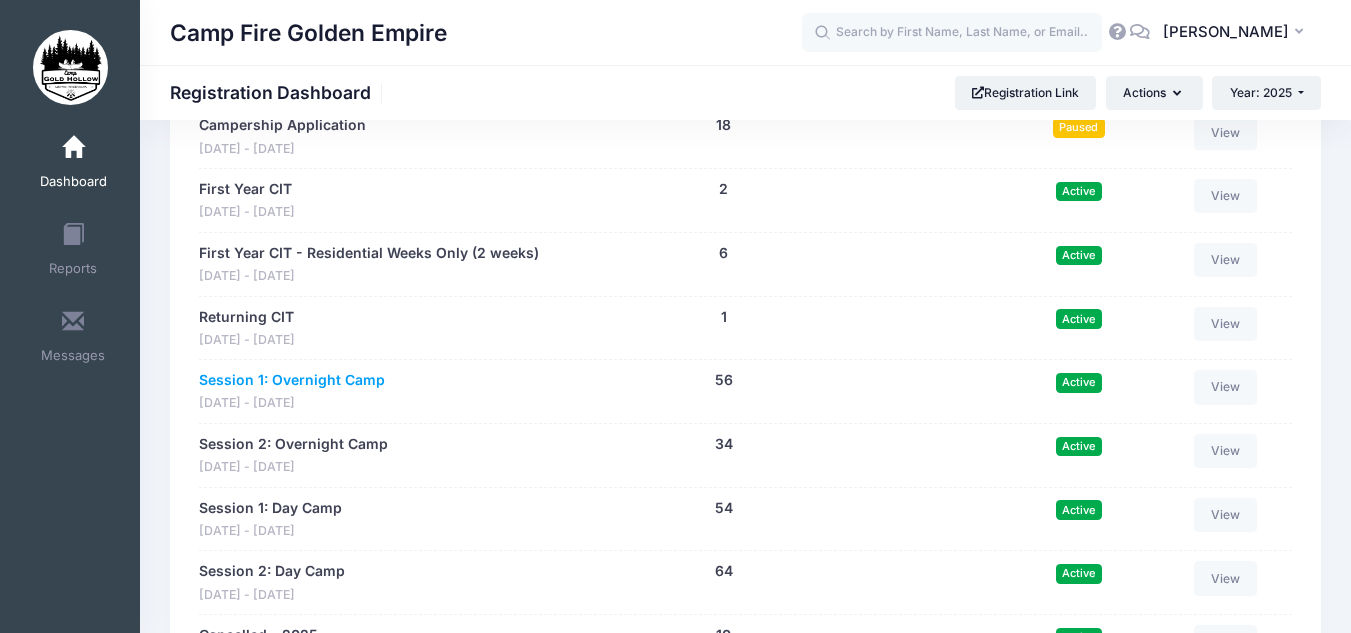 click on "Session 1: Overnight Camp" at bounding box center (292, 380) 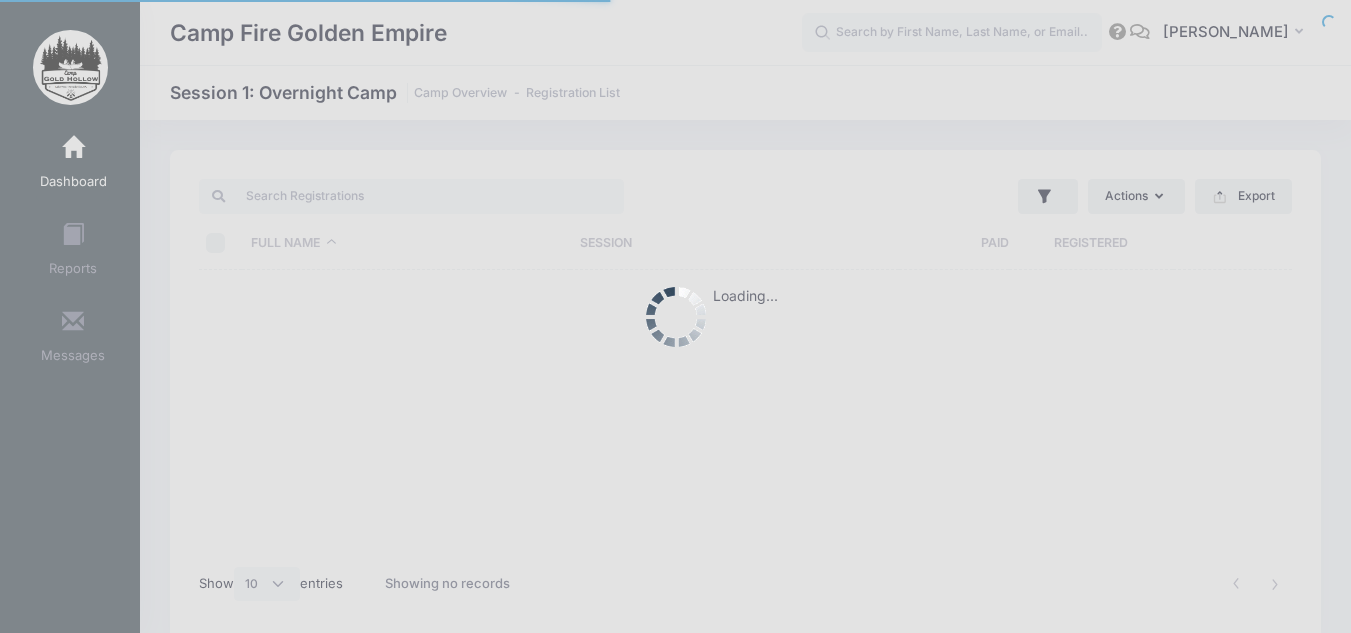 select on "10" 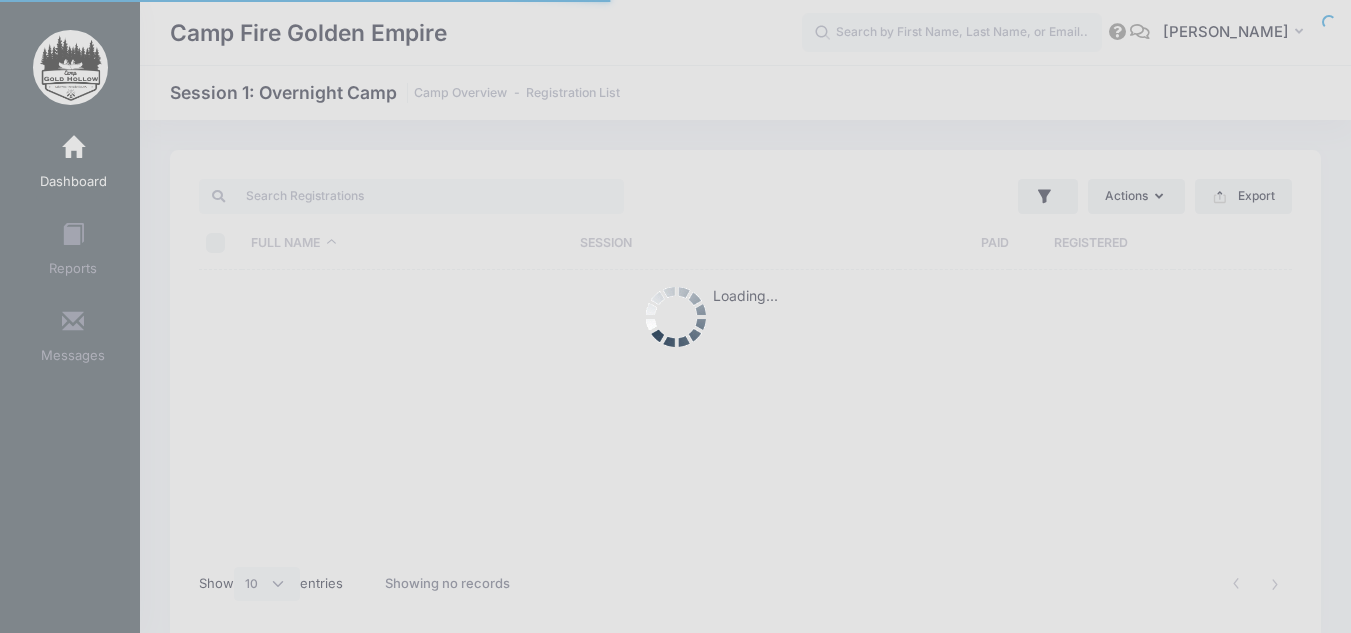 scroll, scrollTop: 0, scrollLeft: 0, axis: both 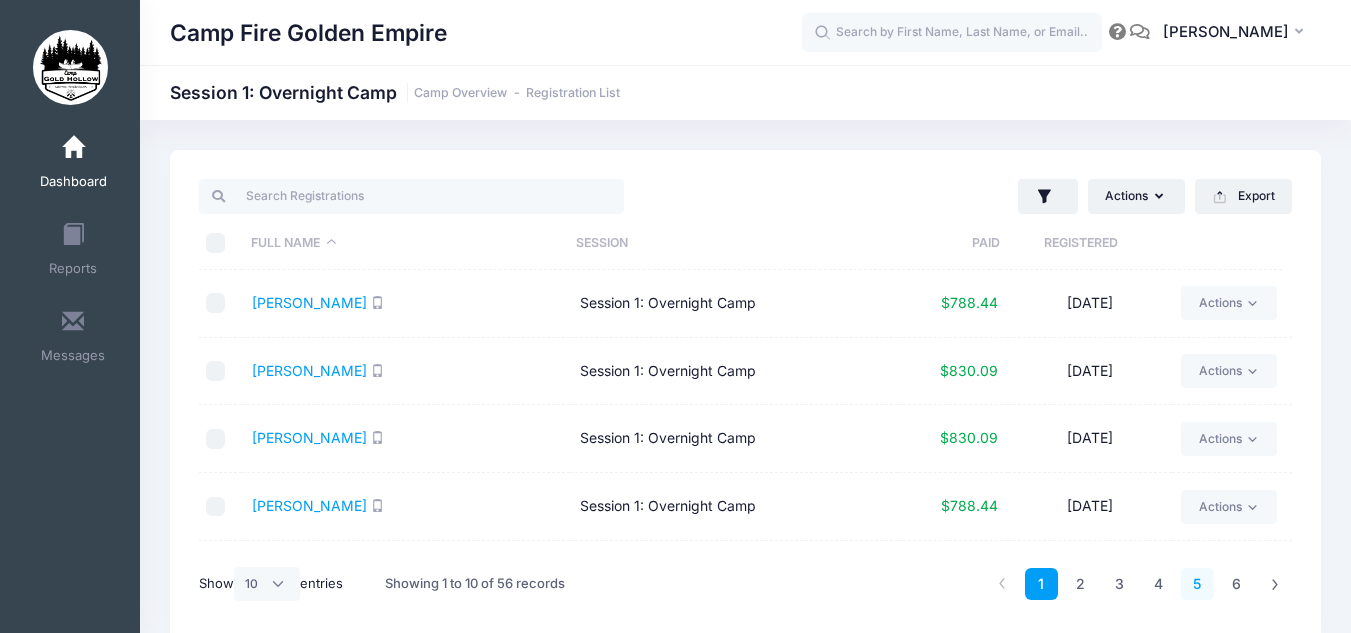 click on "5" at bounding box center [1197, 584] 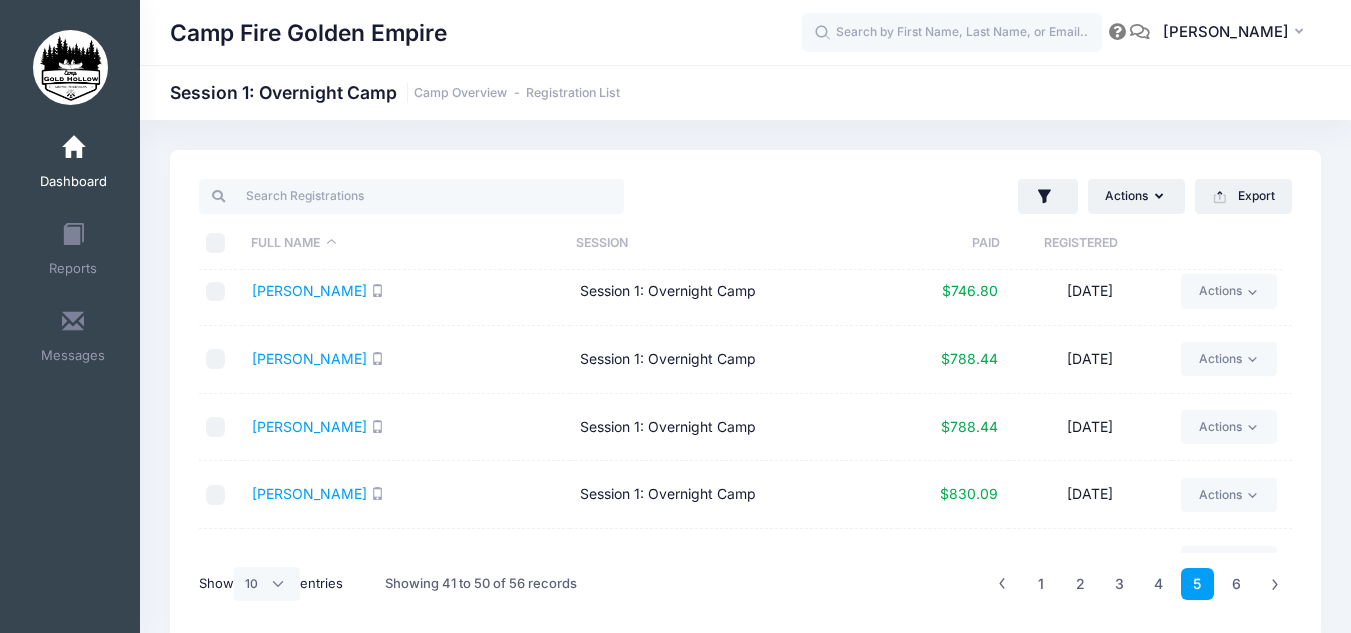 scroll, scrollTop: 394, scrollLeft: 0, axis: vertical 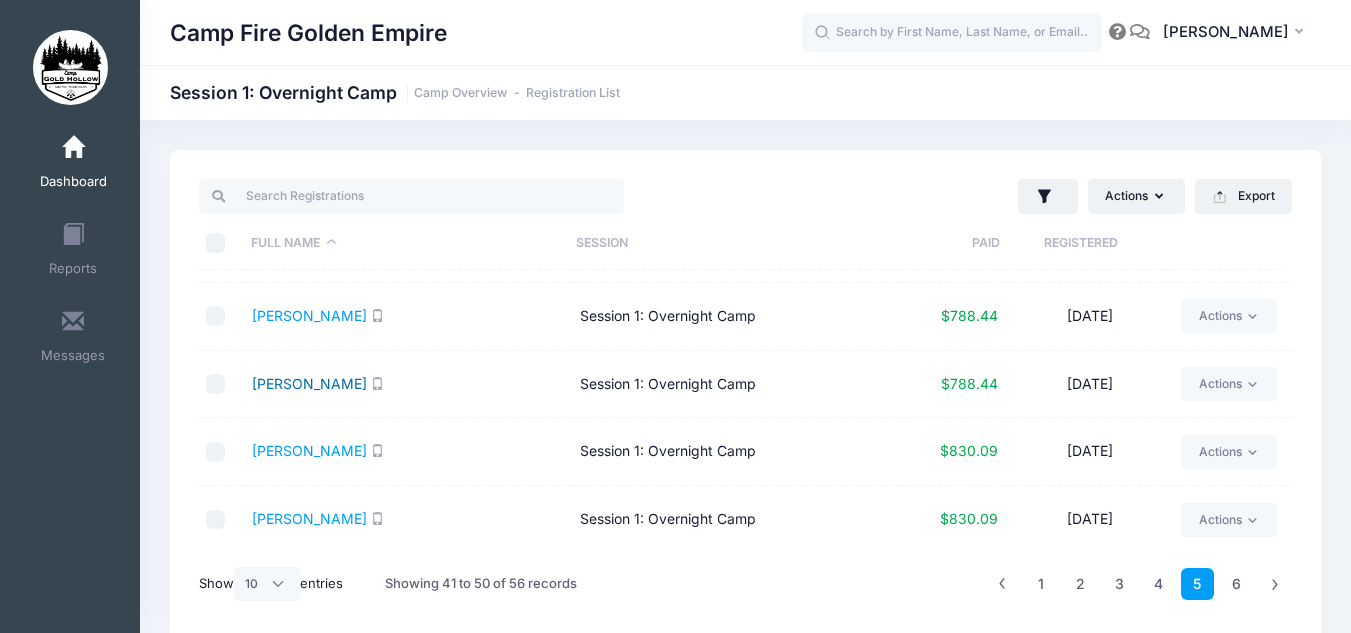 click on "[PERSON_NAME]" at bounding box center (309, 383) 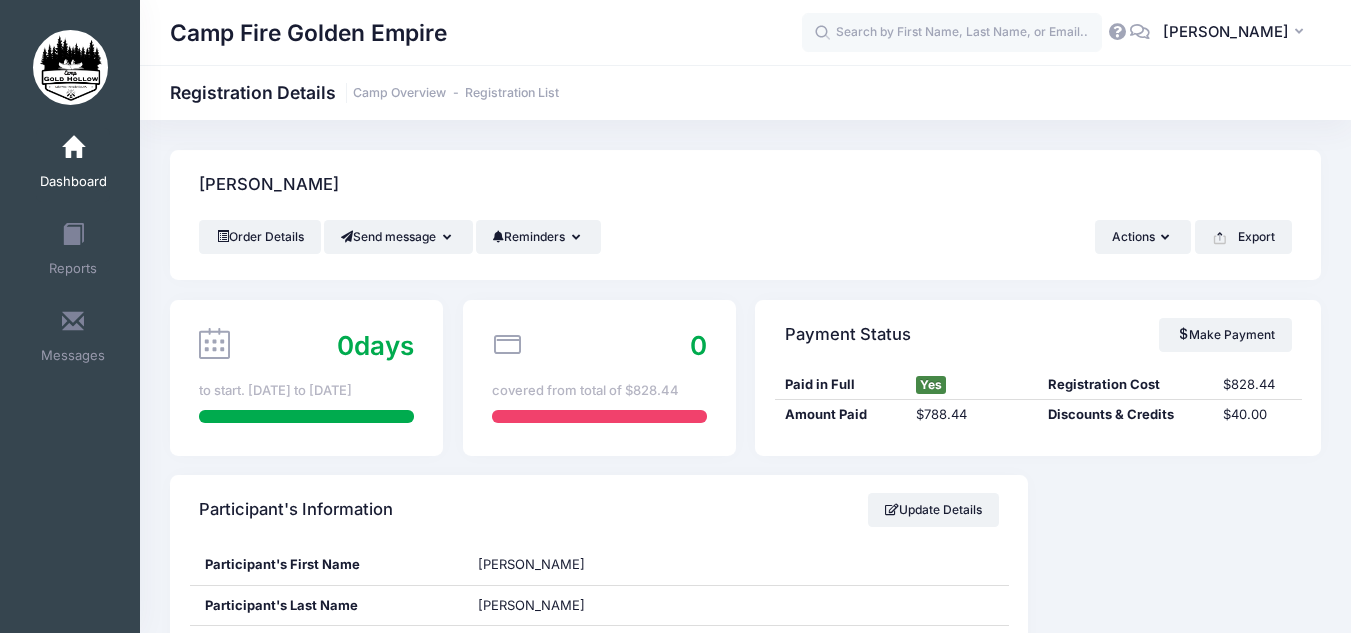scroll, scrollTop: 0, scrollLeft: 0, axis: both 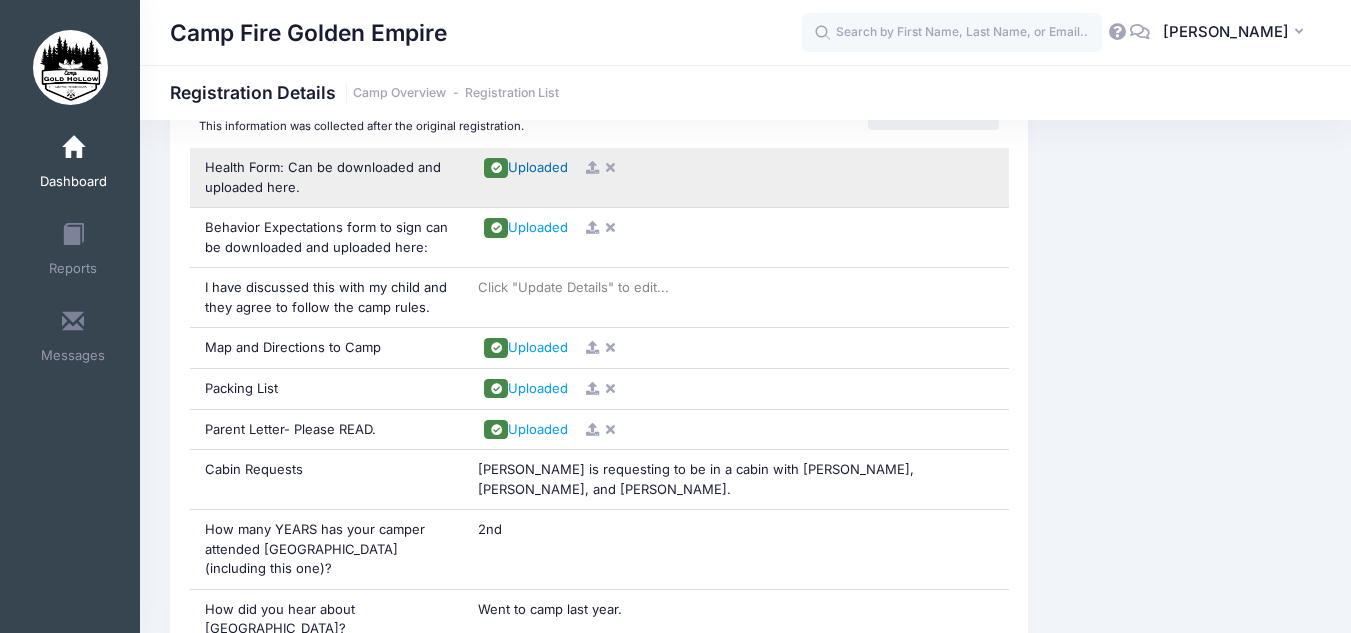 click on "Uploaded" at bounding box center [538, 167] 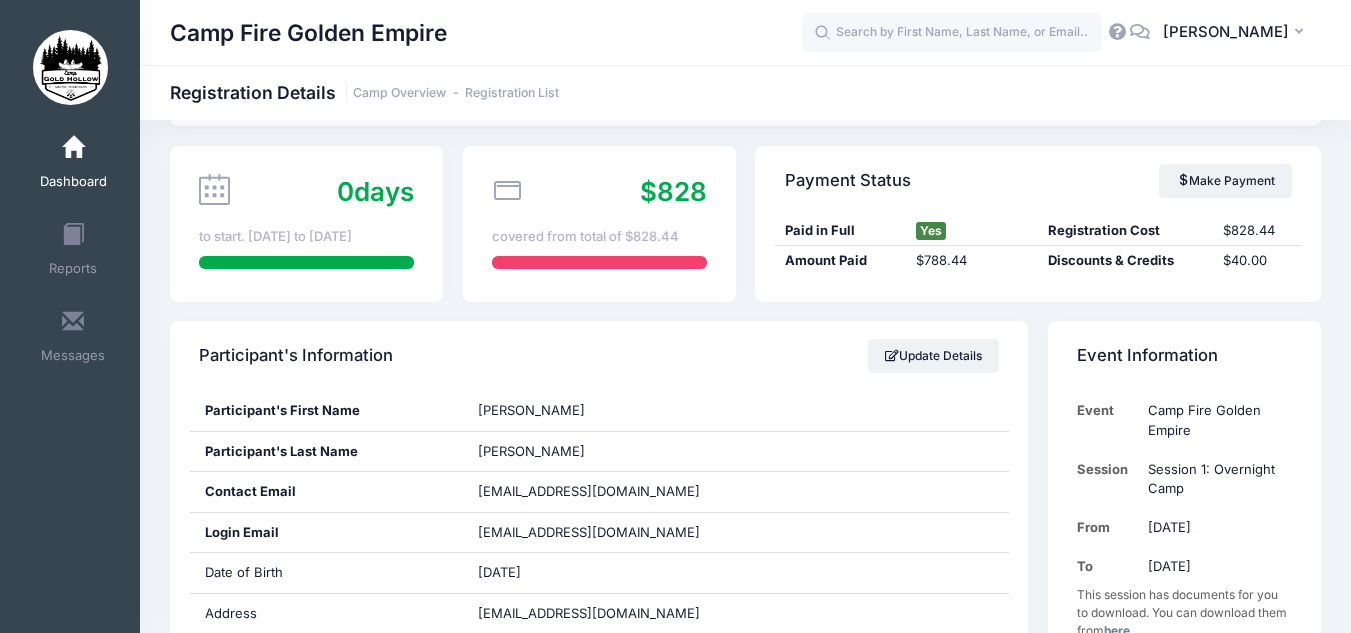 scroll, scrollTop: 0, scrollLeft: 0, axis: both 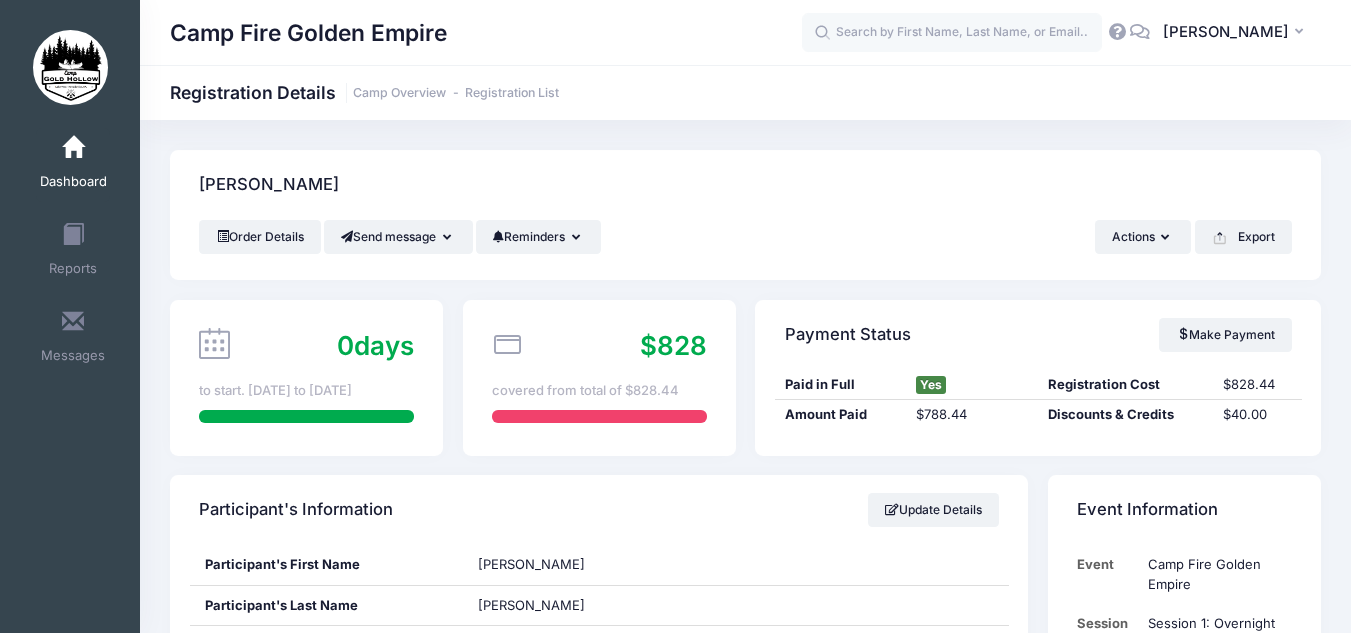 click at bounding box center [73, 148] 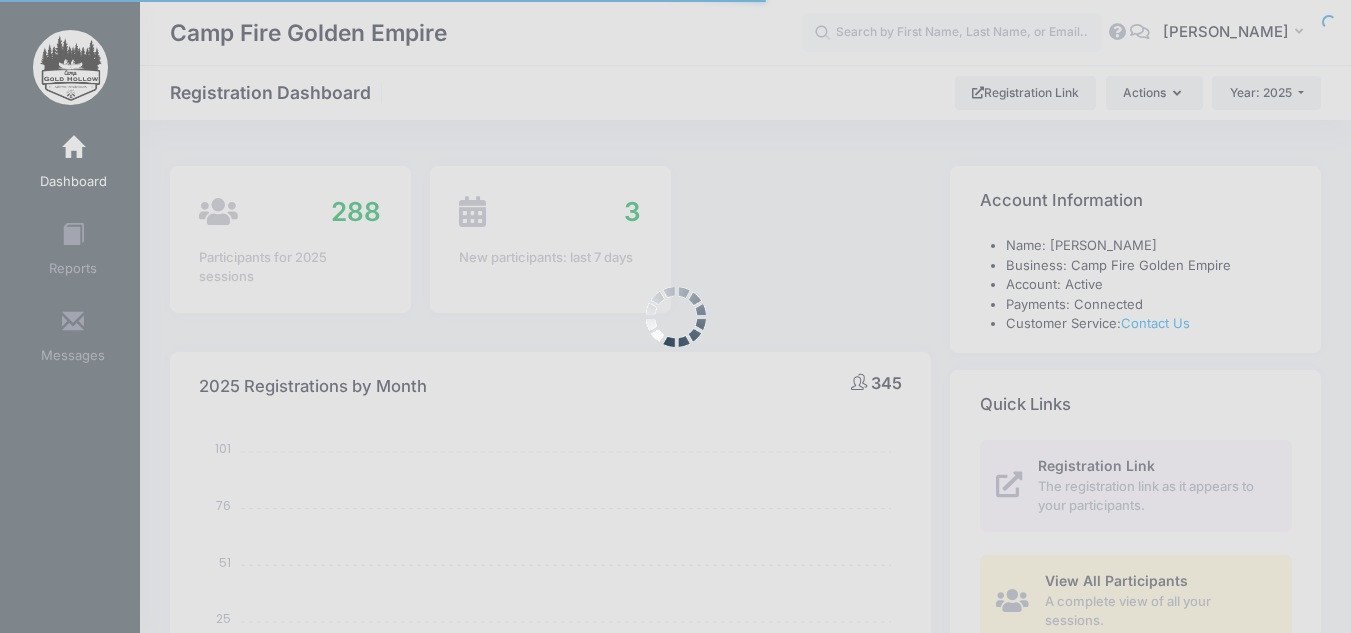 select 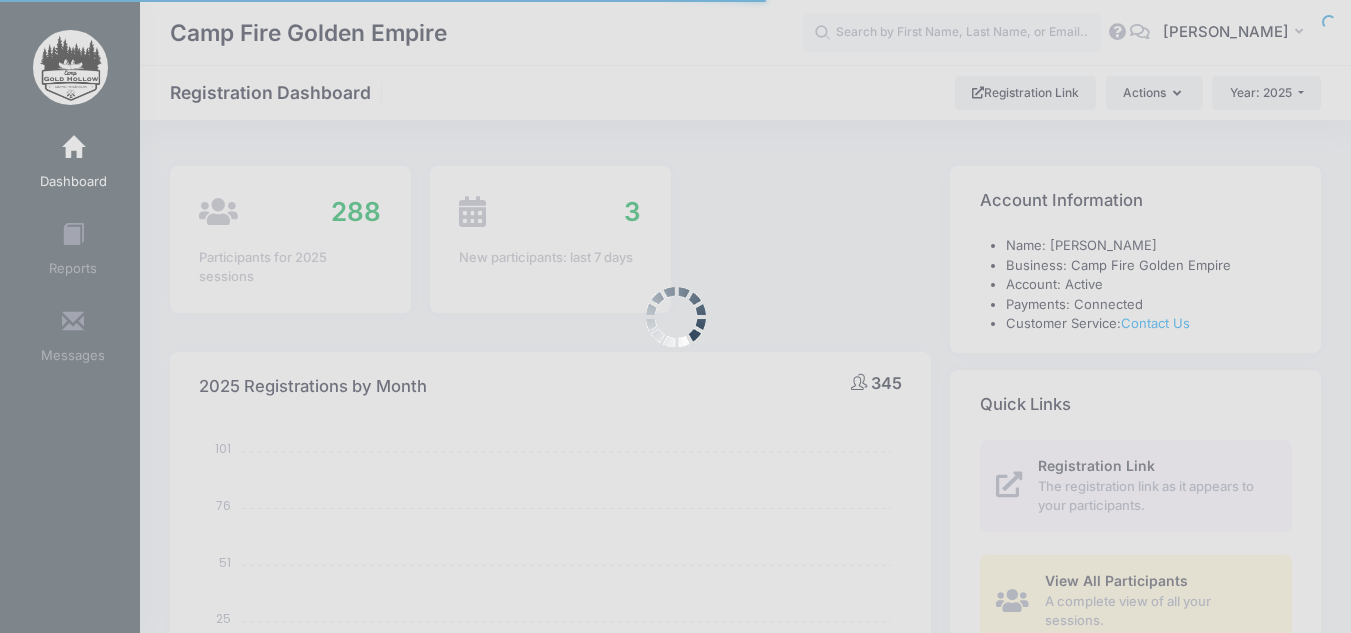 scroll, scrollTop: 565, scrollLeft: 0, axis: vertical 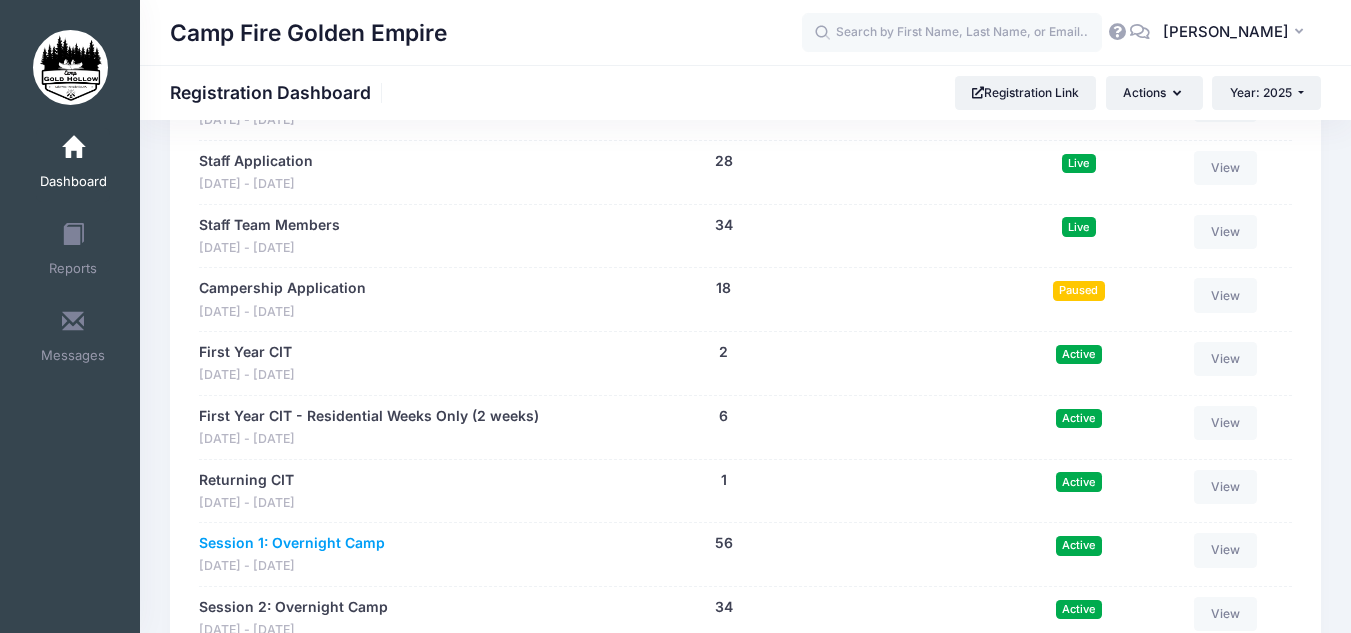 click on "Session 1: Overnight Camp" at bounding box center (292, 543) 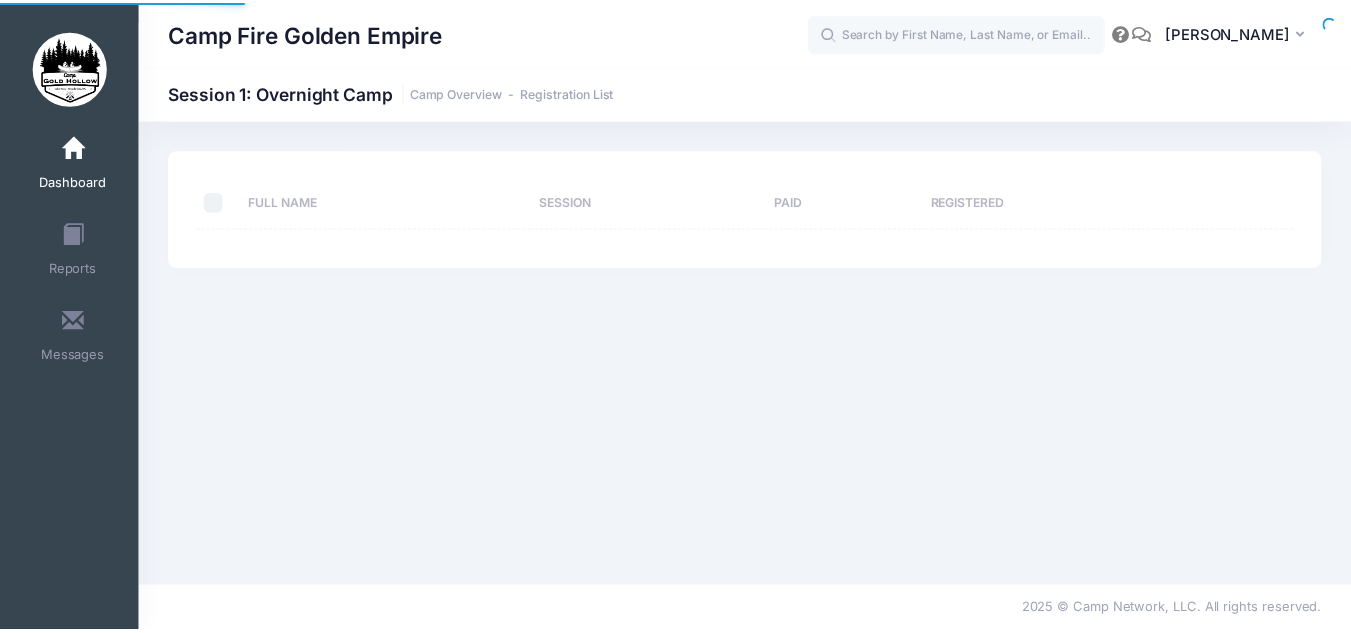 scroll, scrollTop: 0, scrollLeft: 0, axis: both 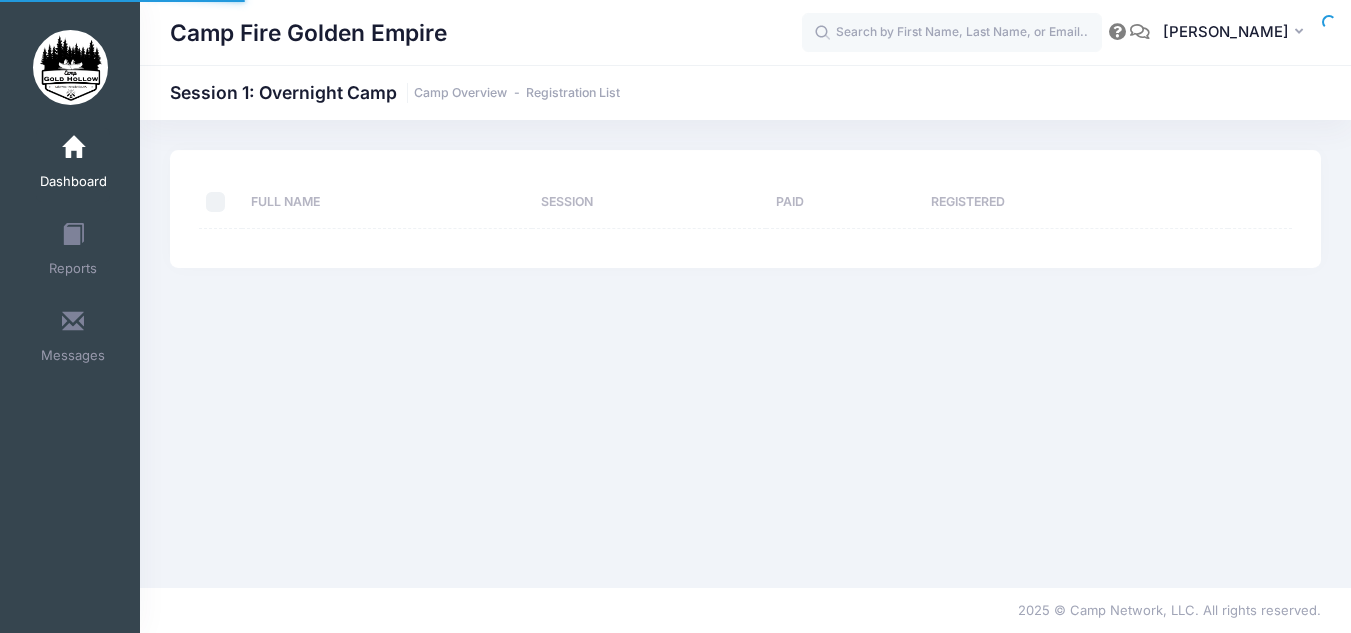 select on "10" 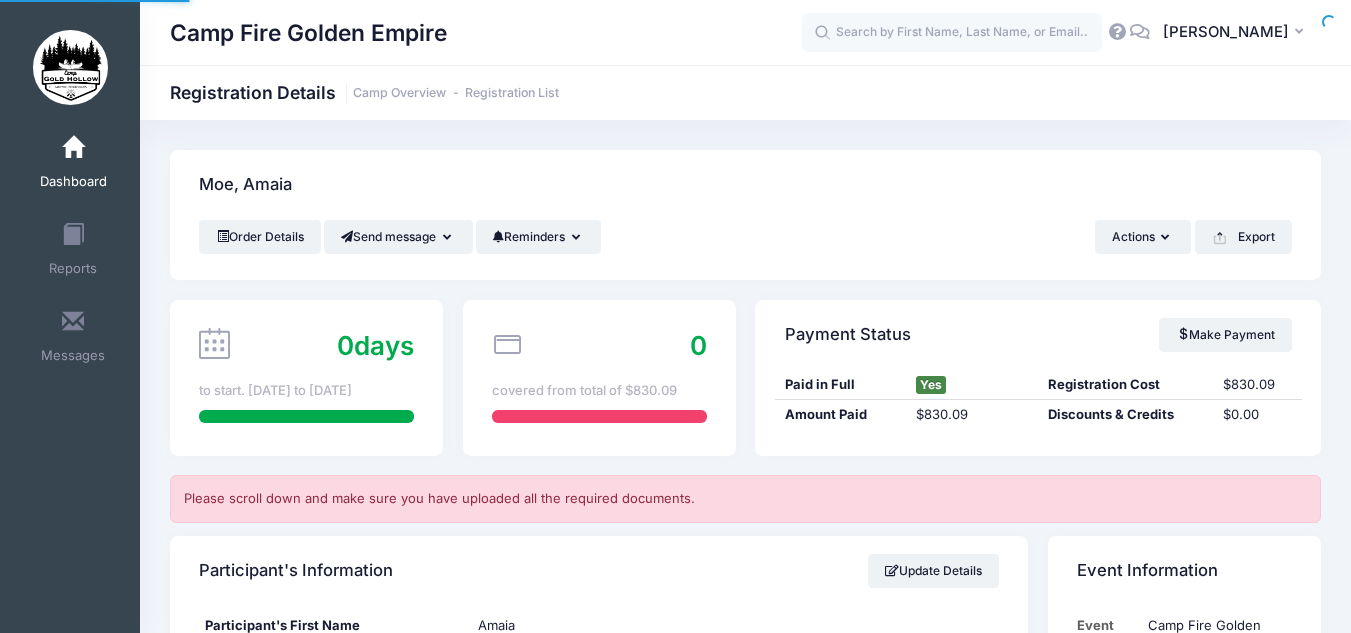scroll, scrollTop: 0, scrollLeft: 0, axis: both 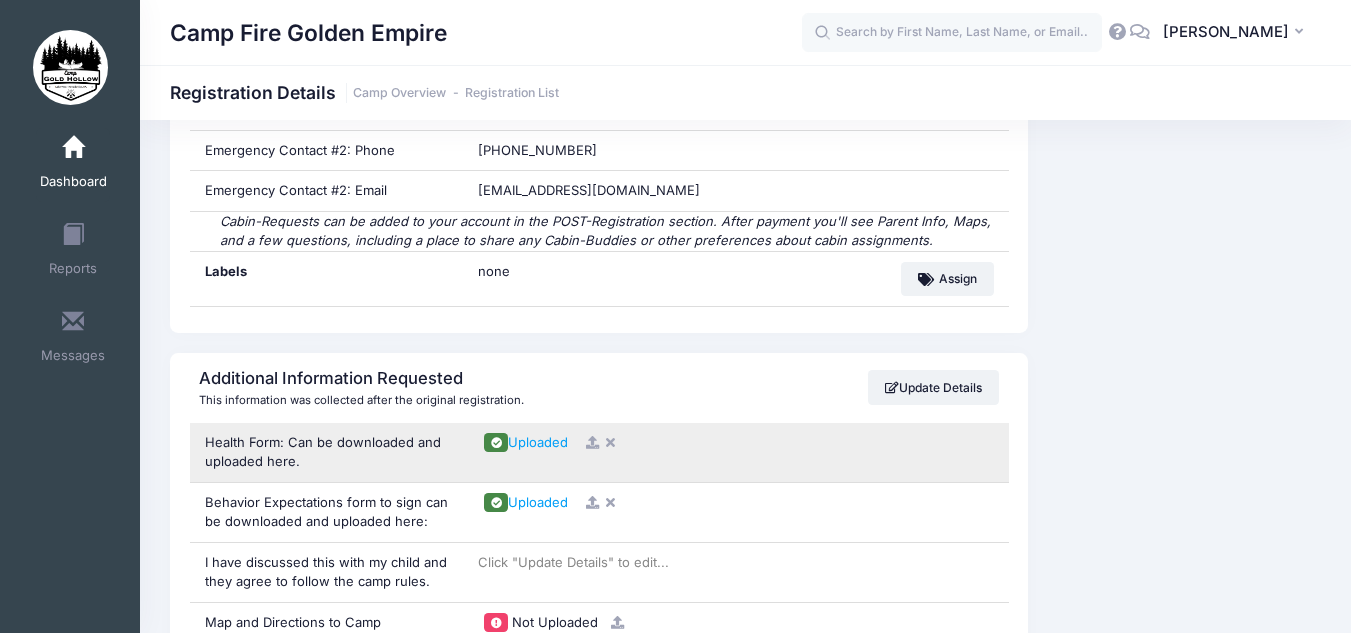 click on "Uploaded" at bounding box center [736, 443] 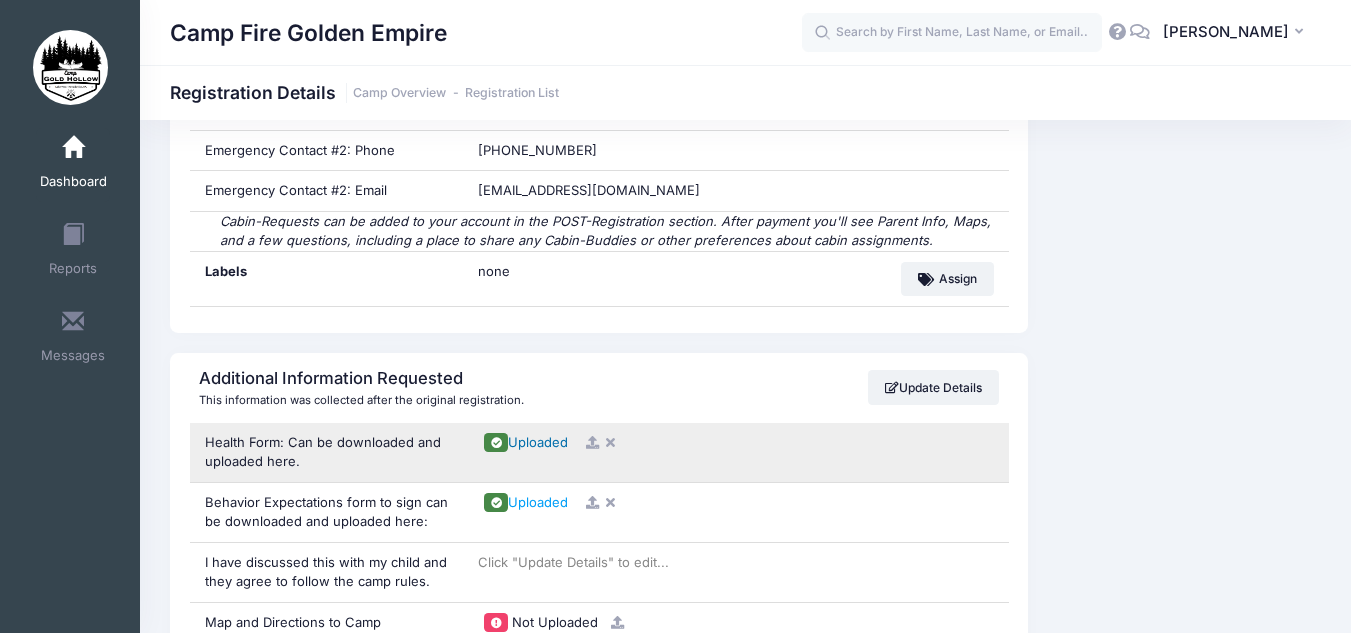 click on "Uploaded" at bounding box center [538, 442] 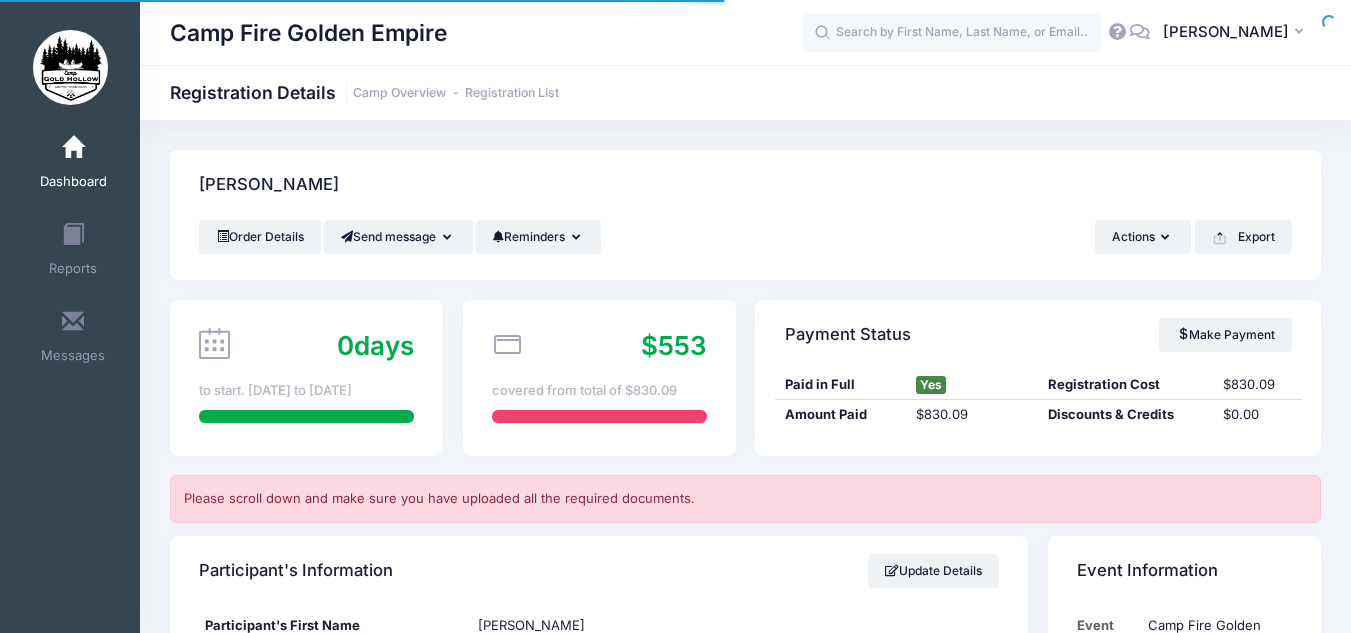 scroll, scrollTop: 0, scrollLeft: 0, axis: both 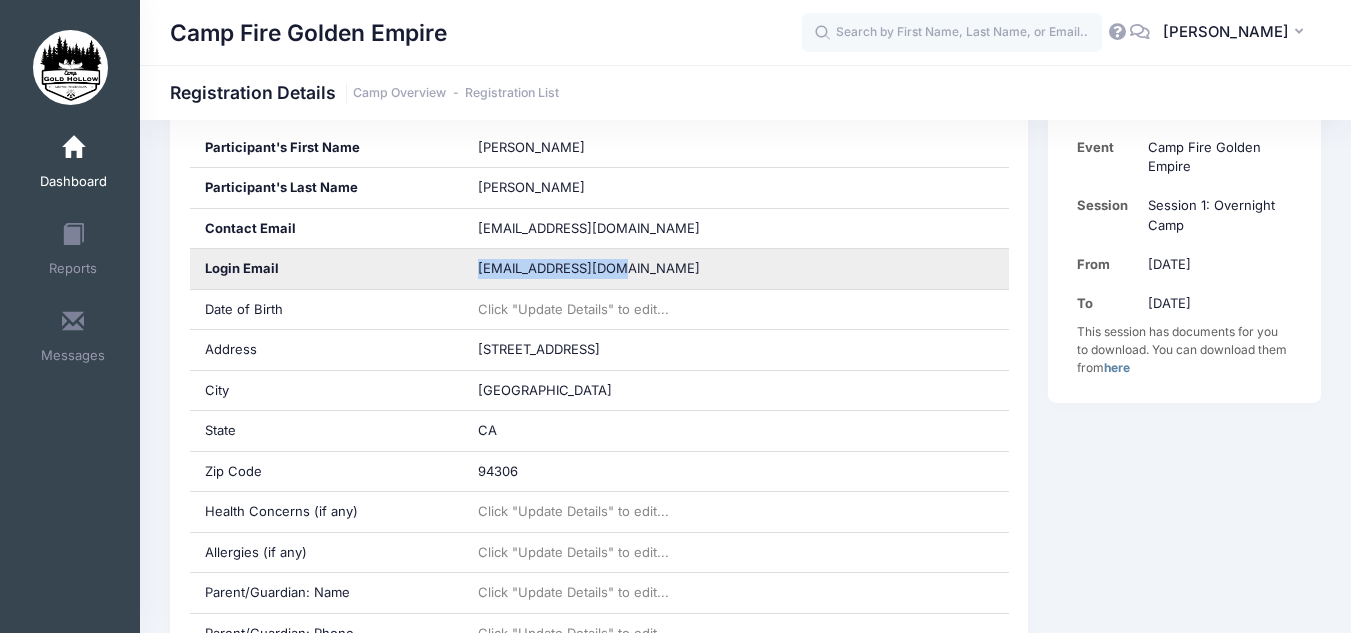drag, startPoint x: 624, startPoint y: 268, endPoint x: 479, endPoint y: 269, distance: 145.00345 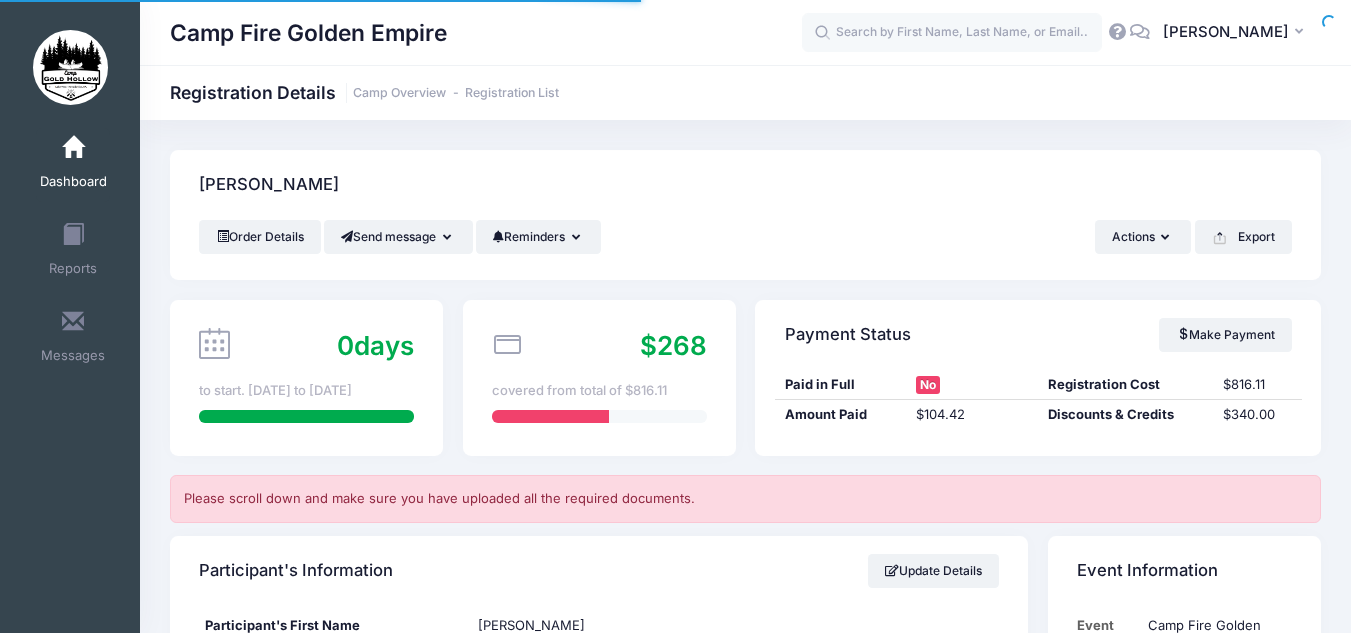 scroll, scrollTop: 0, scrollLeft: 0, axis: both 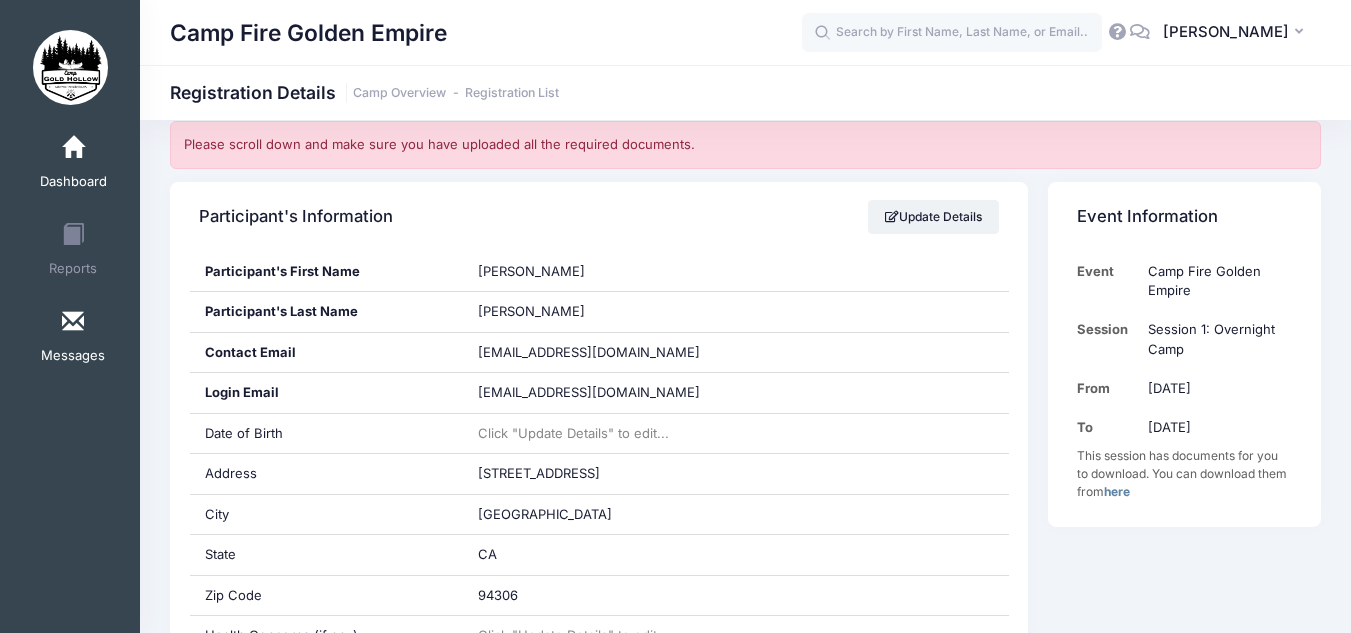 click at bounding box center (73, 322) 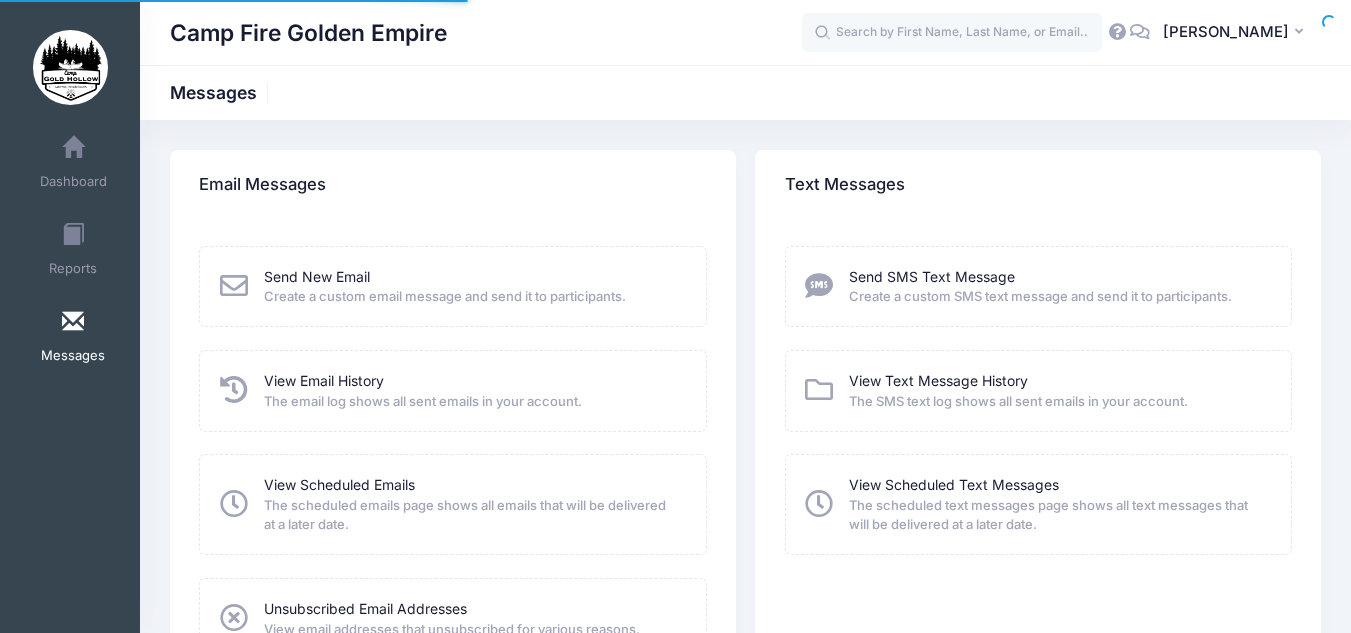 scroll, scrollTop: 0, scrollLeft: 0, axis: both 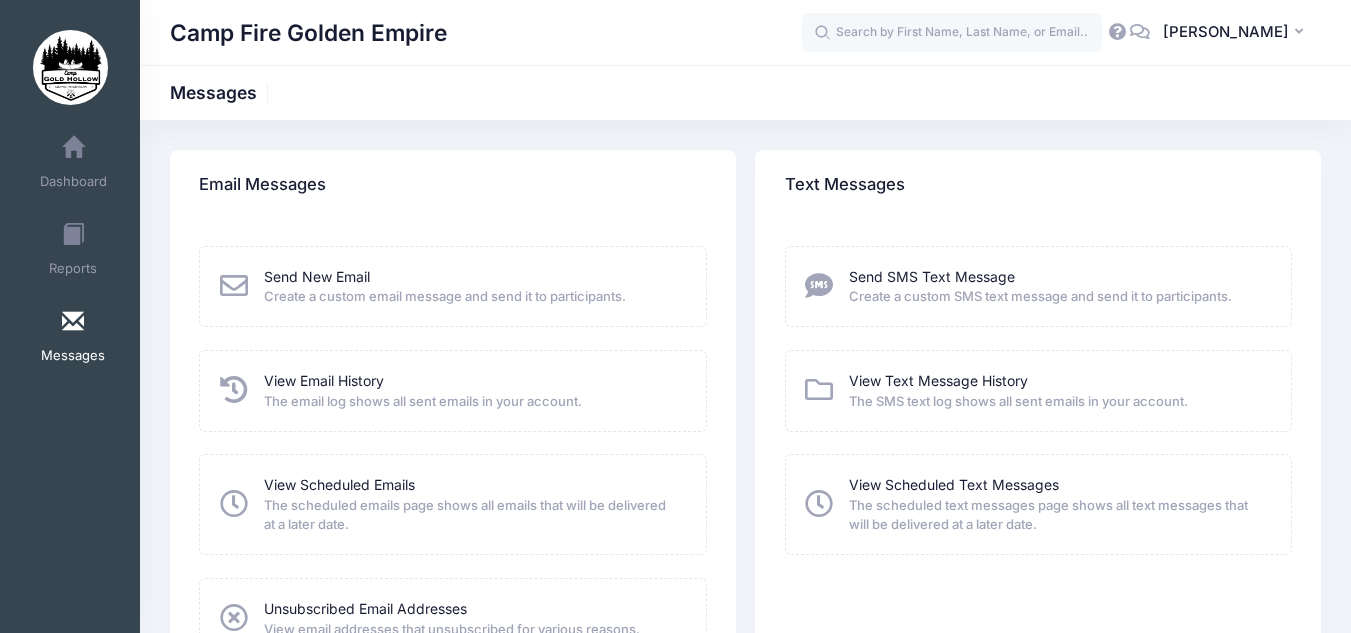 click on "Create a custom email message and send it to participants." at bounding box center (445, 297) 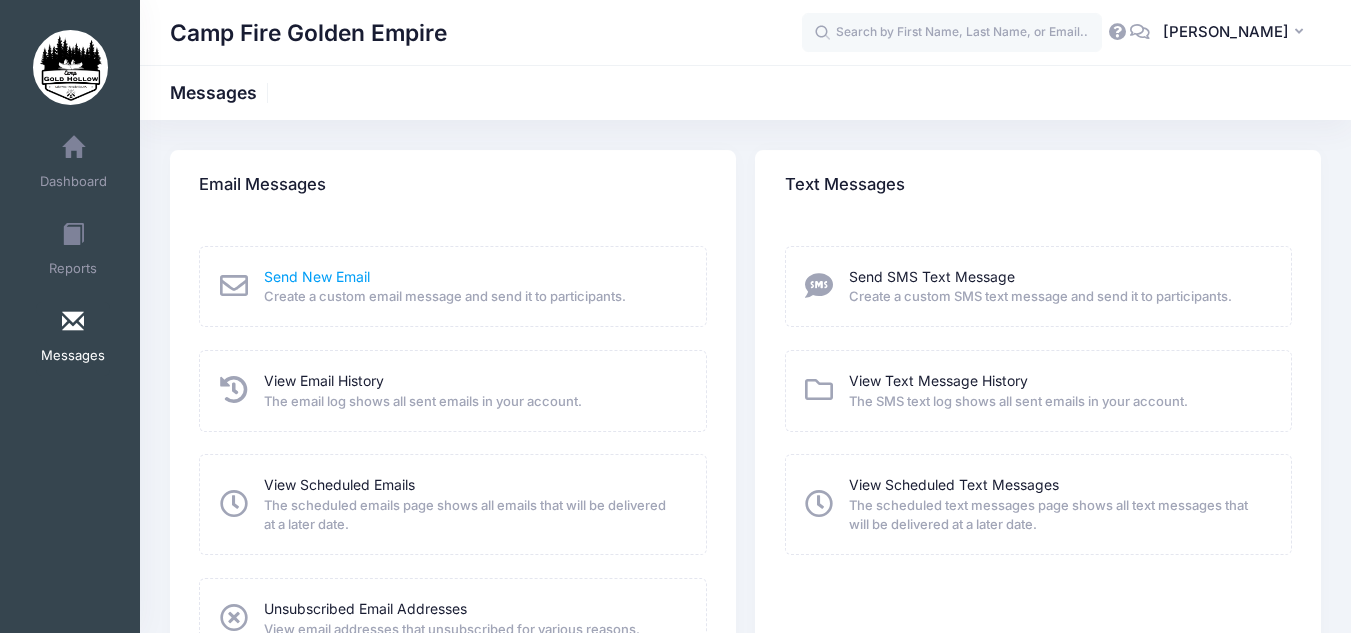 click on "Send New Email" at bounding box center (317, 276) 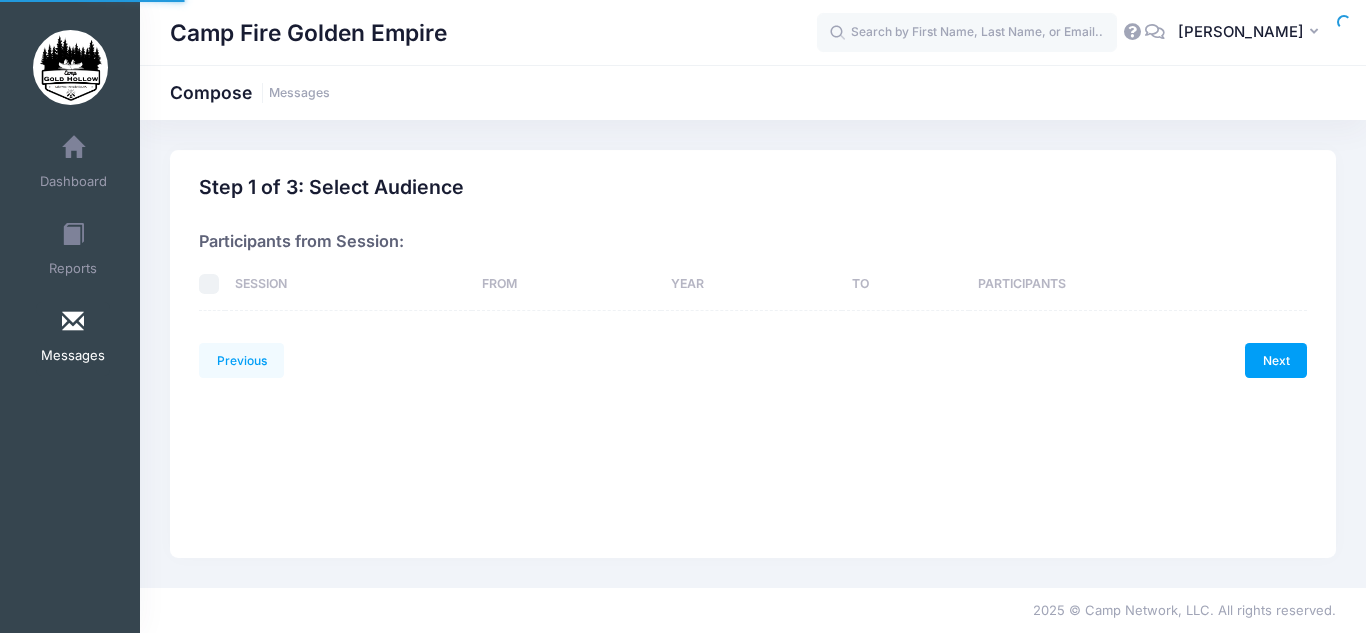 scroll, scrollTop: 0, scrollLeft: 0, axis: both 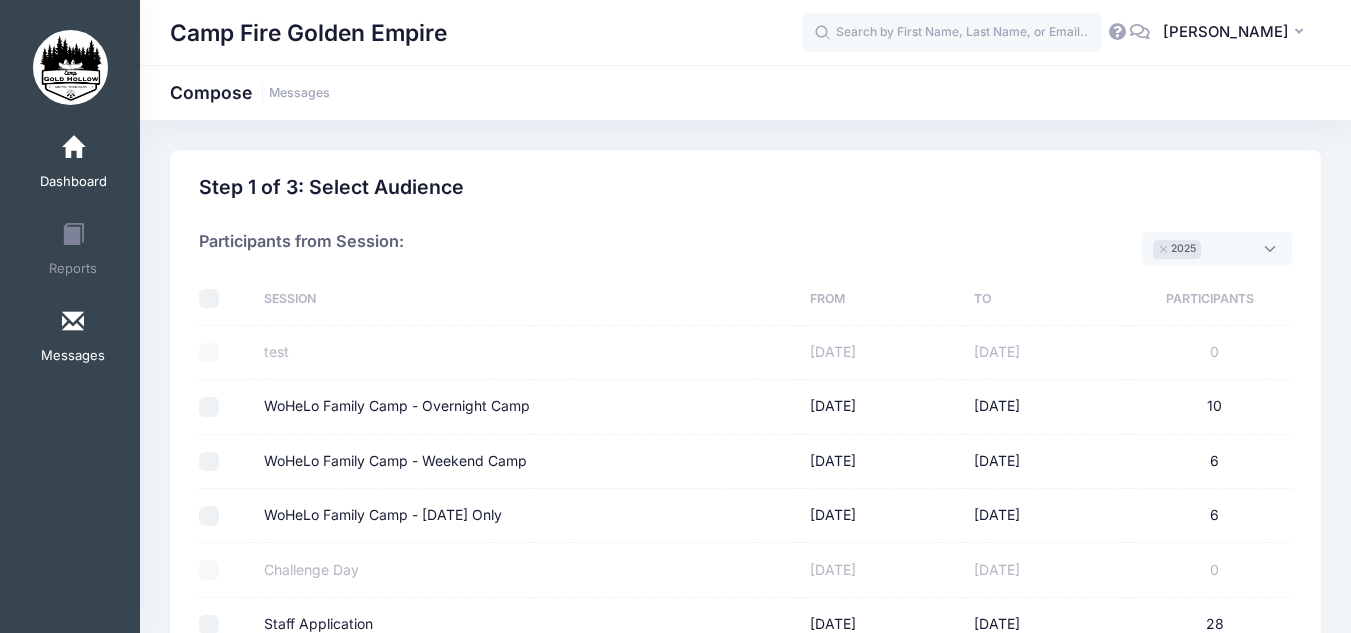 click at bounding box center (73, 148) 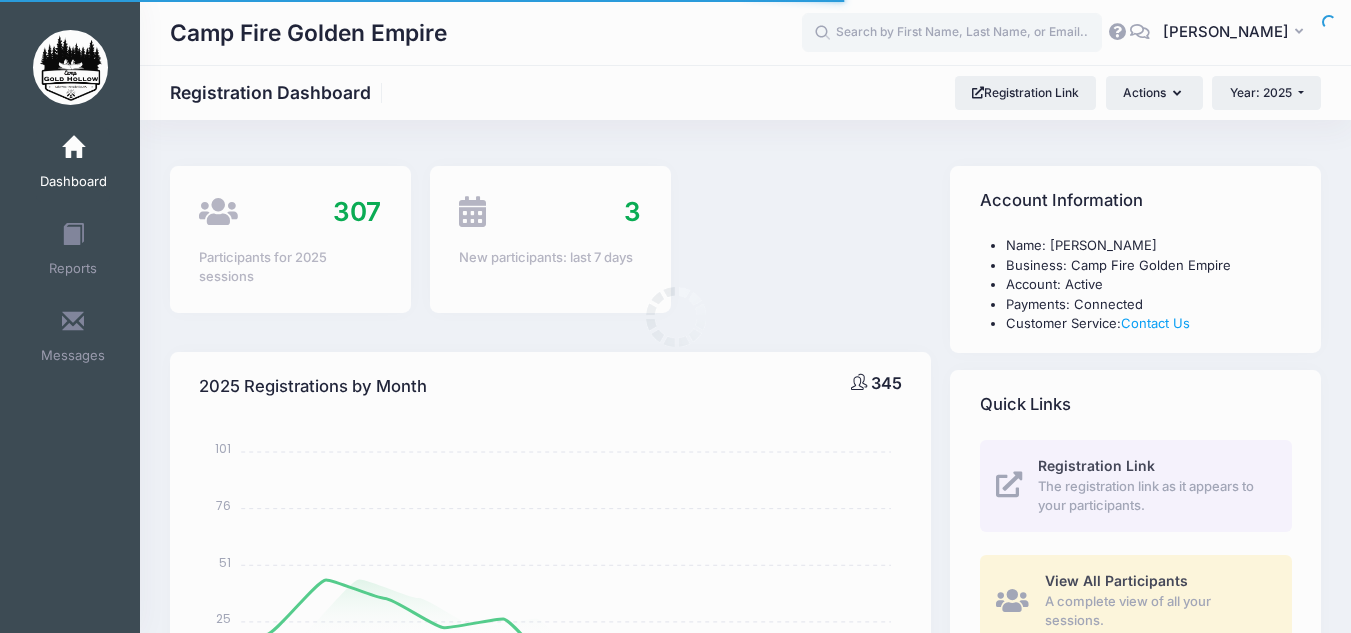 select 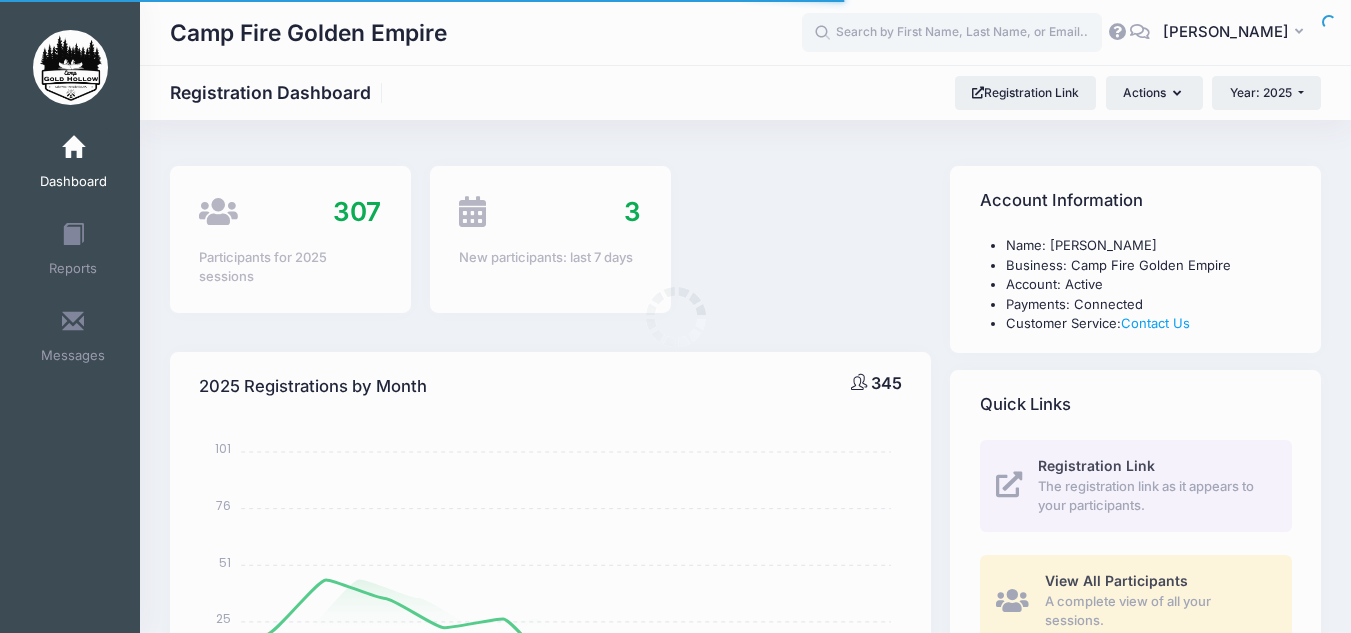 scroll, scrollTop: 0, scrollLeft: 0, axis: both 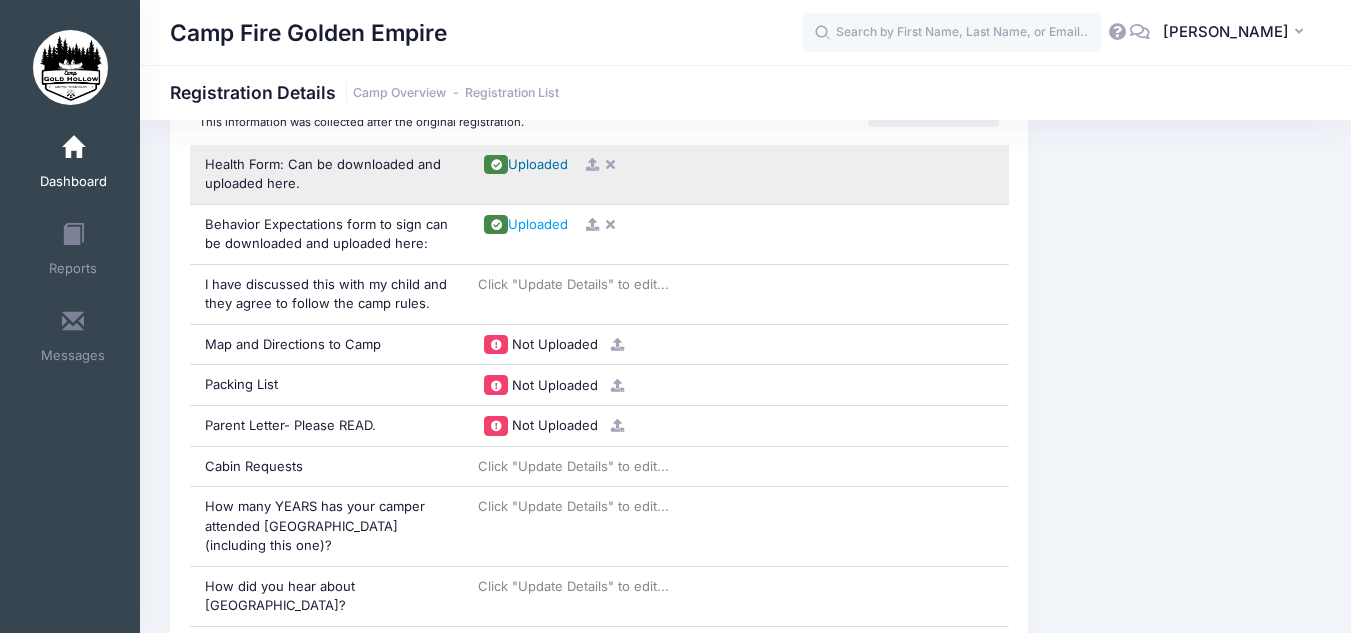 click on "Uploaded" at bounding box center [538, 164] 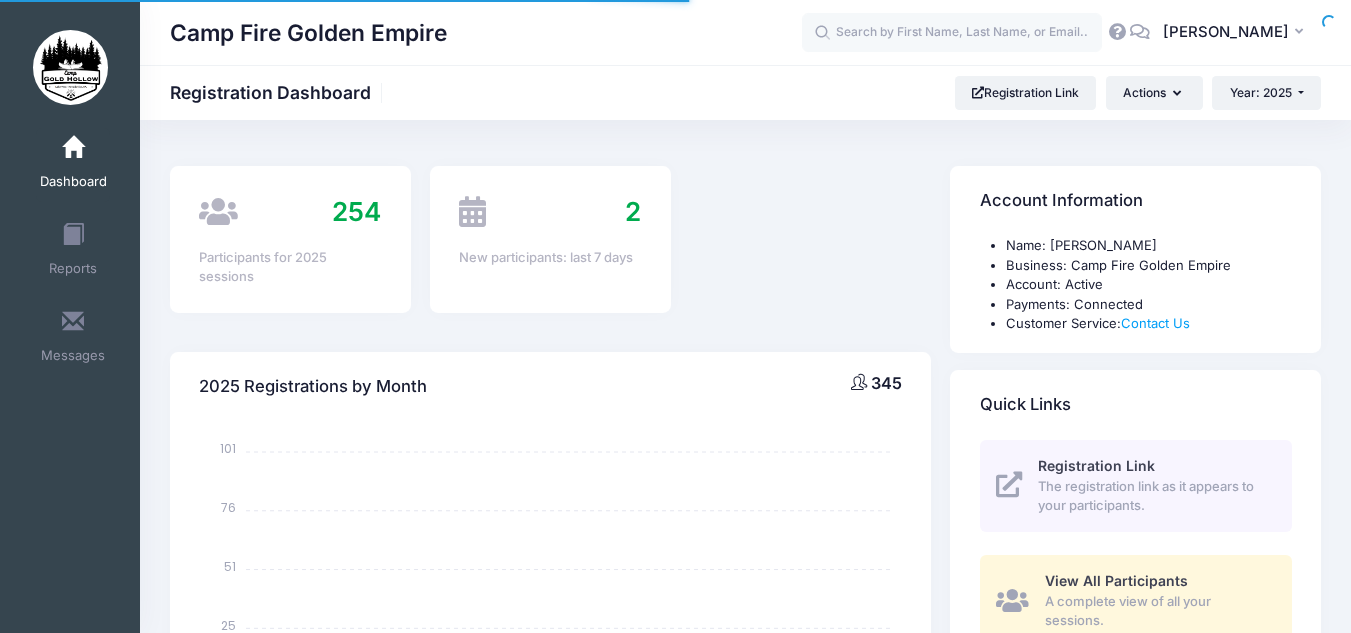 scroll, scrollTop: 0, scrollLeft: 0, axis: both 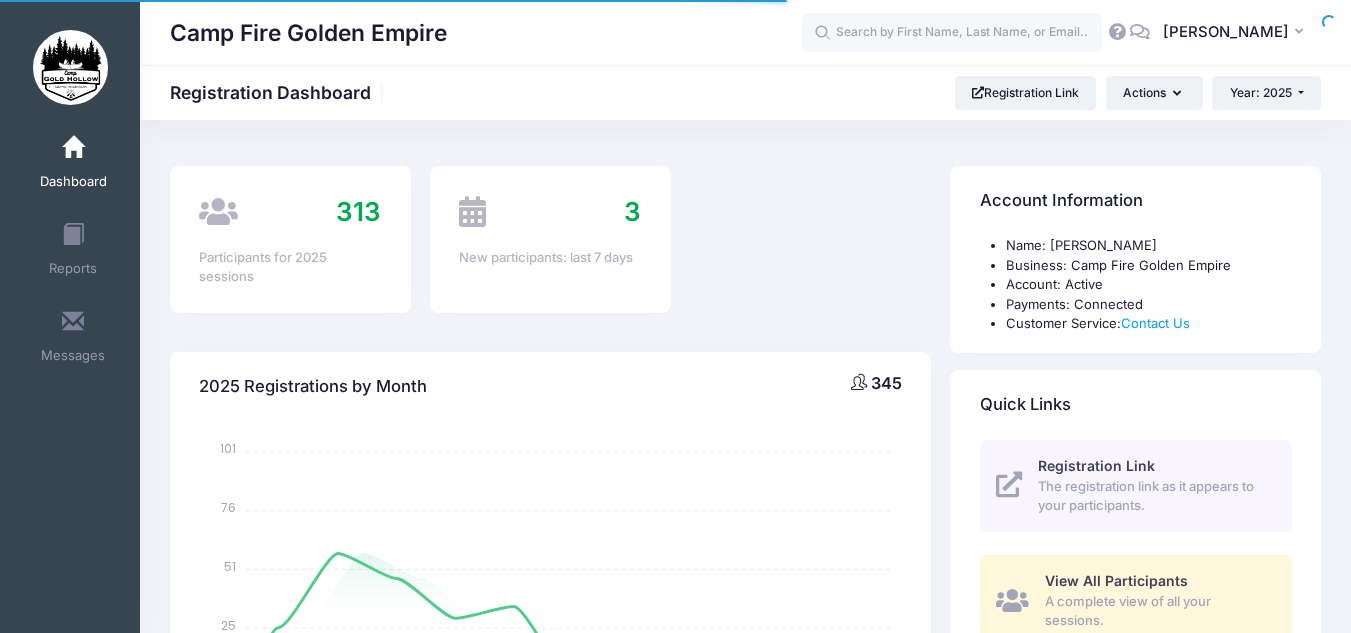 select 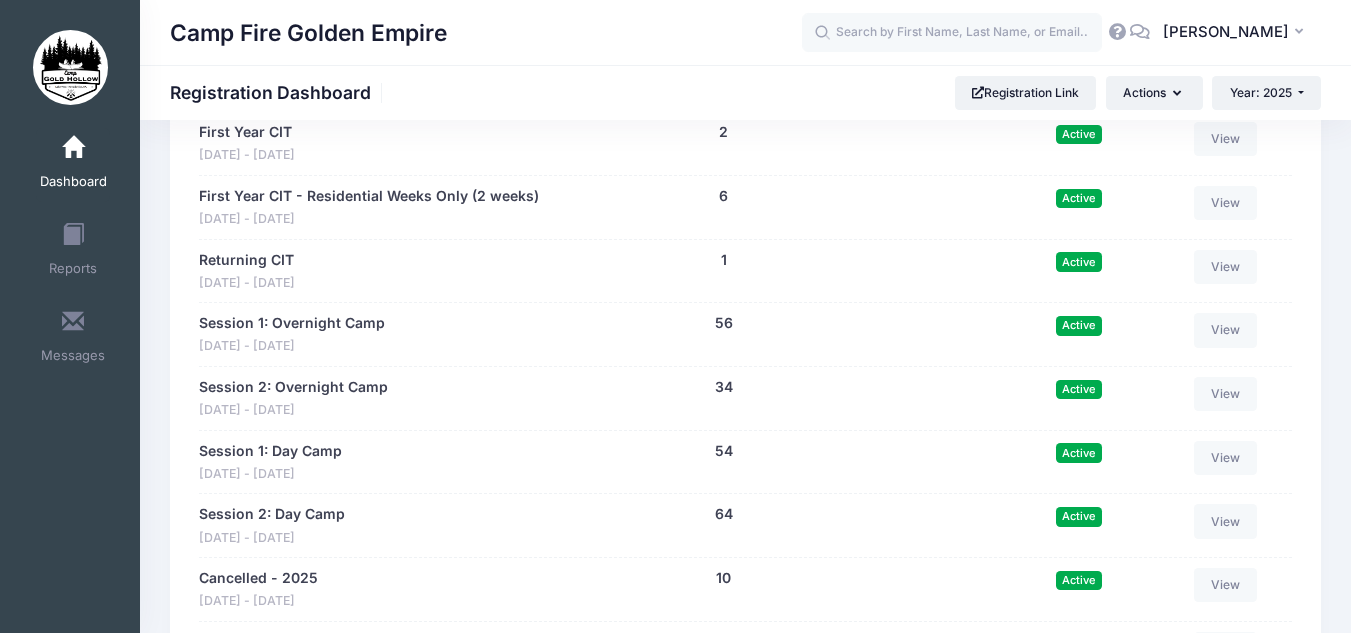scroll, scrollTop: 1603, scrollLeft: 0, axis: vertical 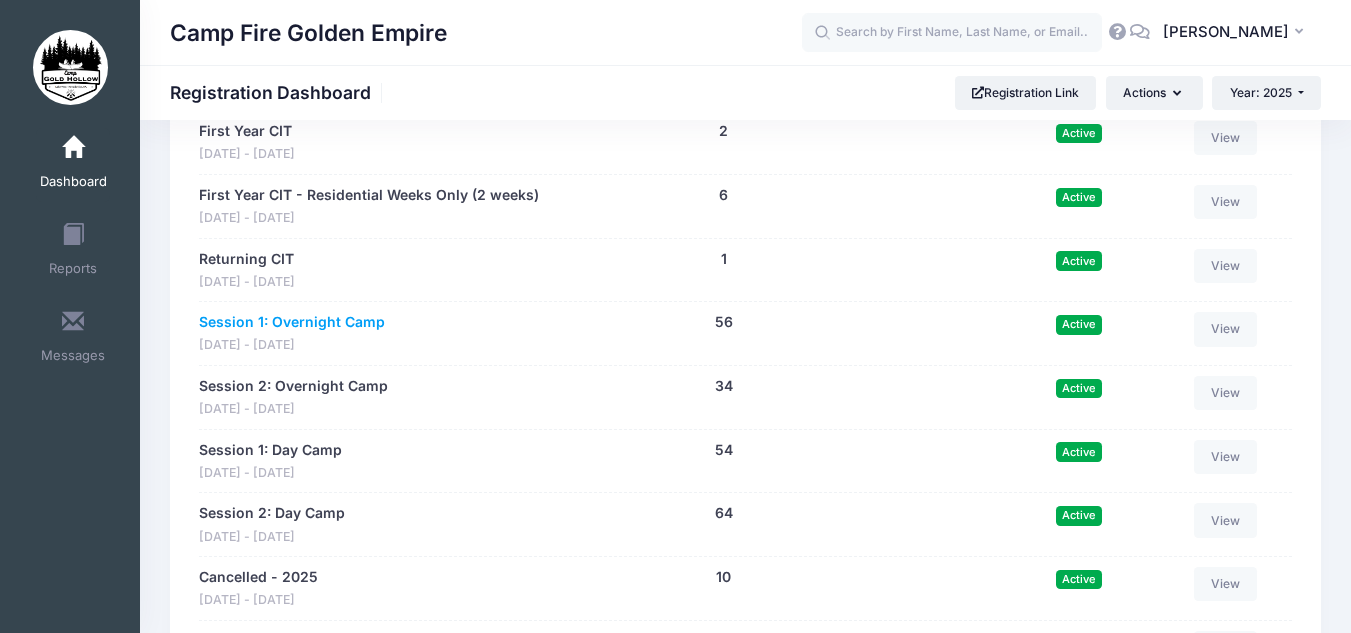 click on "Session 1: Overnight Camp" at bounding box center (292, 322) 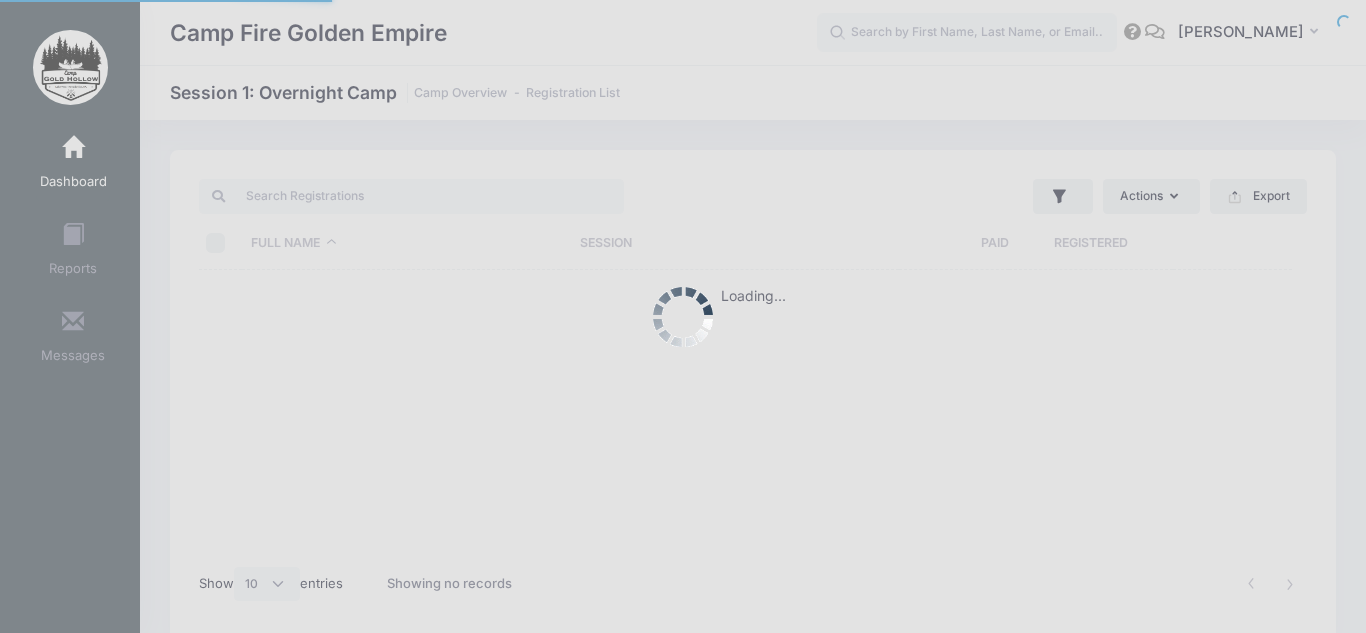 select on "10" 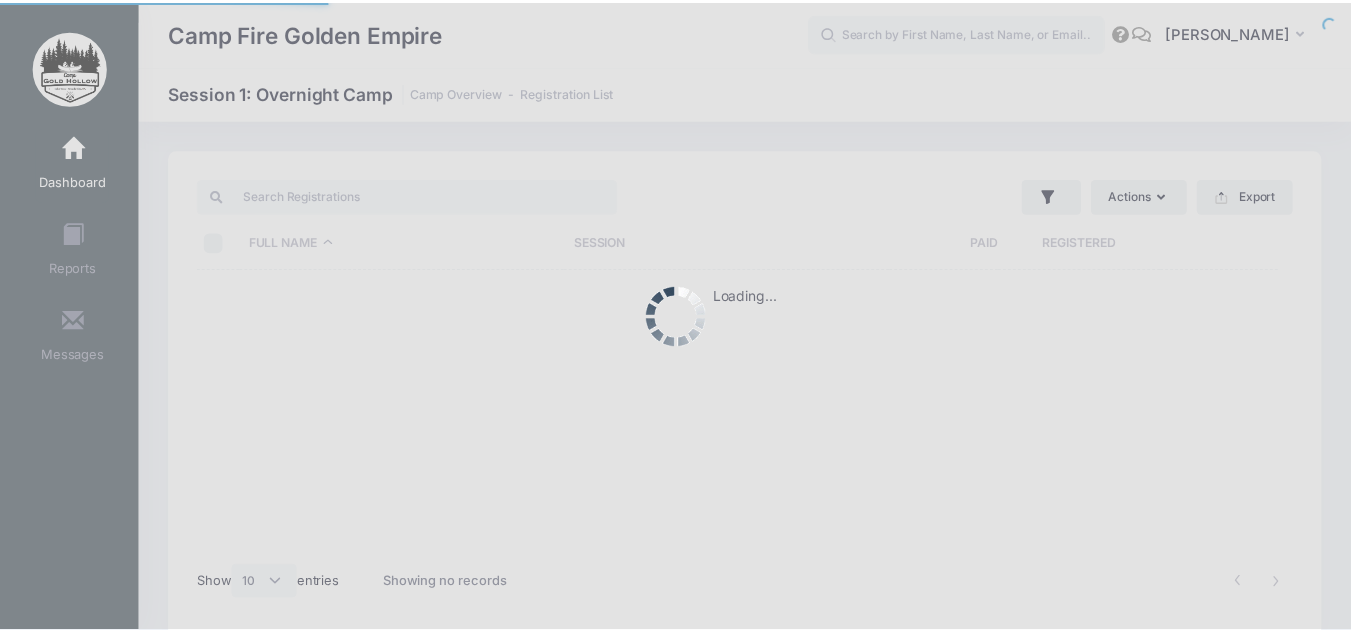 scroll, scrollTop: 0, scrollLeft: 0, axis: both 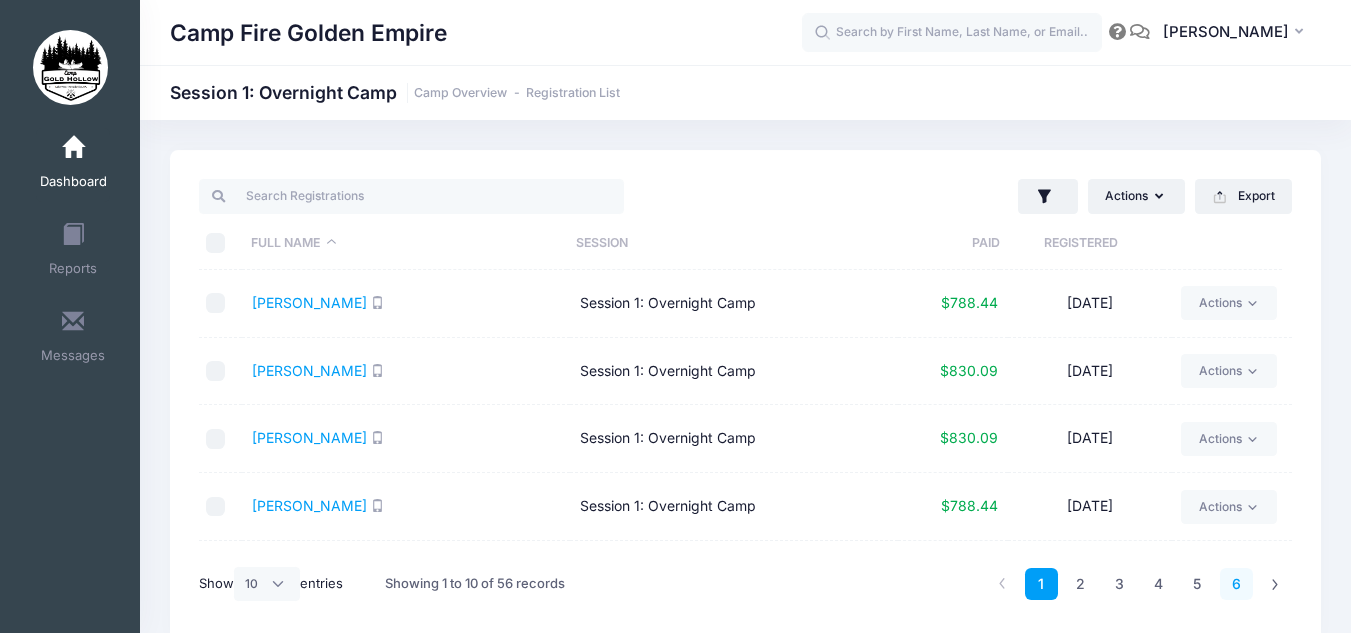 click on "6" at bounding box center (1236, 584) 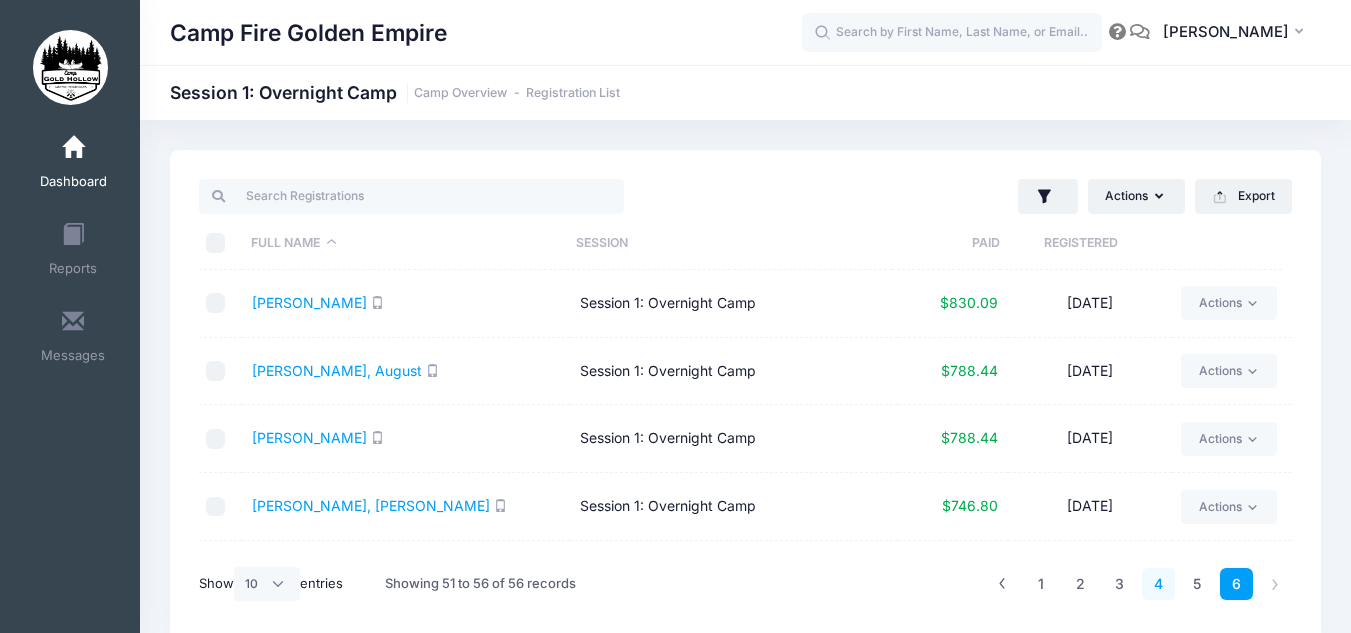 click on "4" at bounding box center (1158, 584) 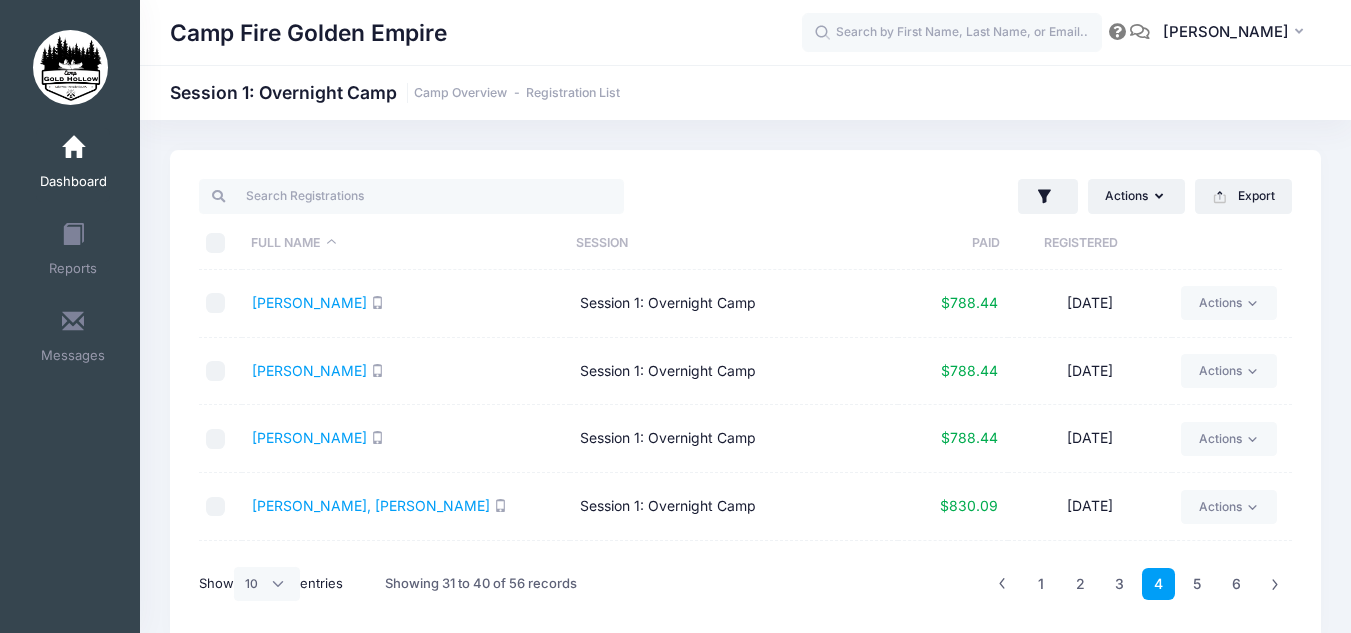 scroll, scrollTop: 394, scrollLeft: 0, axis: vertical 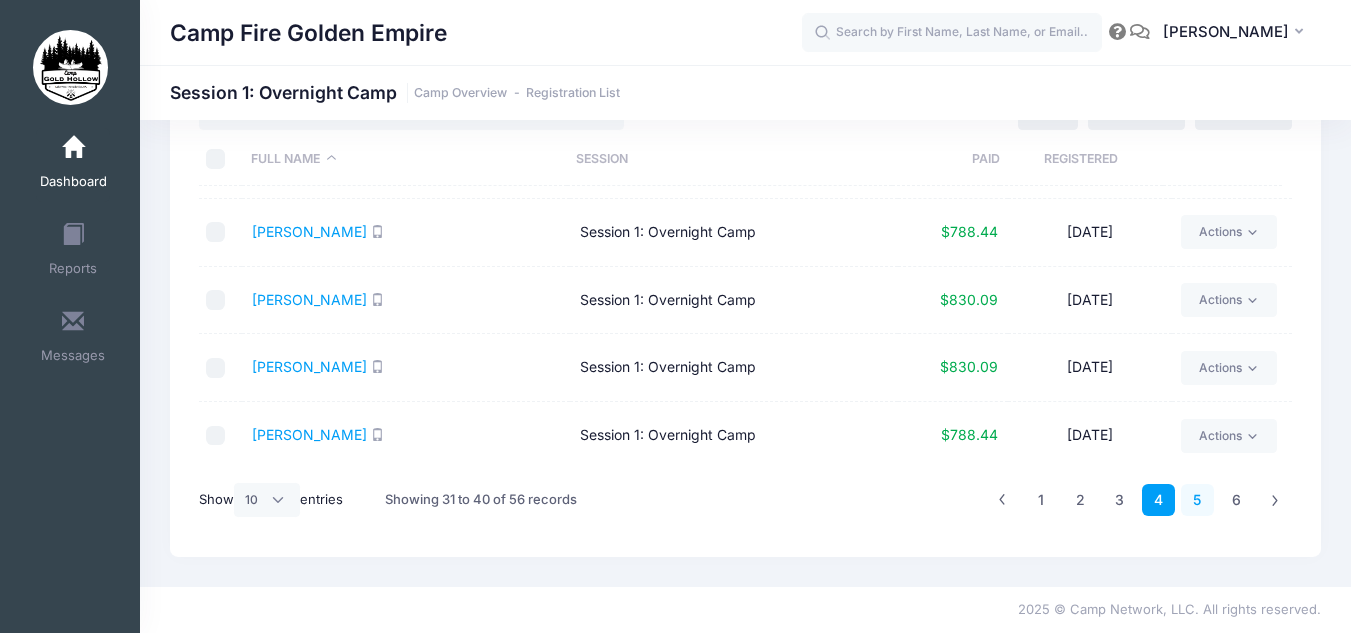 click on "5" at bounding box center [1197, 500] 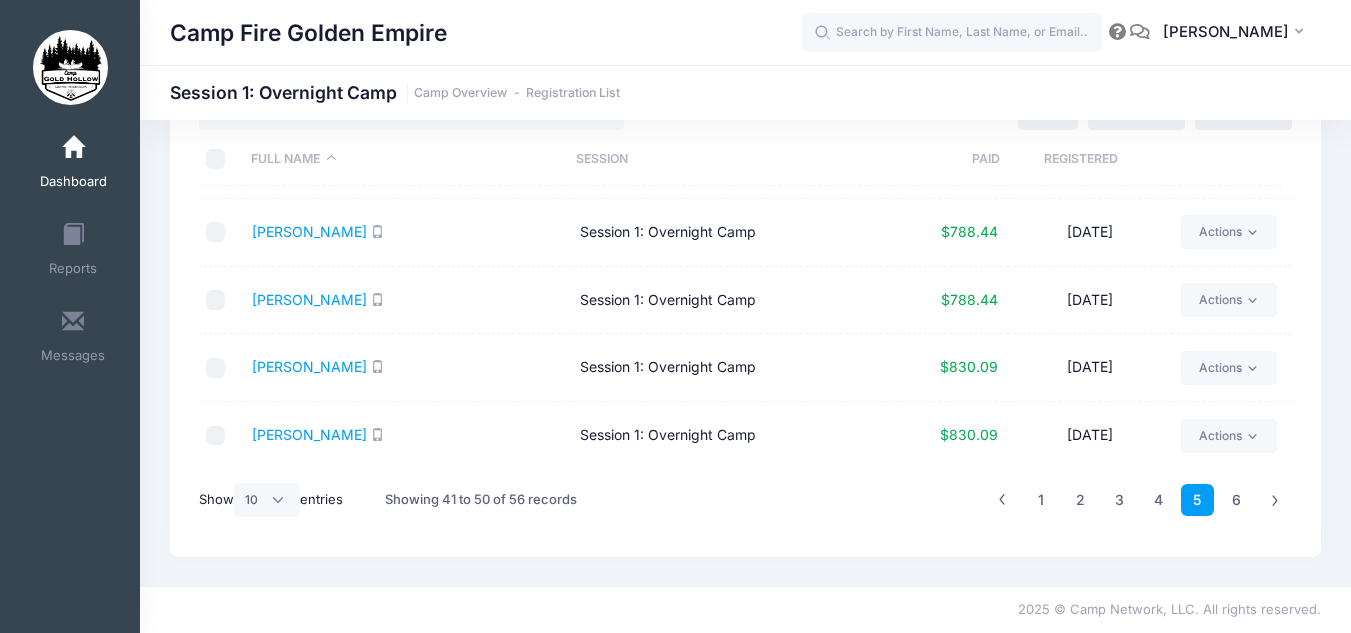 scroll, scrollTop: 0, scrollLeft: 0, axis: both 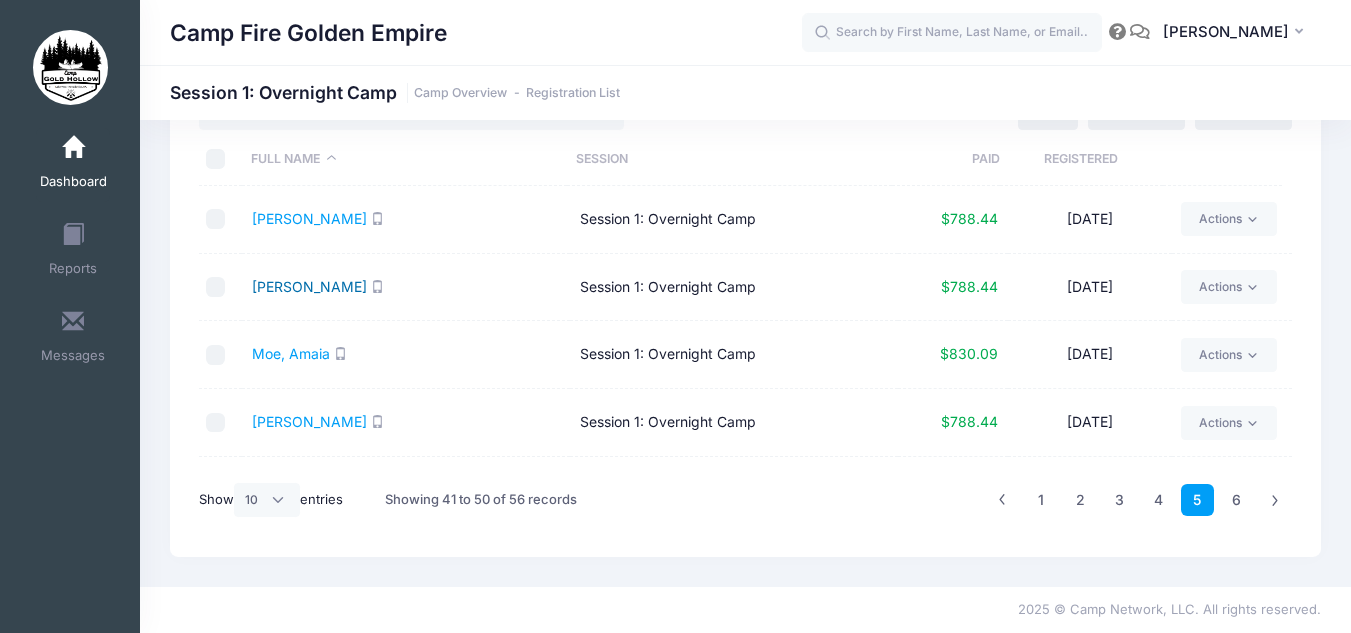click on "Miller, Miah" at bounding box center (309, 286) 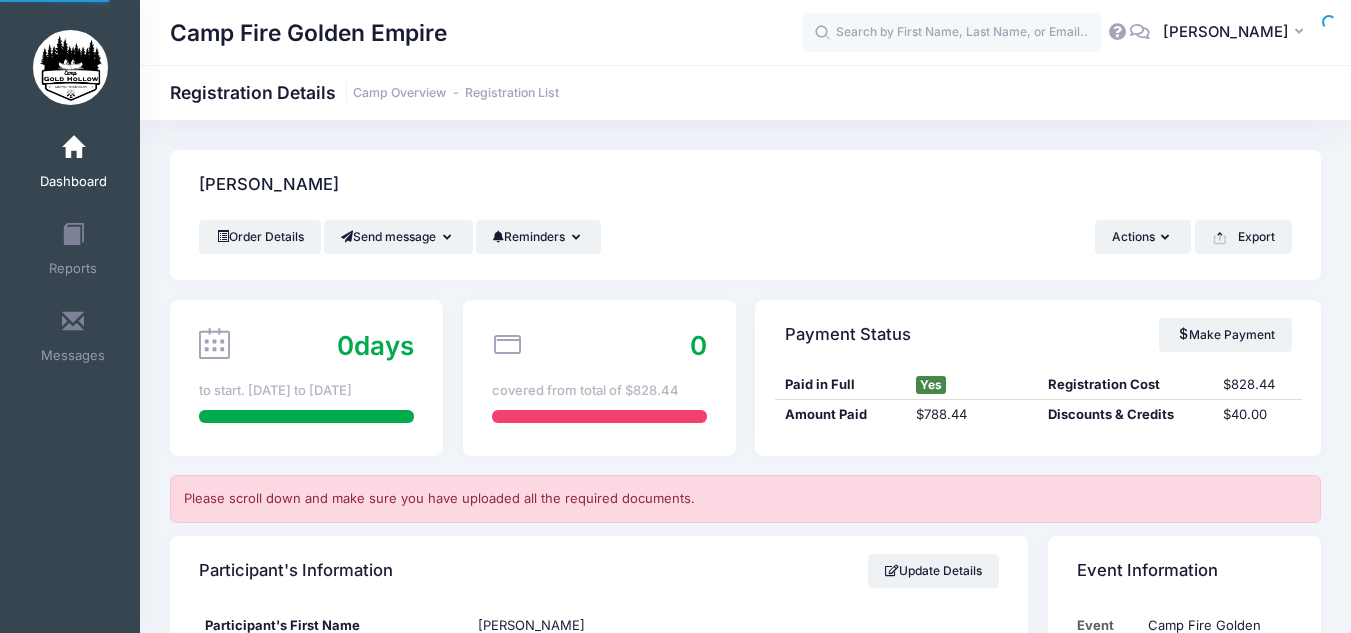 scroll, scrollTop: 0, scrollLeft: 0, axis: both 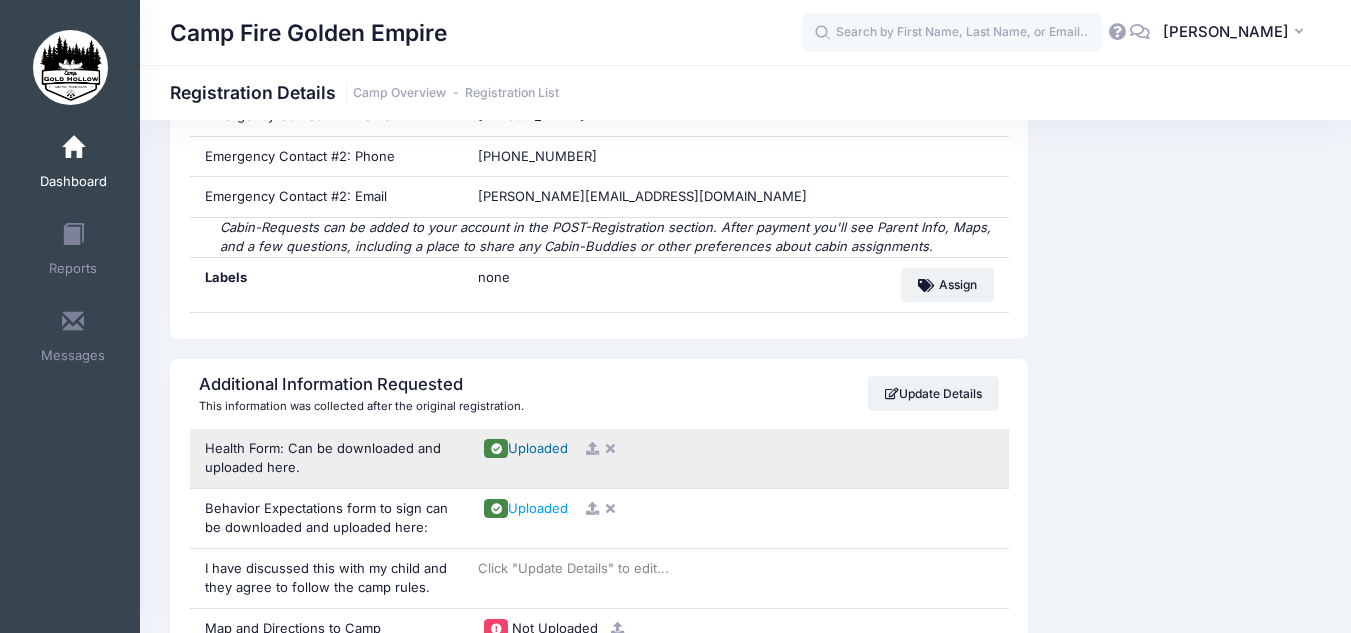 click on "Uploaded" at bounding box center [538, 448] 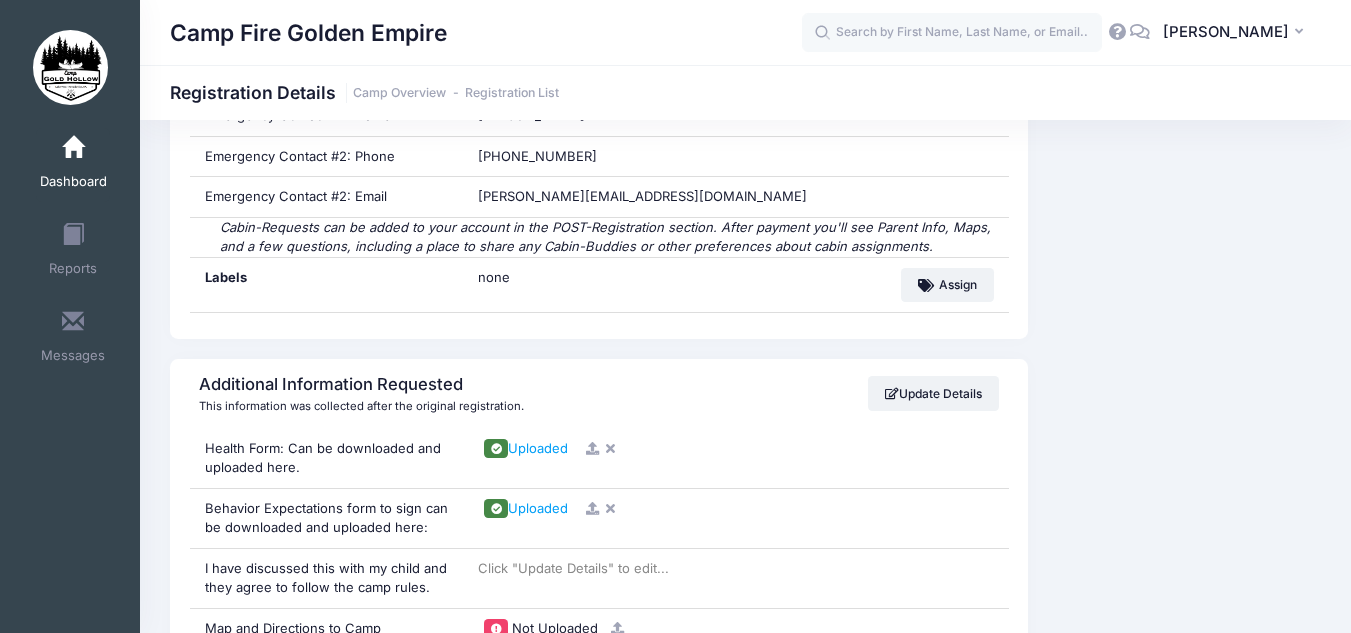 click on "Event Information
Event
Camp Fire Golden Empire
Session
Session 1: Overnight Camp
From
Jul 12th
To
Jul 19th
This session has documents for you to download. You can download them from  here" at bounding box center (1184, 1257) 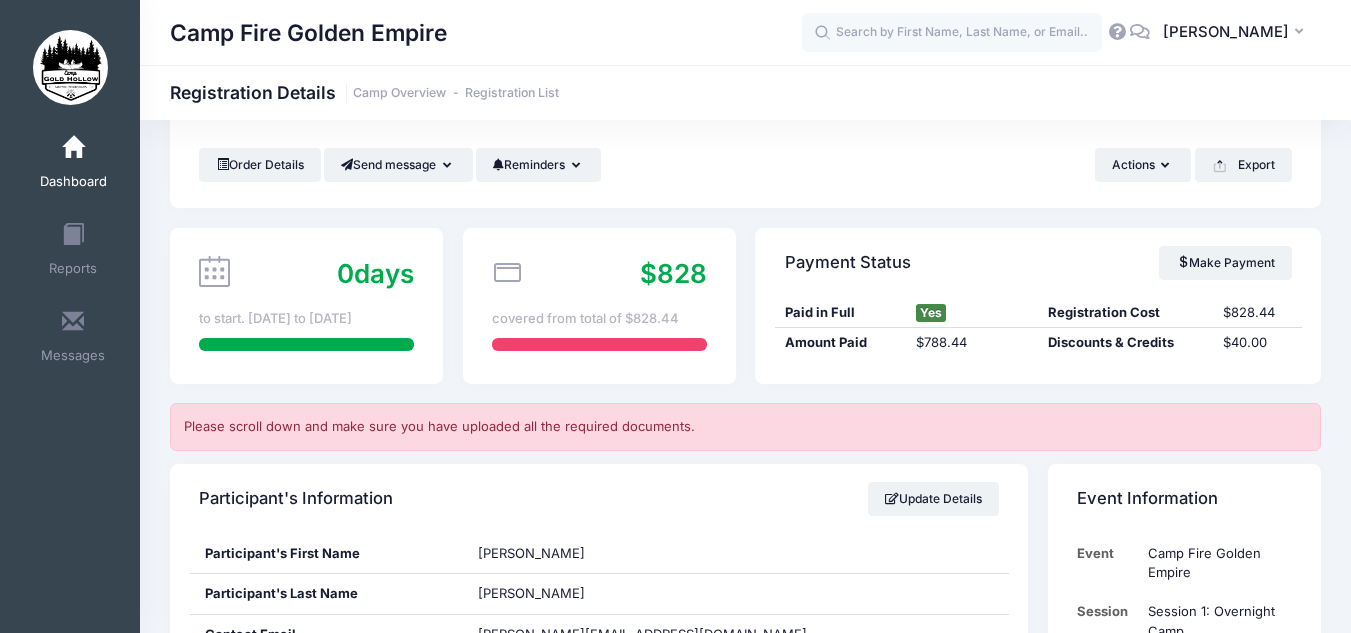 scroll, scrollTop: 0, scrollLeft: 0, axis: both 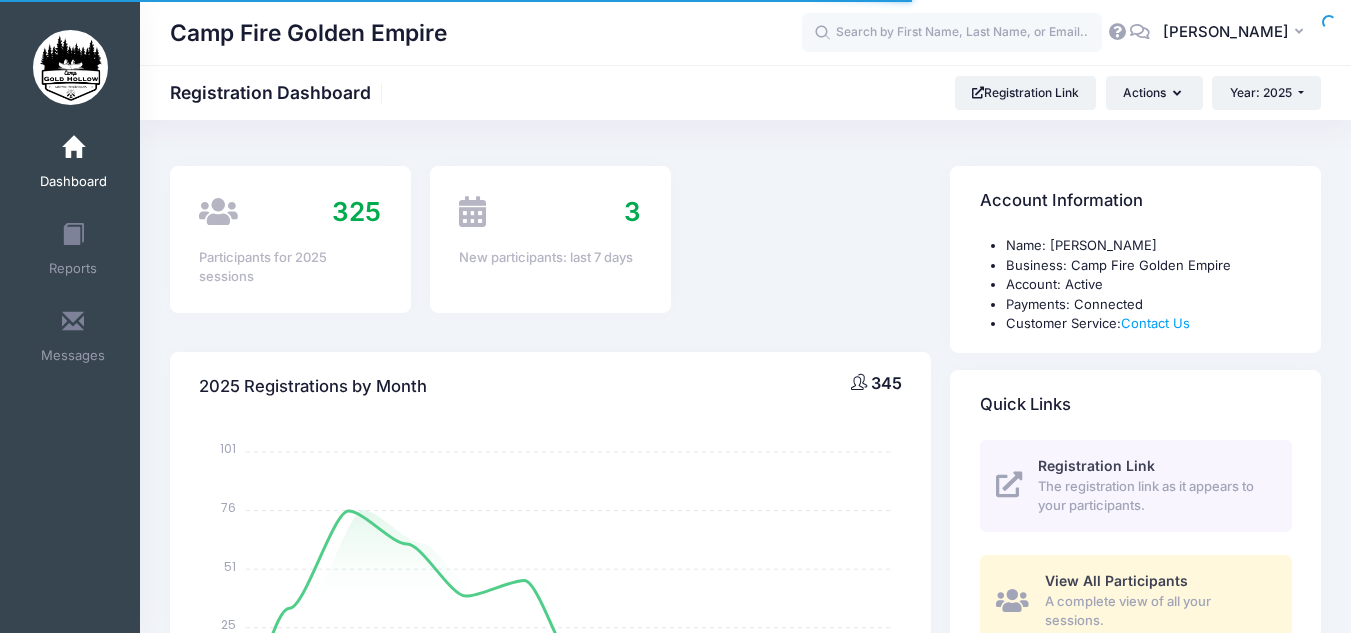 select 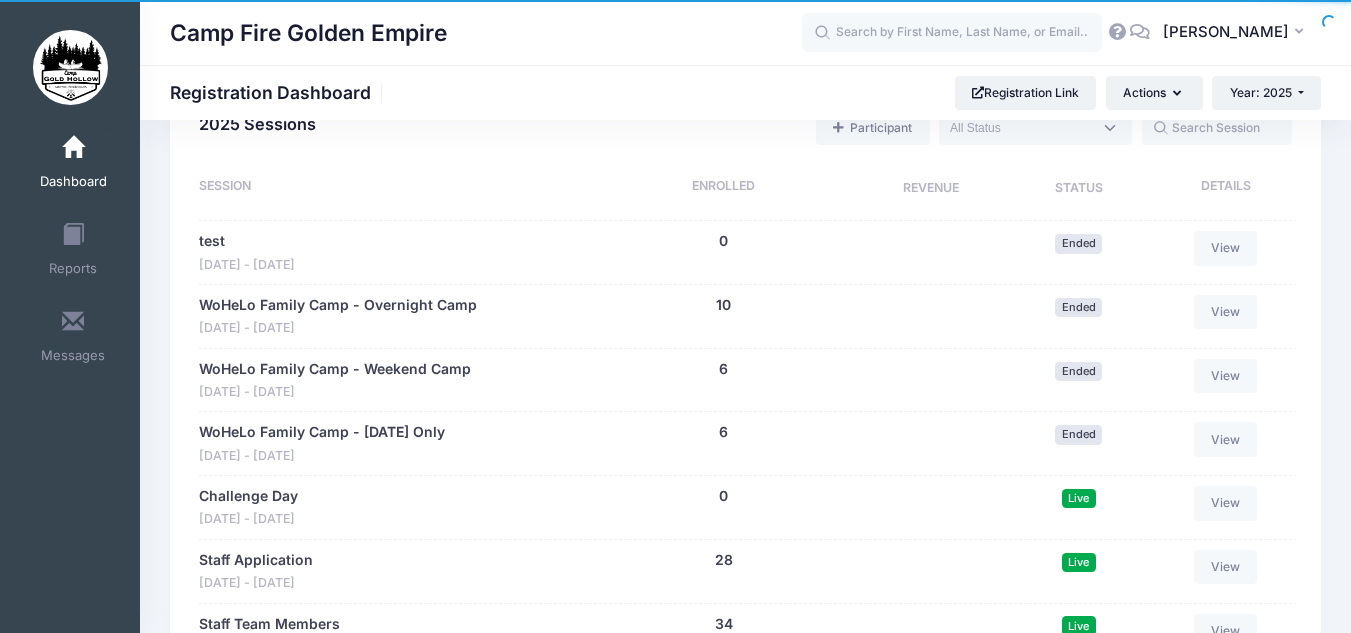 scroll, scrollTop: 0, scrollLeft: 0, axis: both 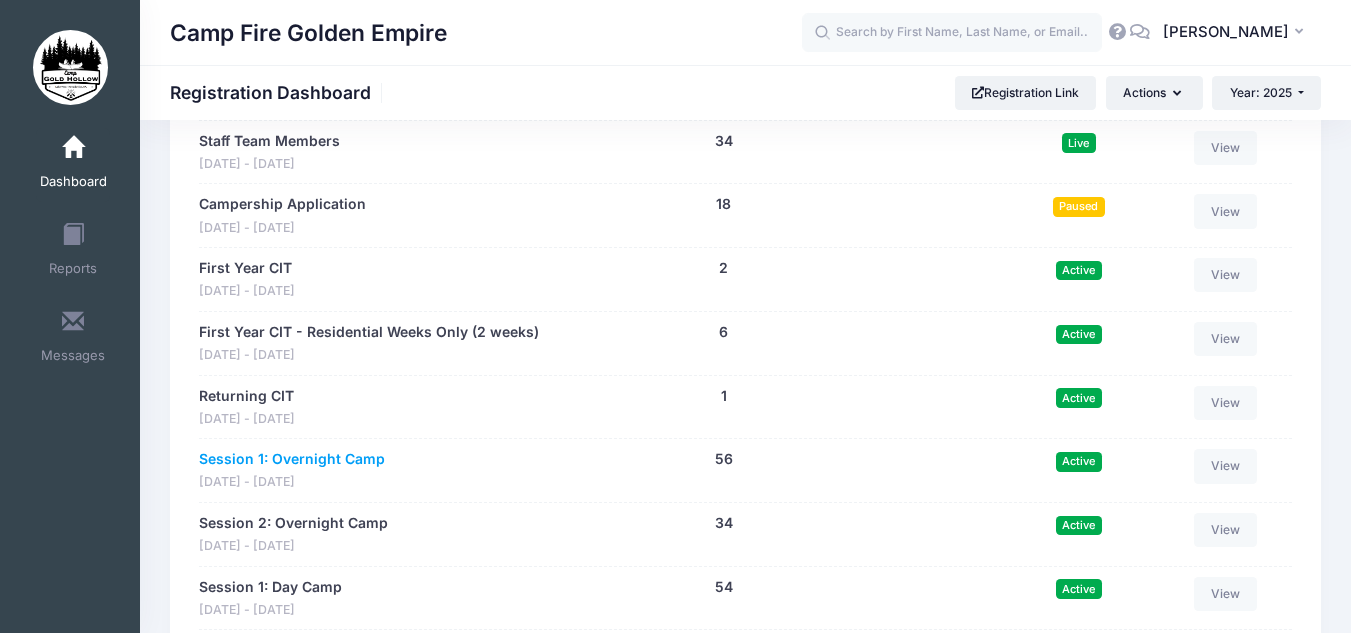 click on "Session 1: Overnight Camp" at bounding box center (292, 459) 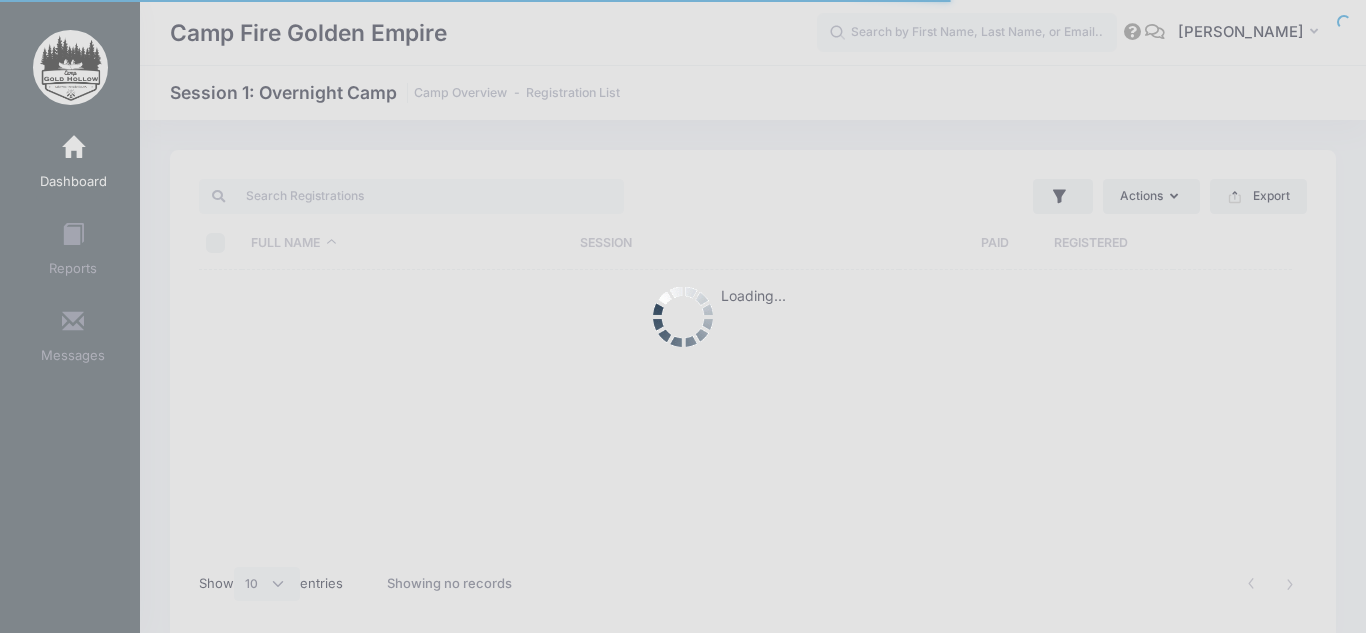 select on "10" 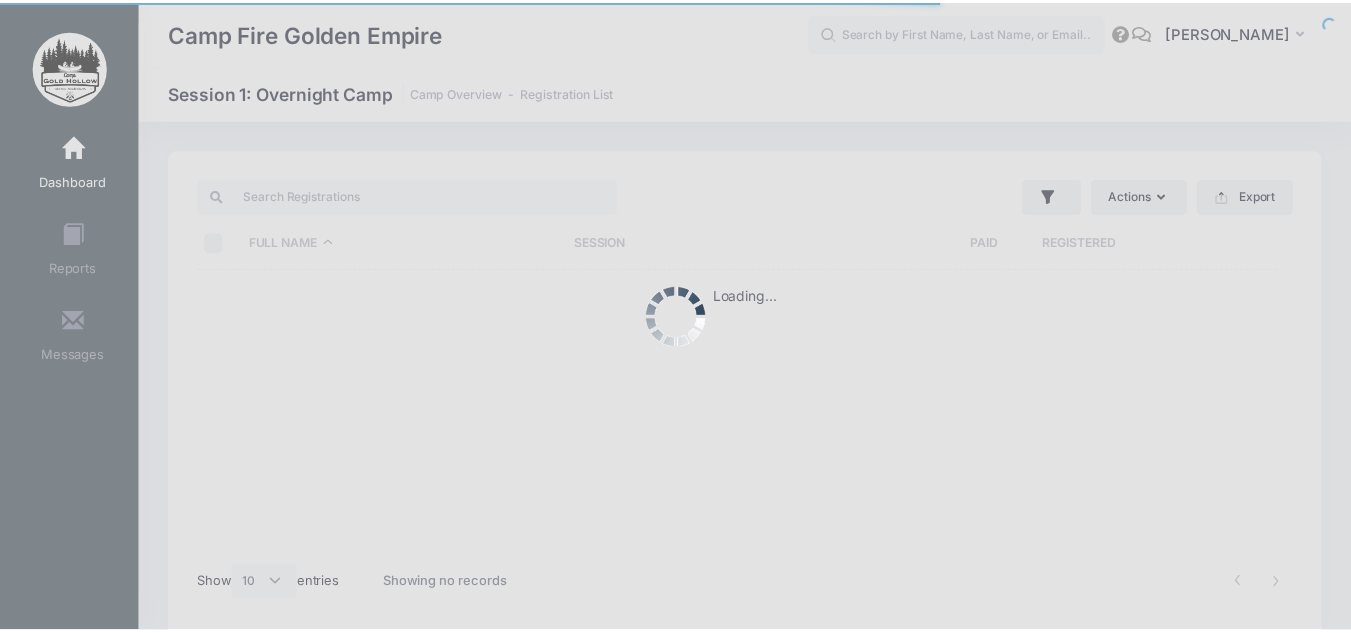 scroll, scrollTop: 0, scrollLeft: 0, axis: both 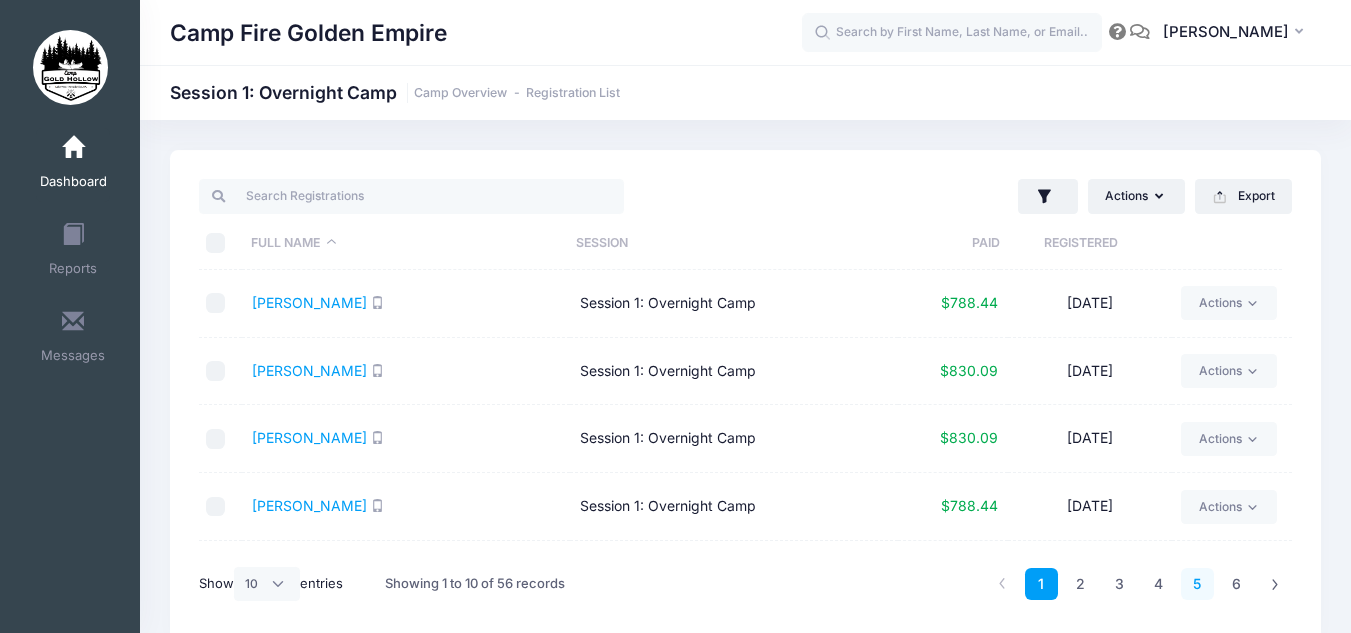 click on "5" at bounding box center [1197, 584] 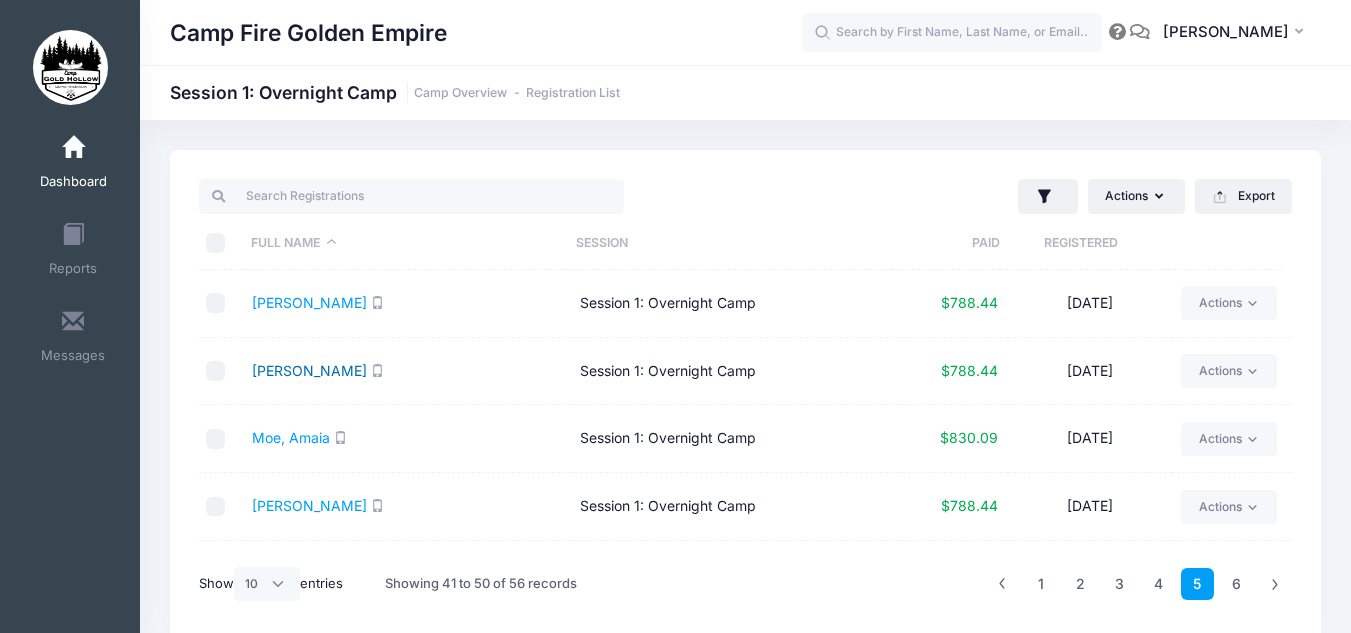 click on "Miller, Miah" at bounding box center [309, 370] 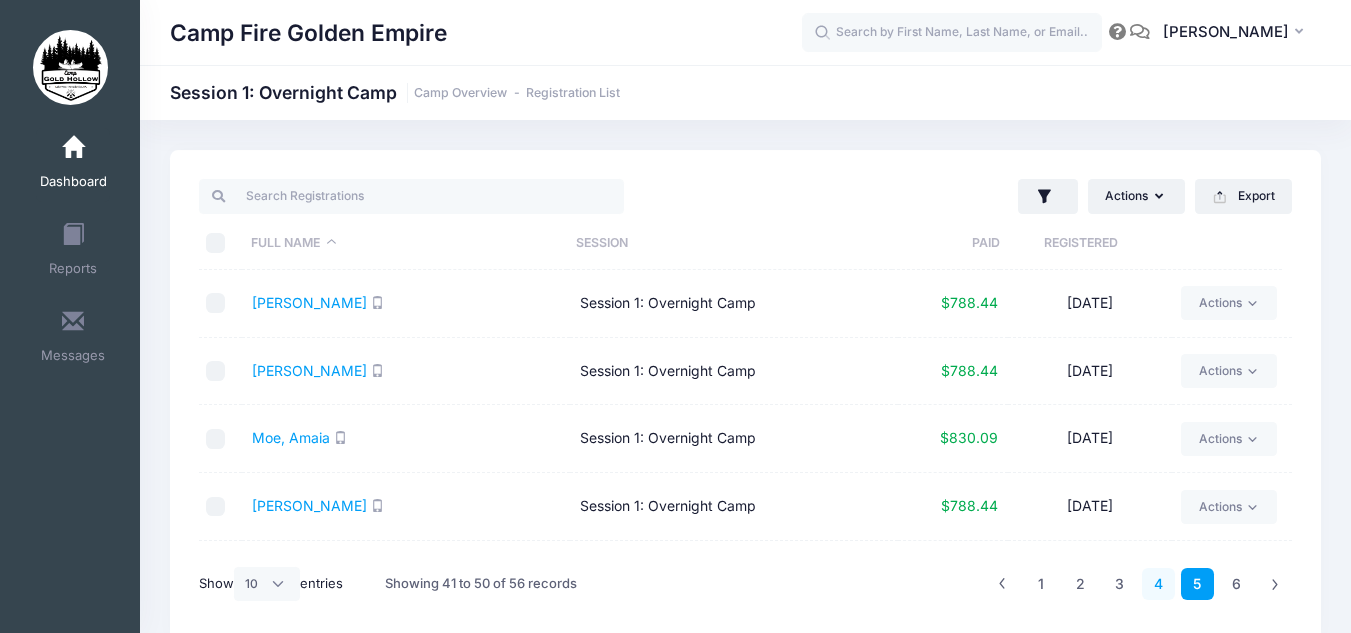 click on "4" at bounding box center [1158, 584] 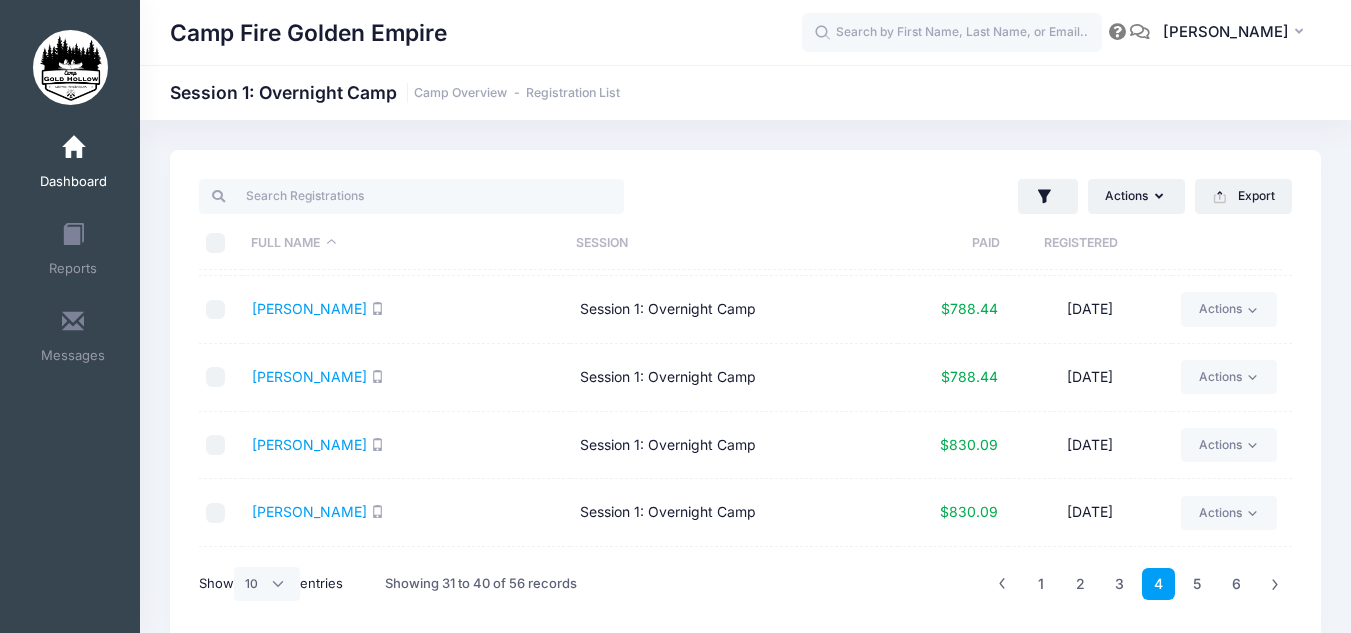 scroll, scrollTop: 394, scrollLeft: 0, axis: vertical 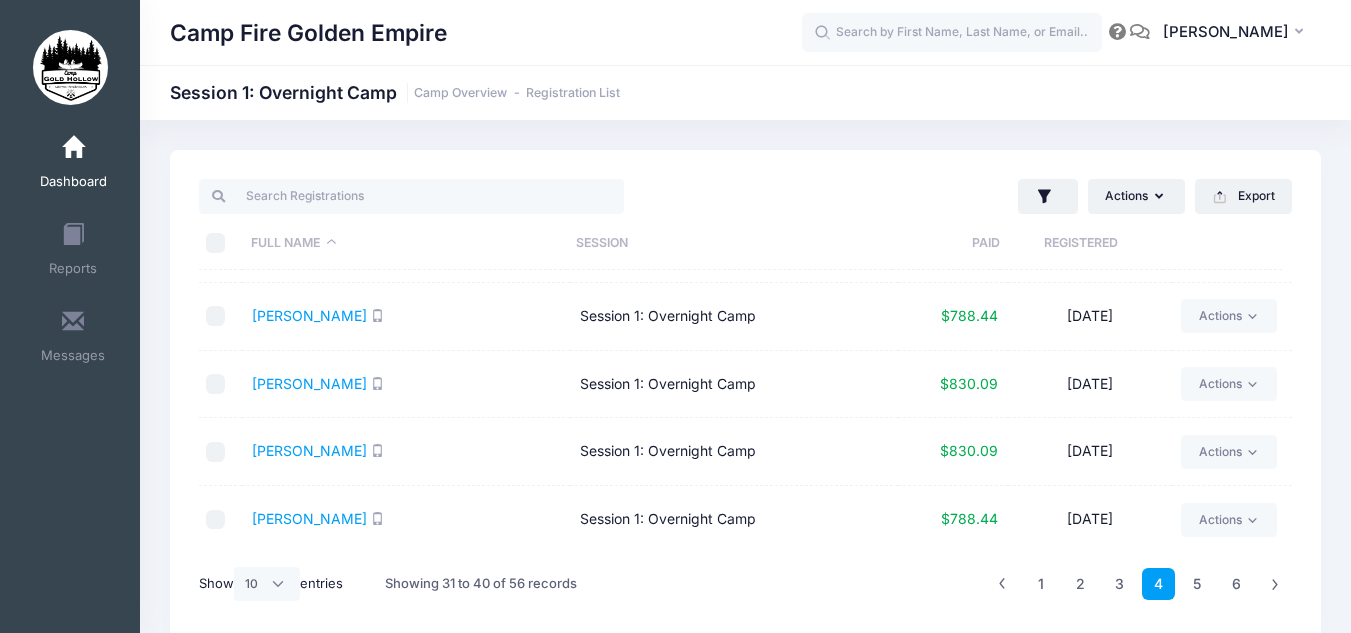 click on "[PERSON_NAME]" at bounding box center [406, 385] 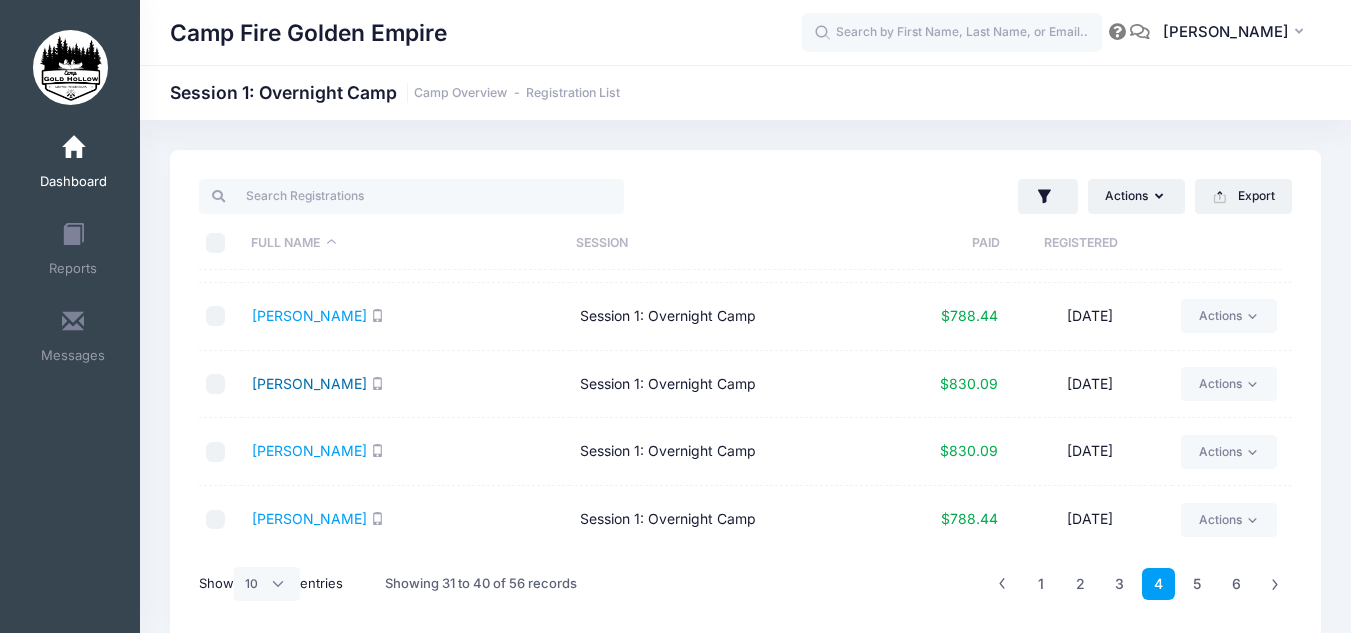 click on "Mathiasen, Miles" at bounding box center [309, 383] 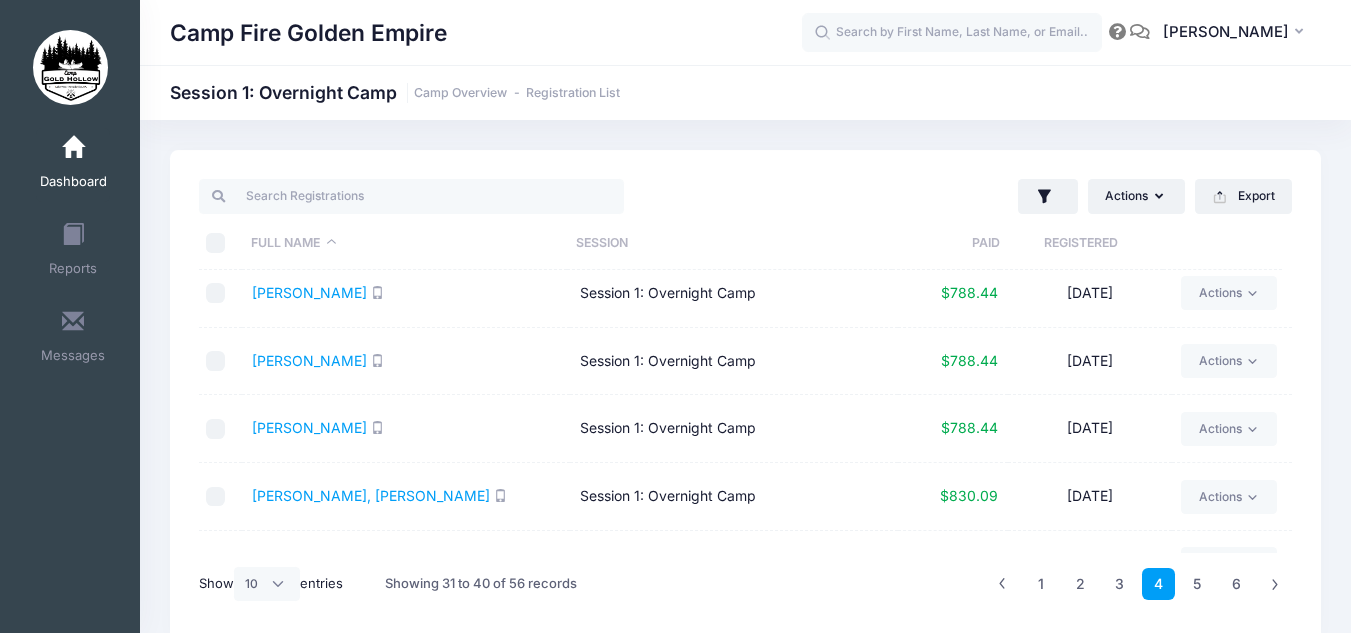 scroll, scrollTop: 0, scrollLeft: 0, axis: both 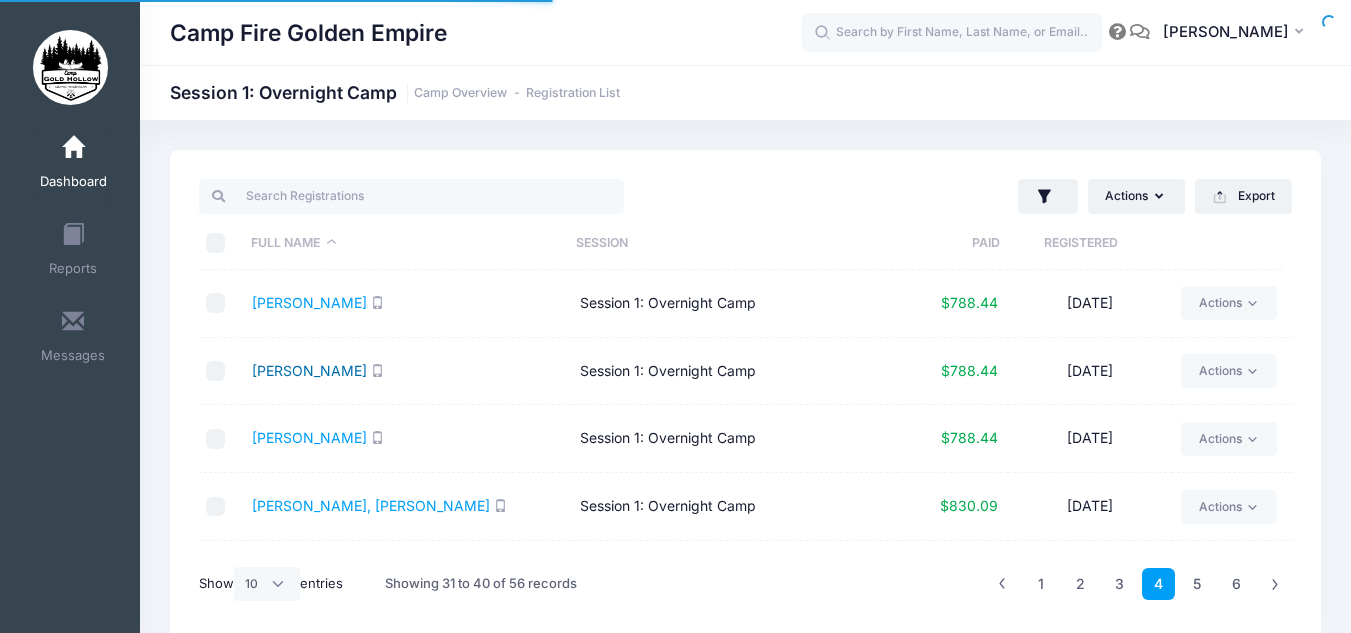 click on "Kolodjay, Alina" at bounding box center (309, 370) 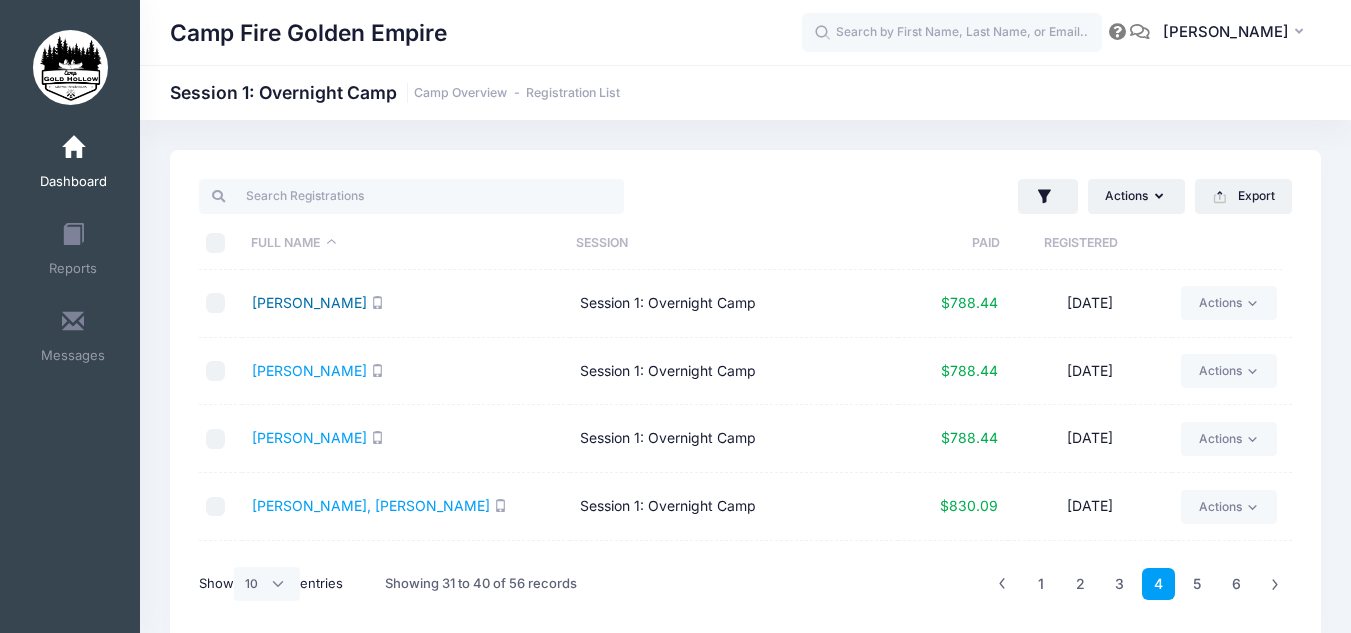 click on "[PERSON_NAME]" at bounding box center [309, 302] 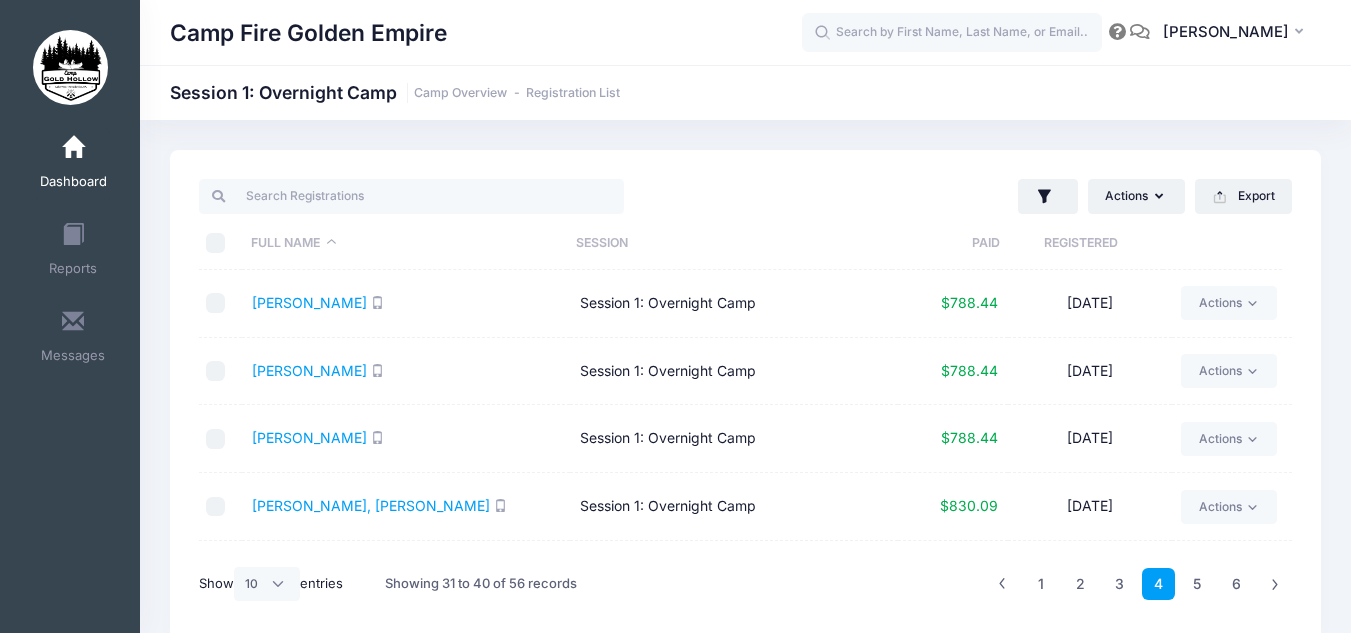 drag, startPoint x: 685, startPoint y: 379, endPoint x: 590, endPoint y: 346, distance: 100.56838 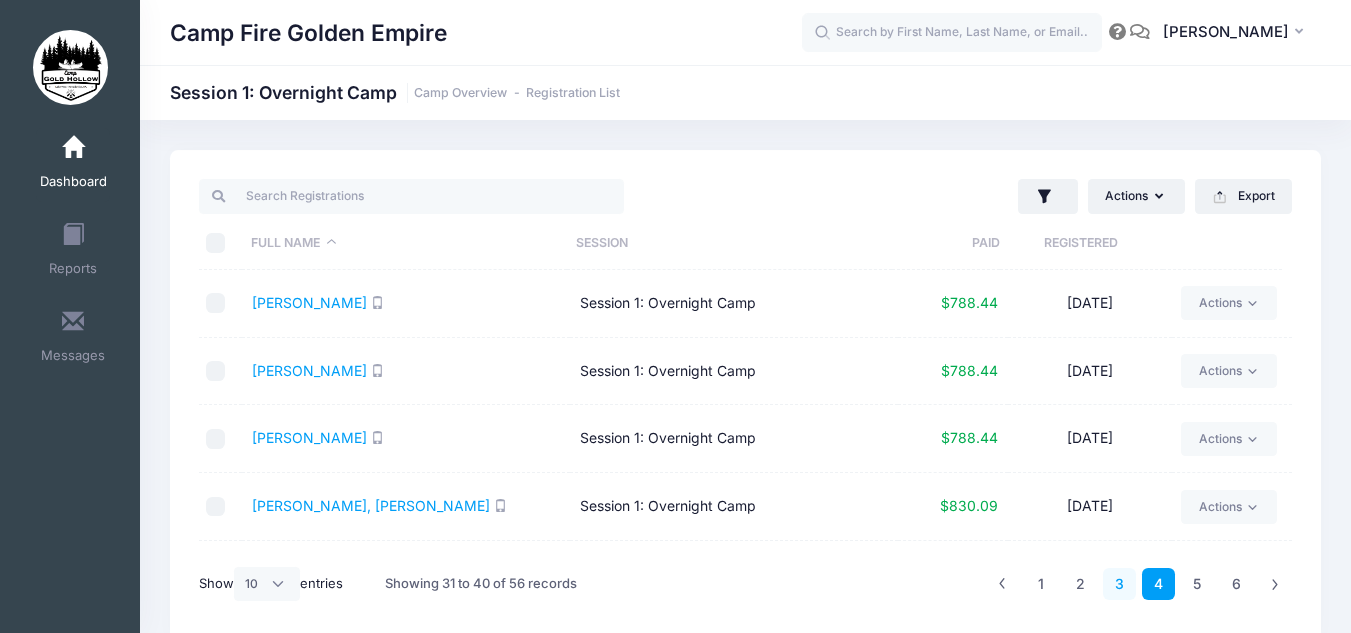click on "3" at bounding box center (1119, 584) 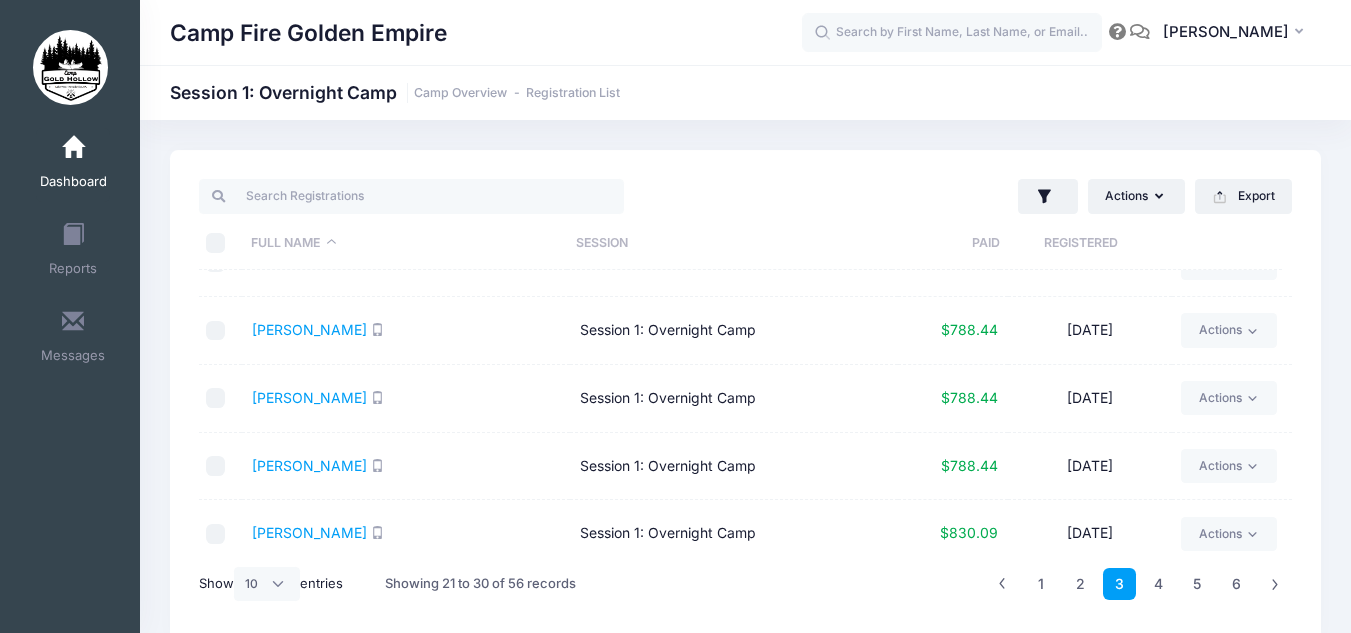 scroll, scrollTop: 394, scrollLeft: 0, axis: vertical 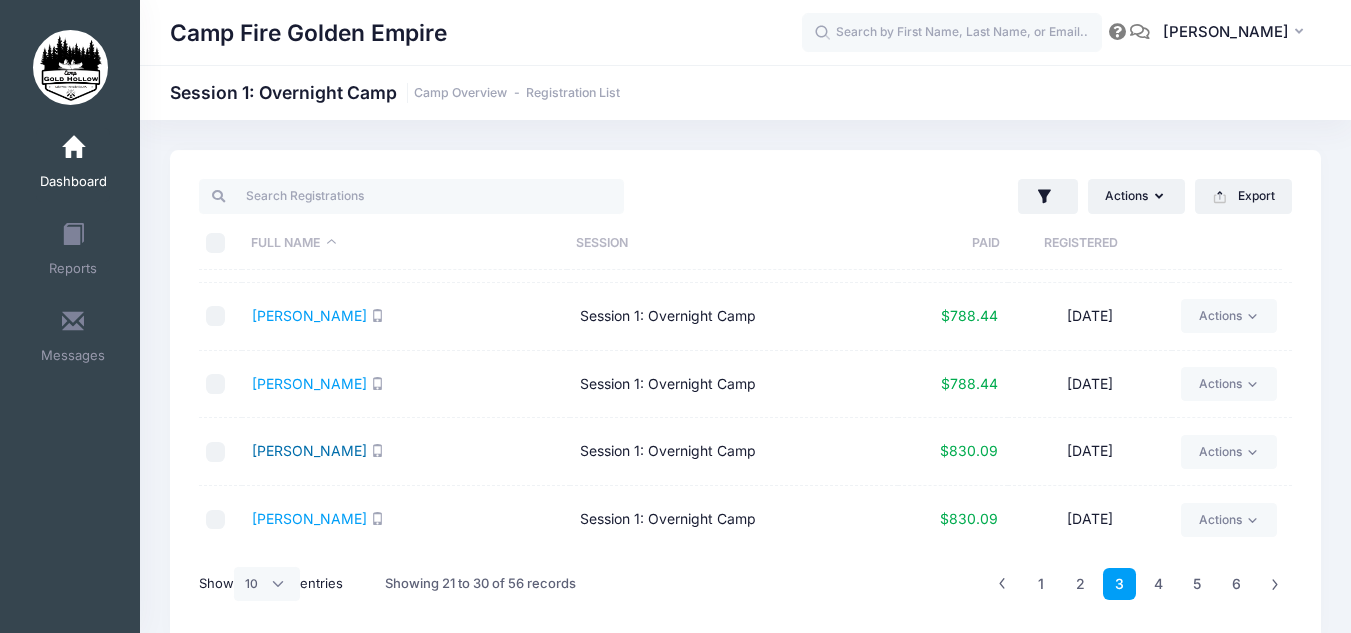click on "Kelter, Aubrey" at bounding box center (309, 450) 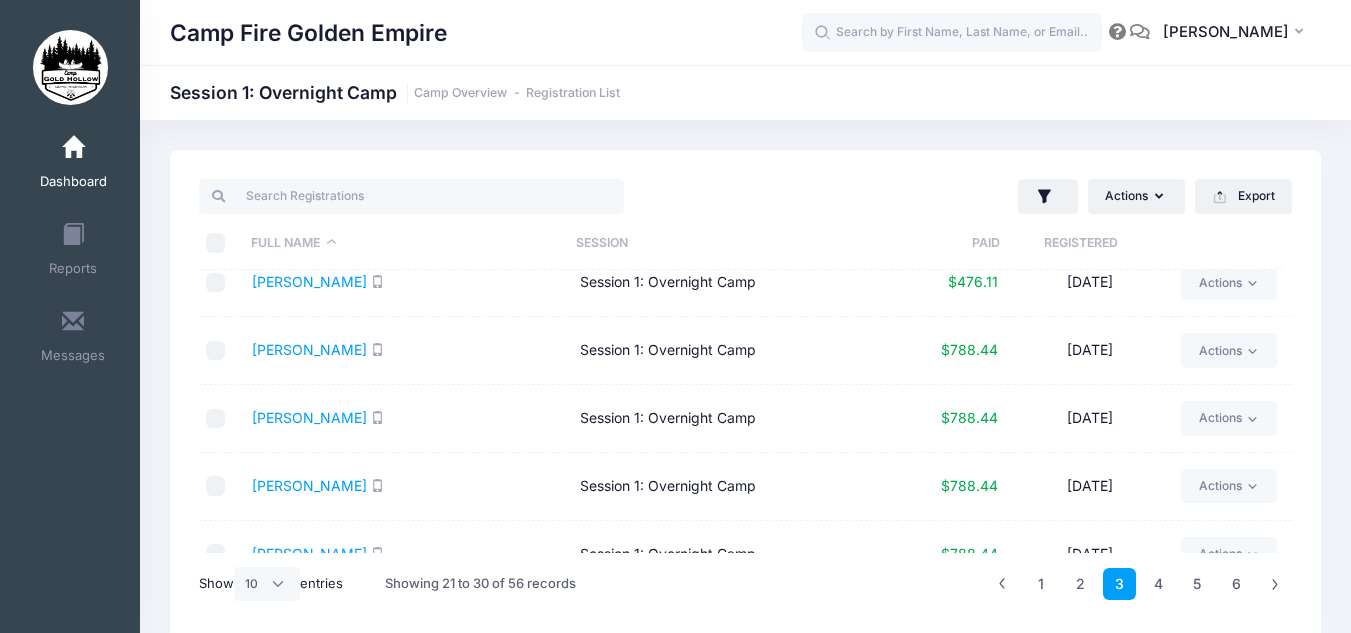 scroll, scrollTop: 259, scrollLeft: 0, axis: vertical 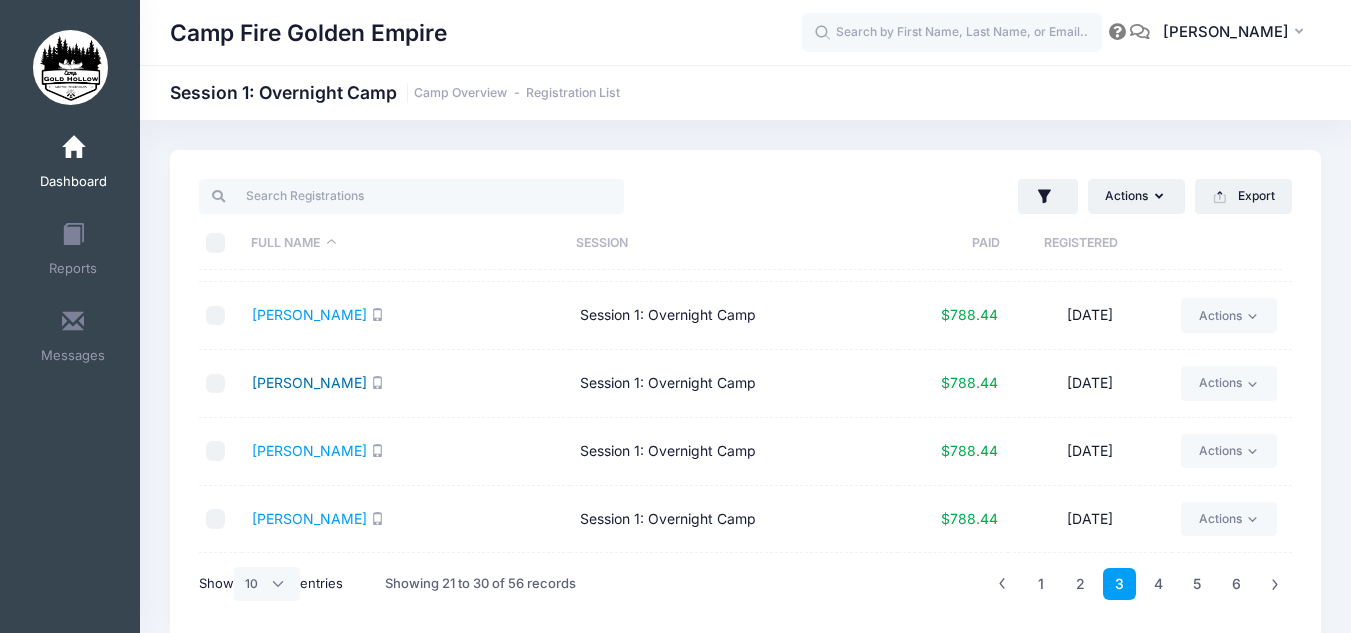 click on "[PERSON_NAME]" at bounding box center [309, 382] 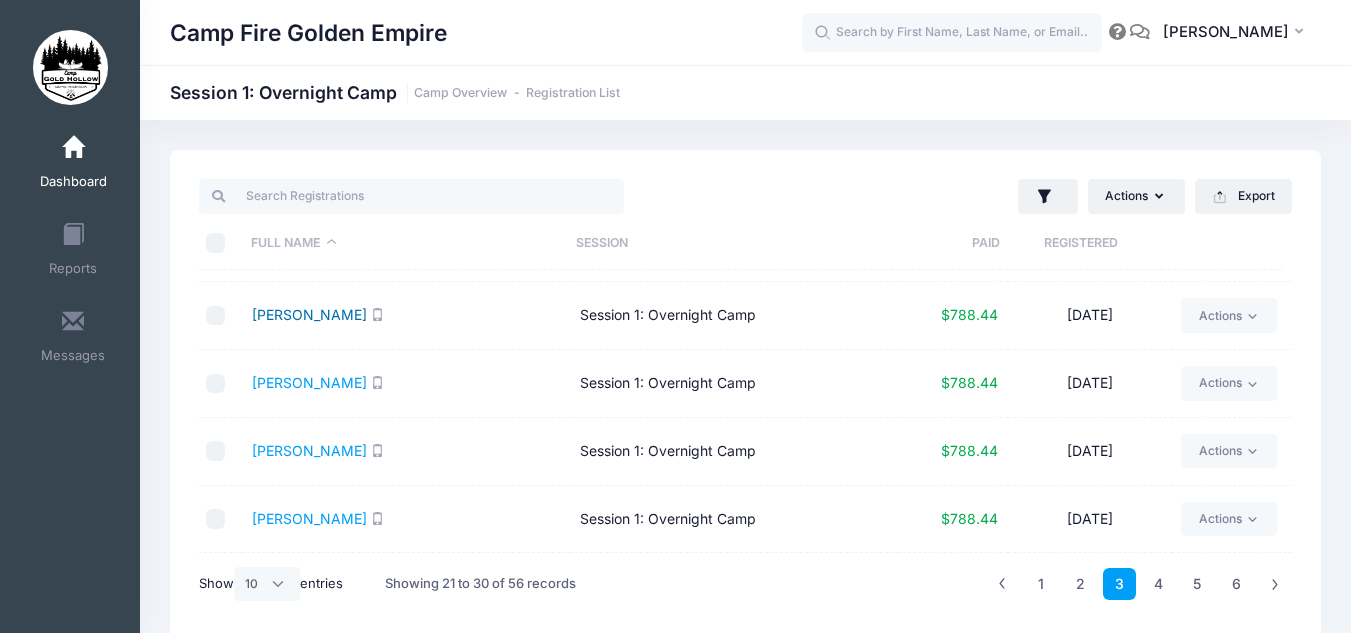 click on "[PERSON_NAME]" at bounding box center (309, 314) 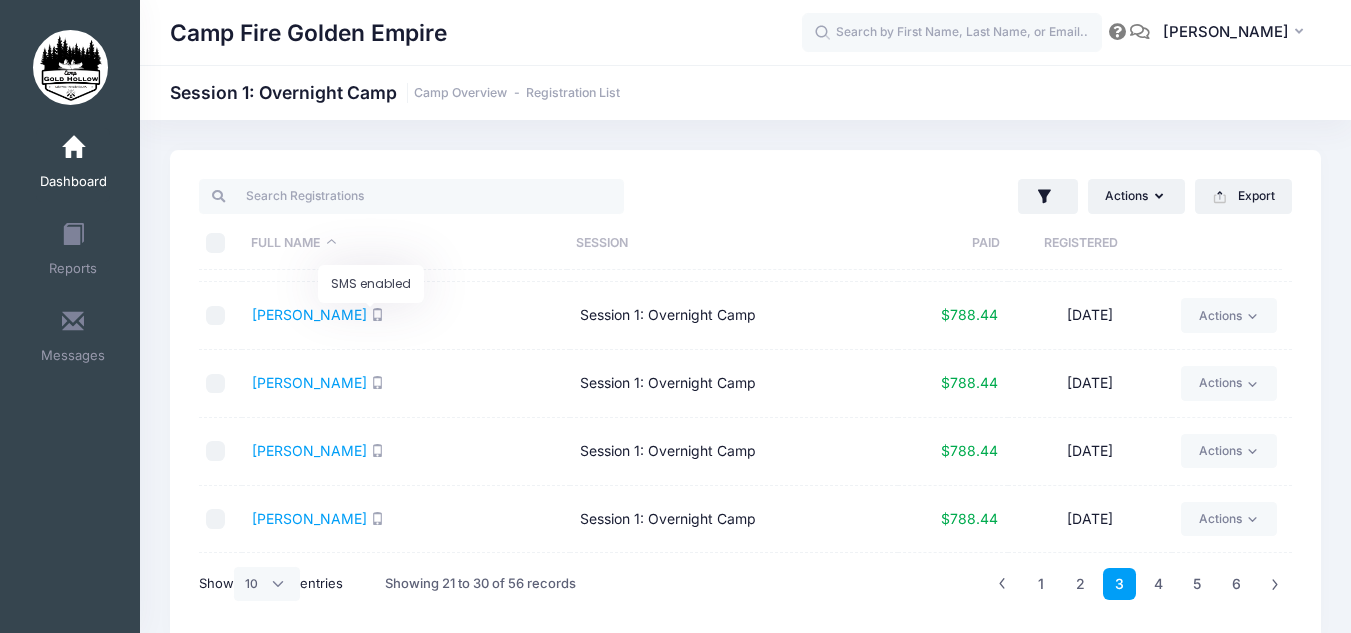 scroll, scrollTop: 0, scrollLeft: 0, axis: both 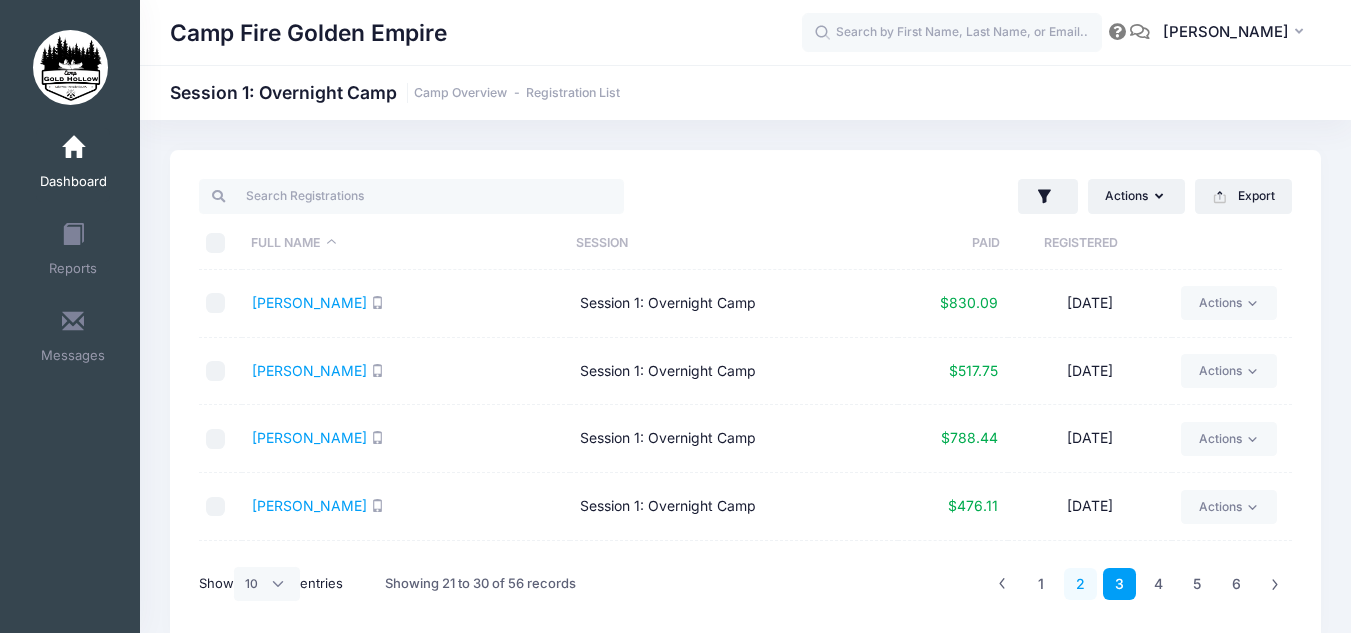 click on "2" at bounding box center [1080, 584] 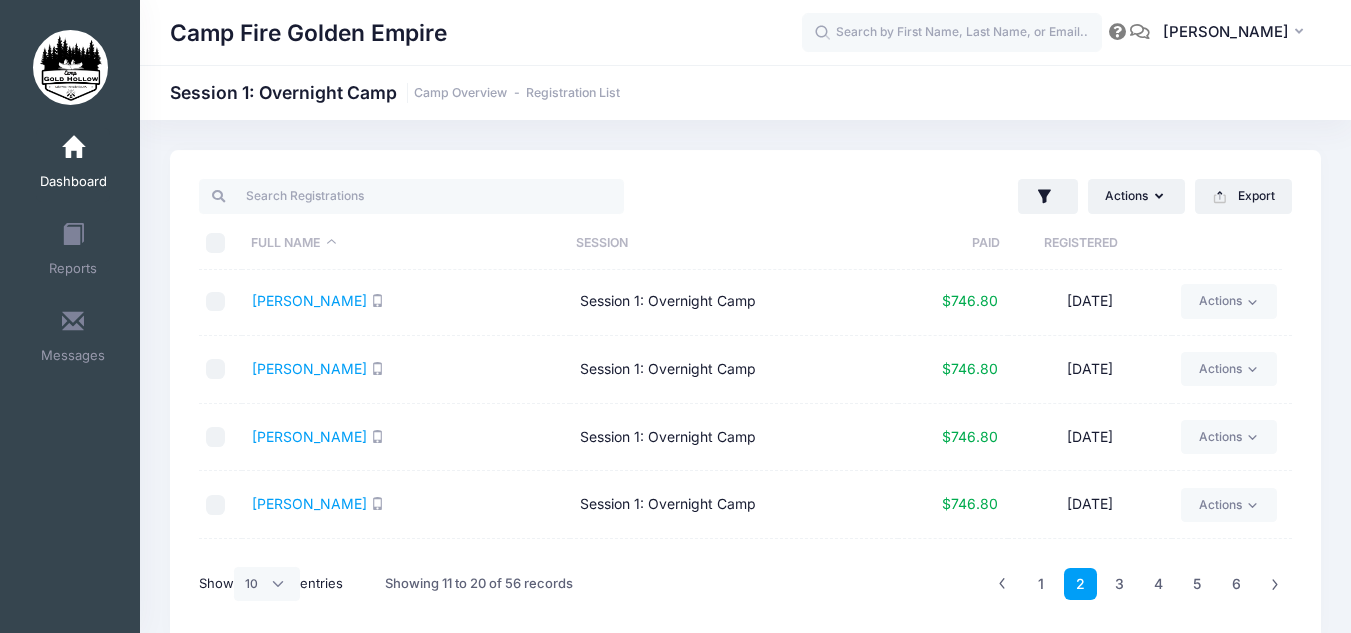 scroll, scrollTop: 394, scrollLeft: 0, axis: vertical 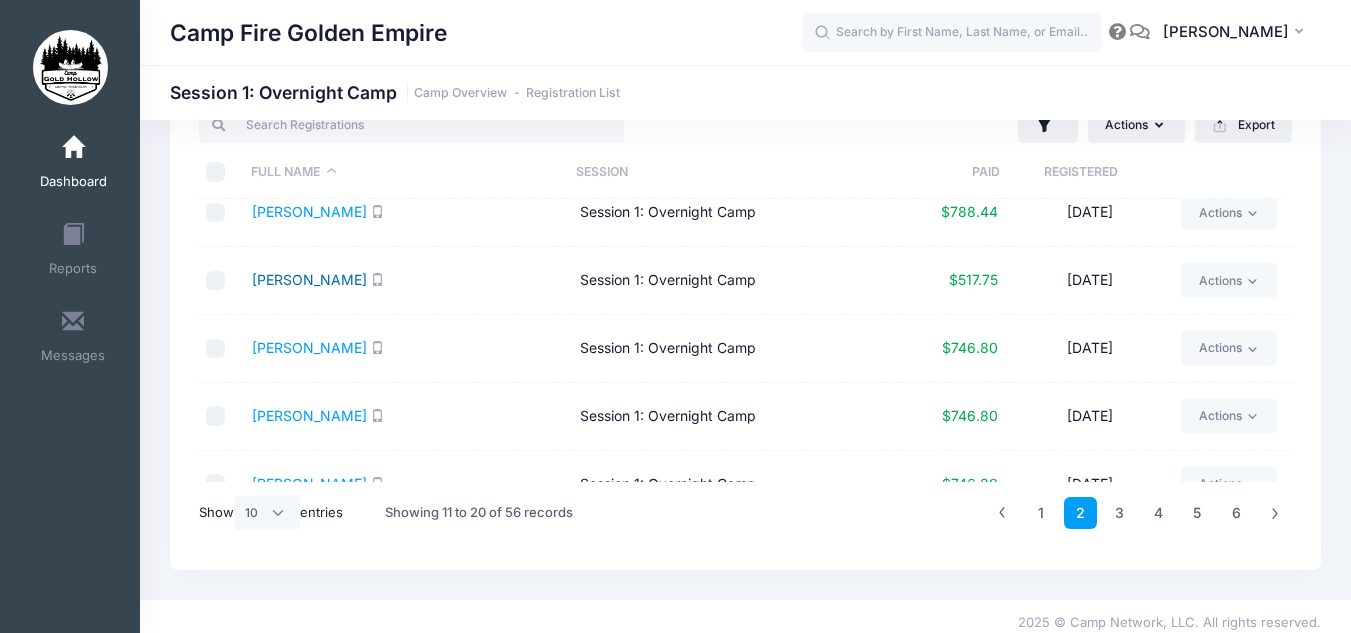 click on "Ehrhart- Evans, Dylan" at bounding box center [309, 279] 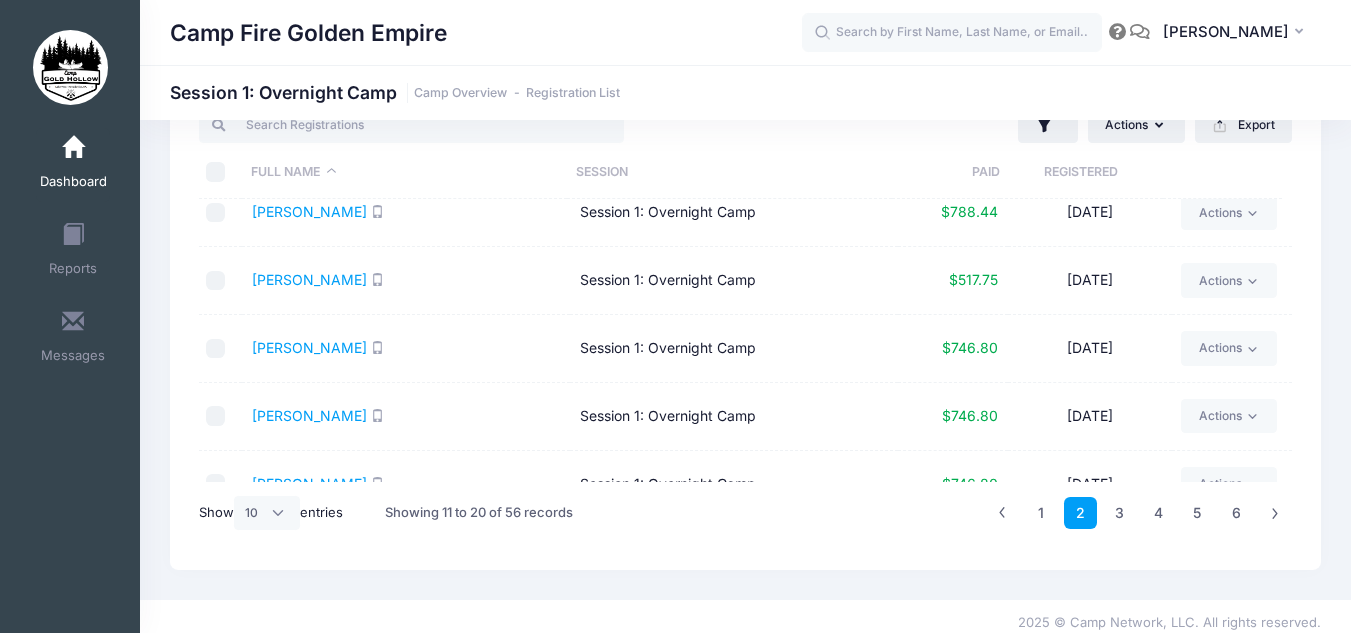 click on "Dashboard" at bounding box center [73, 165] 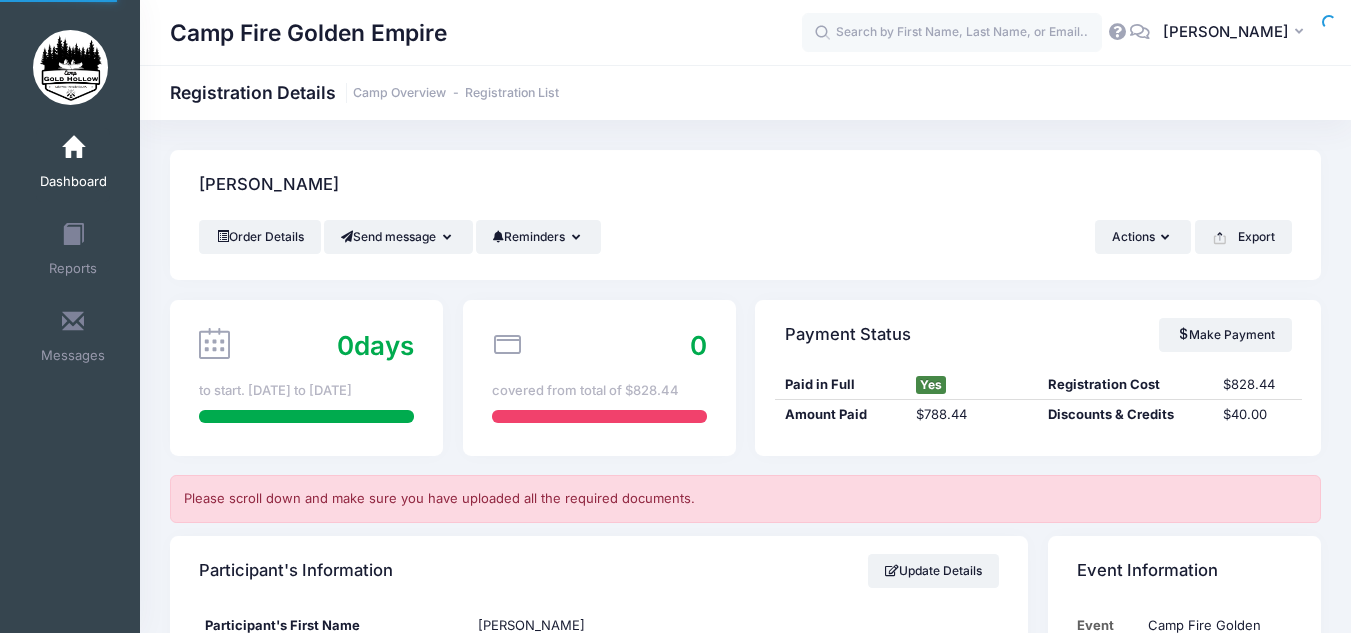 scroll, scrollTop: 0, scrollLeft: 0, axis: both 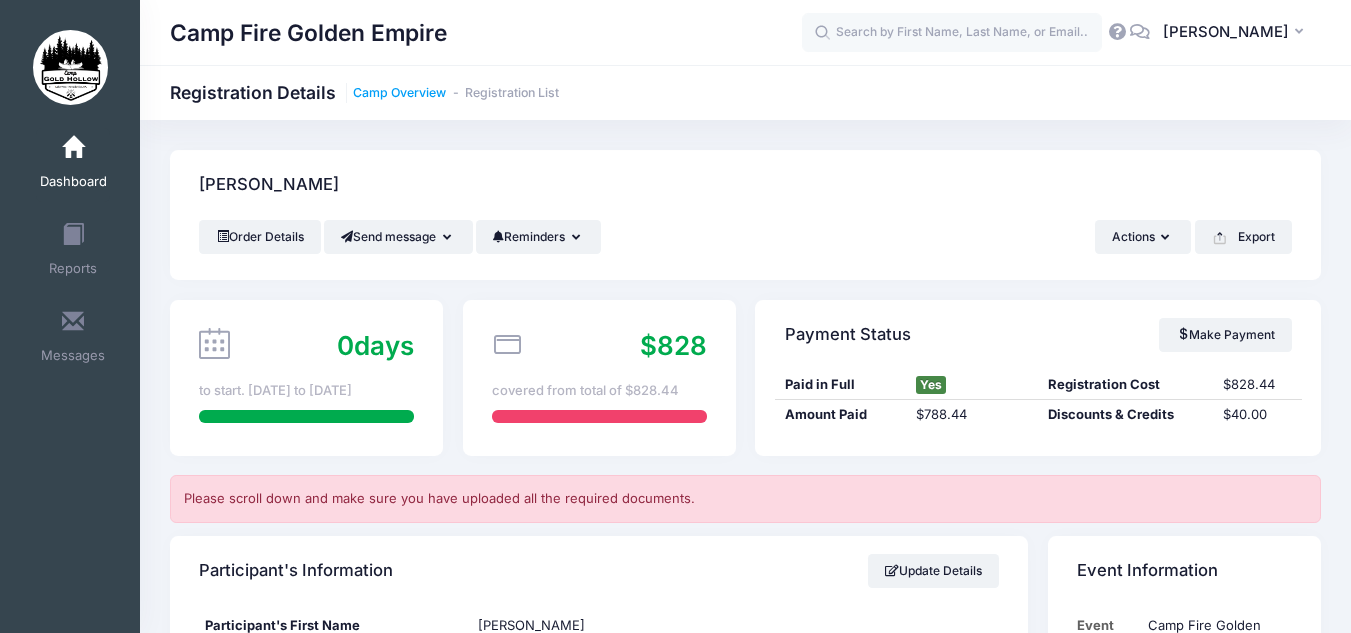 click on "Camp Overview" at bounding box center [399, 93] 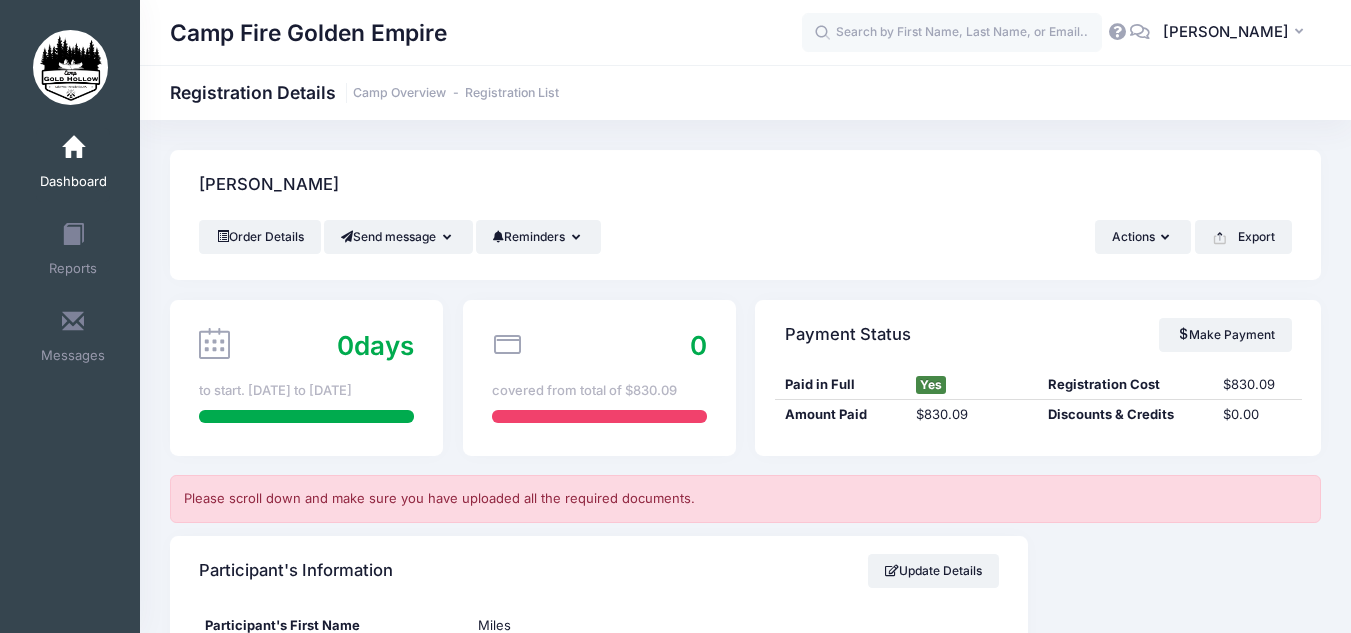 scroll, scrollTop: 0, scrollLeft: 0, axis: both 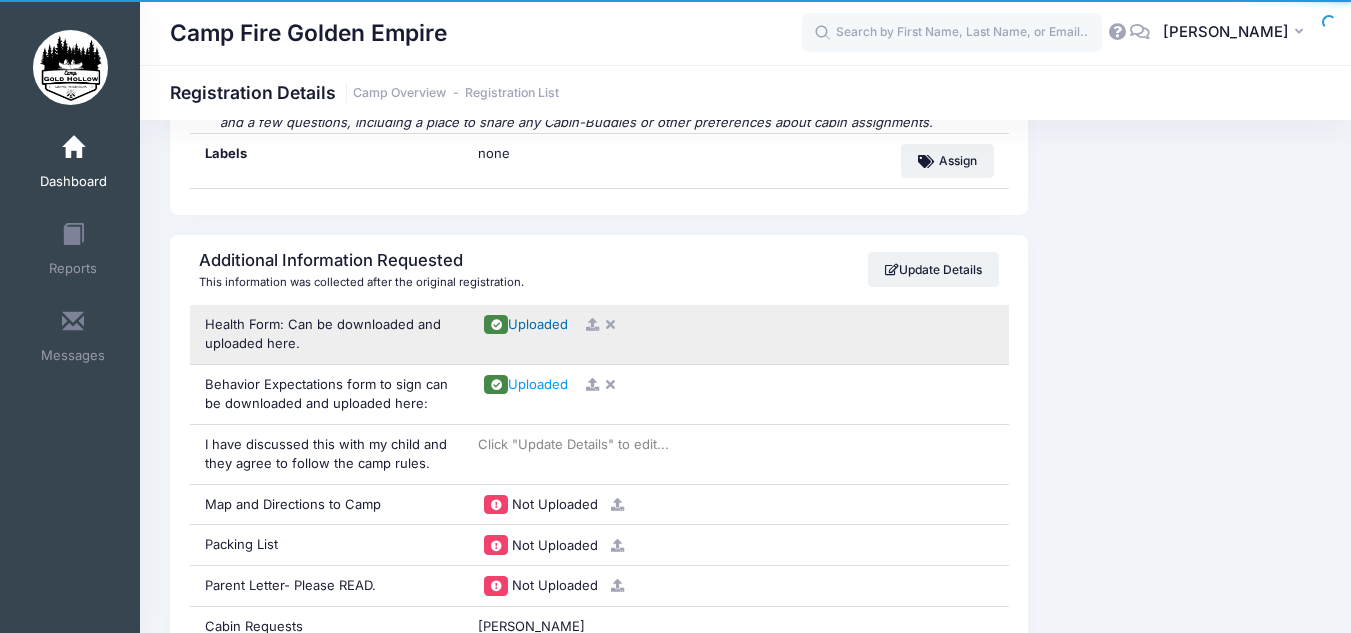 click on "Uploaded" at bounding box center (538, 324) 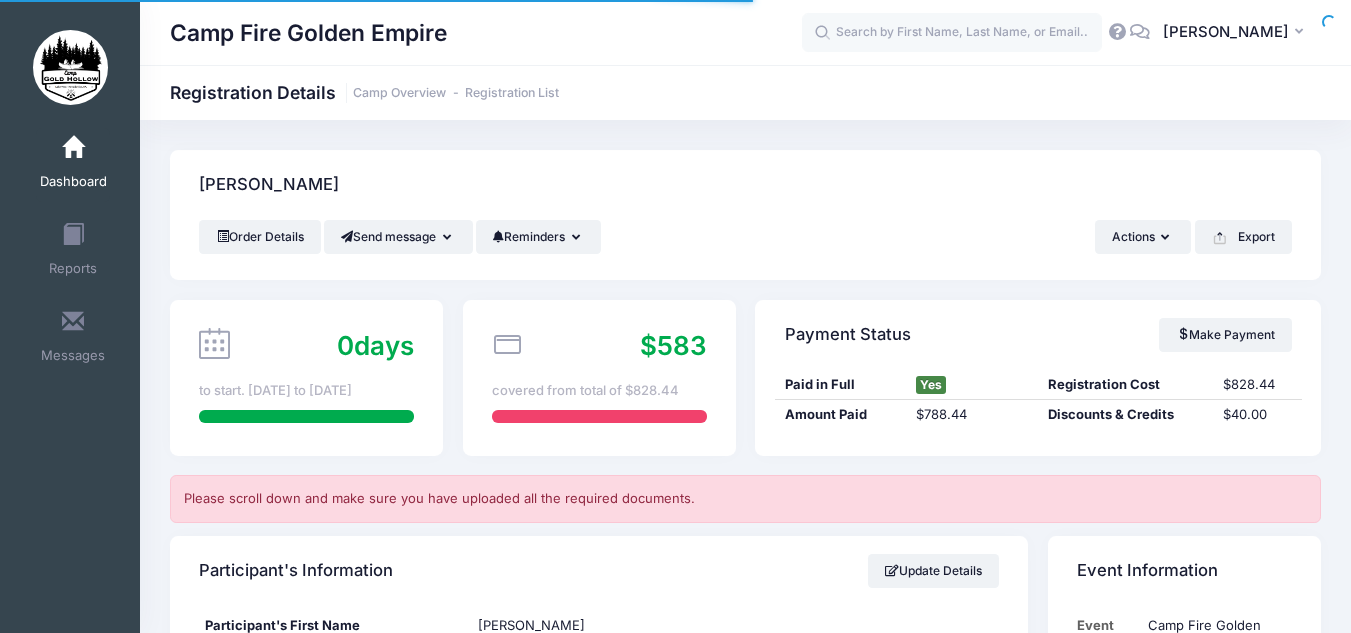 scroll, scrollTop: 0, scrollLeft: 0, axis: both 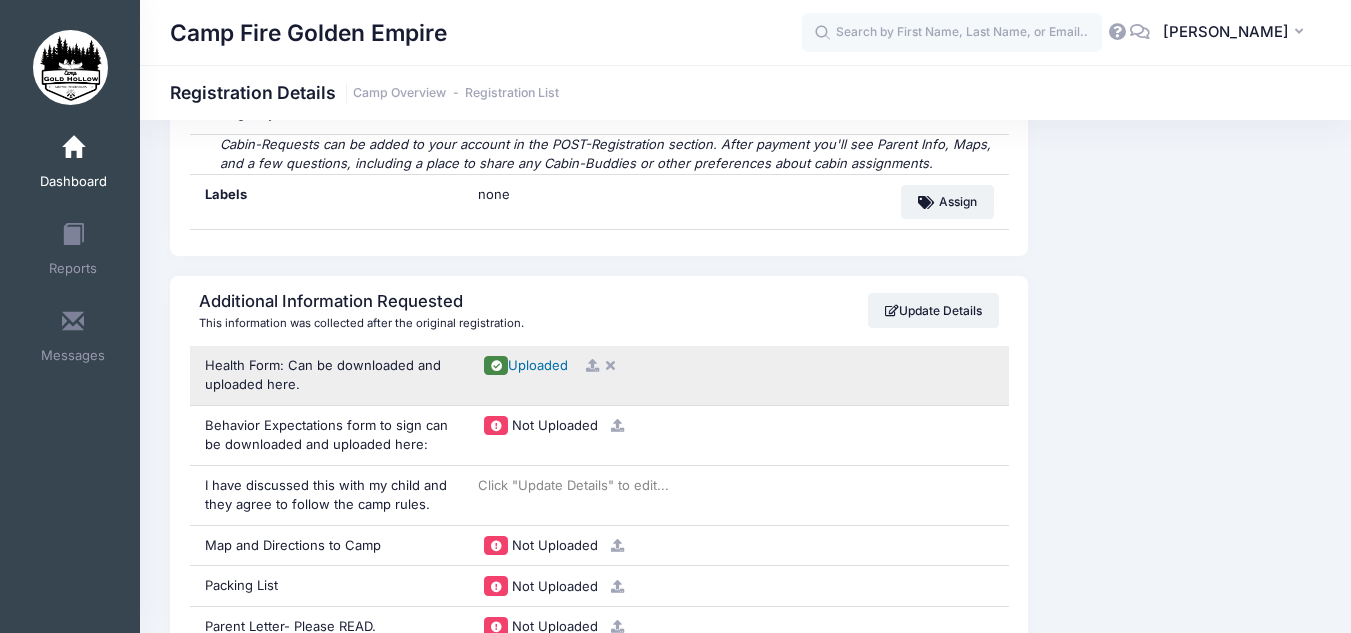 click on "Uploaded" at bounding box center (538, 365) 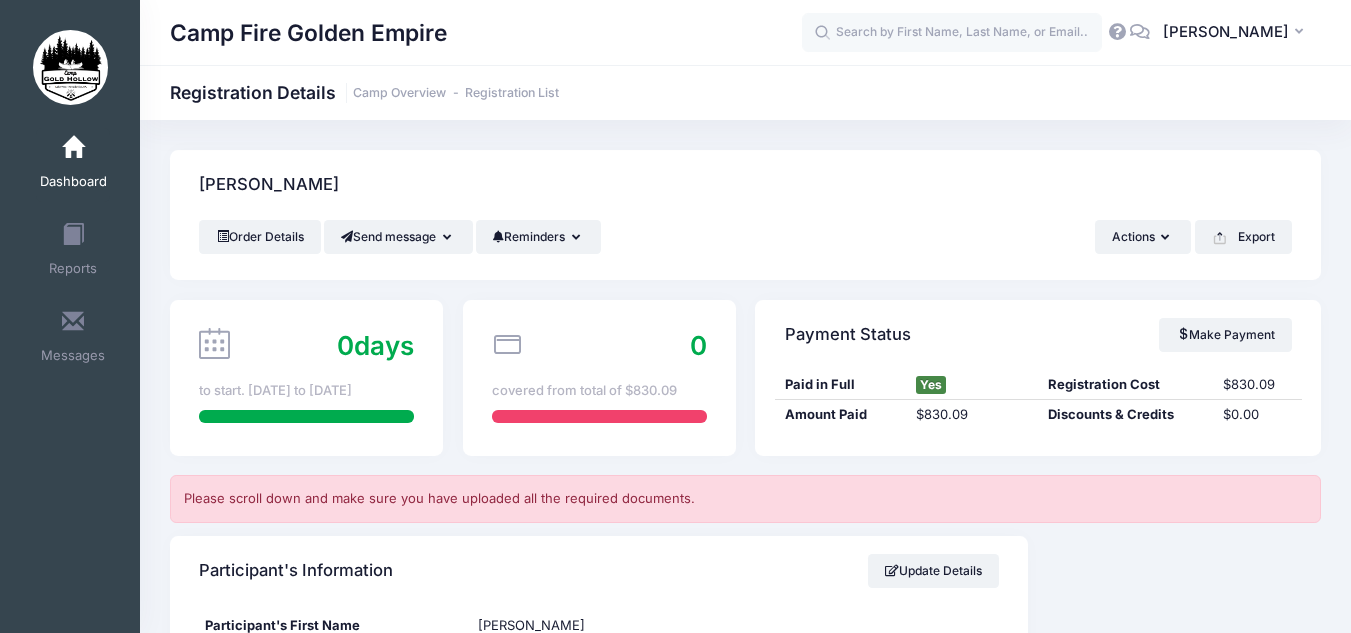 scroll, scrollTop: 0, scrollLeft: 0, axis: both 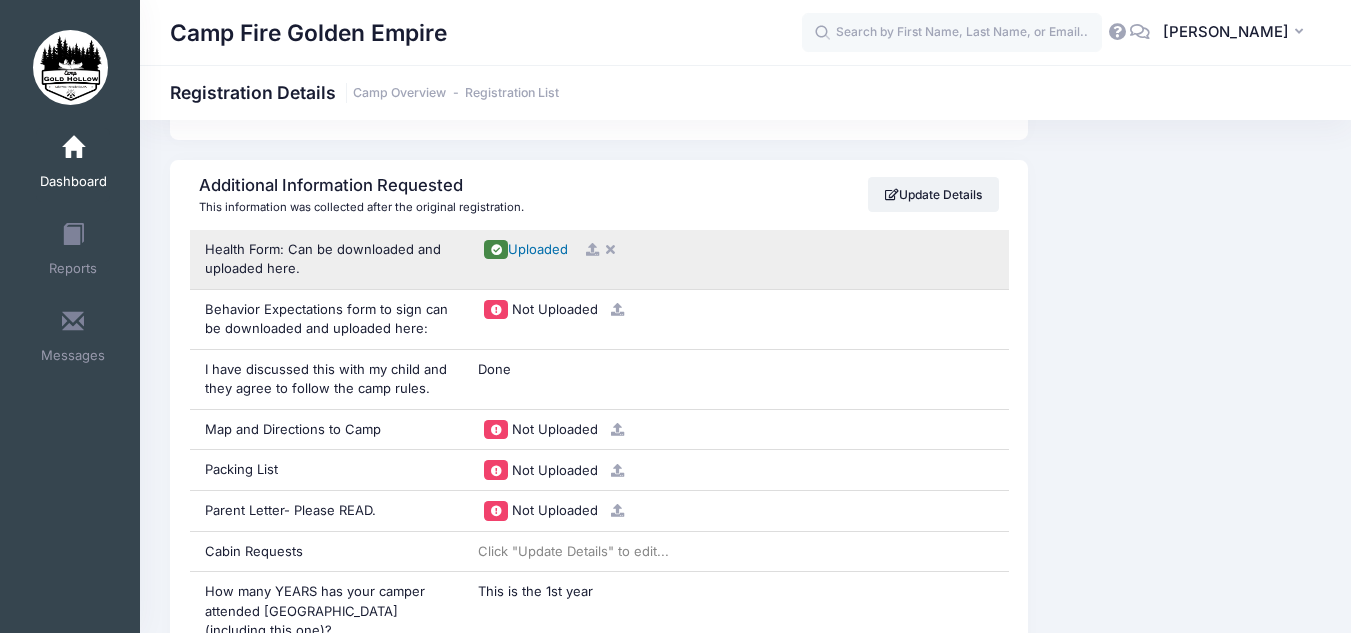 click on "Uploaded" at bounding box center (538, 249) 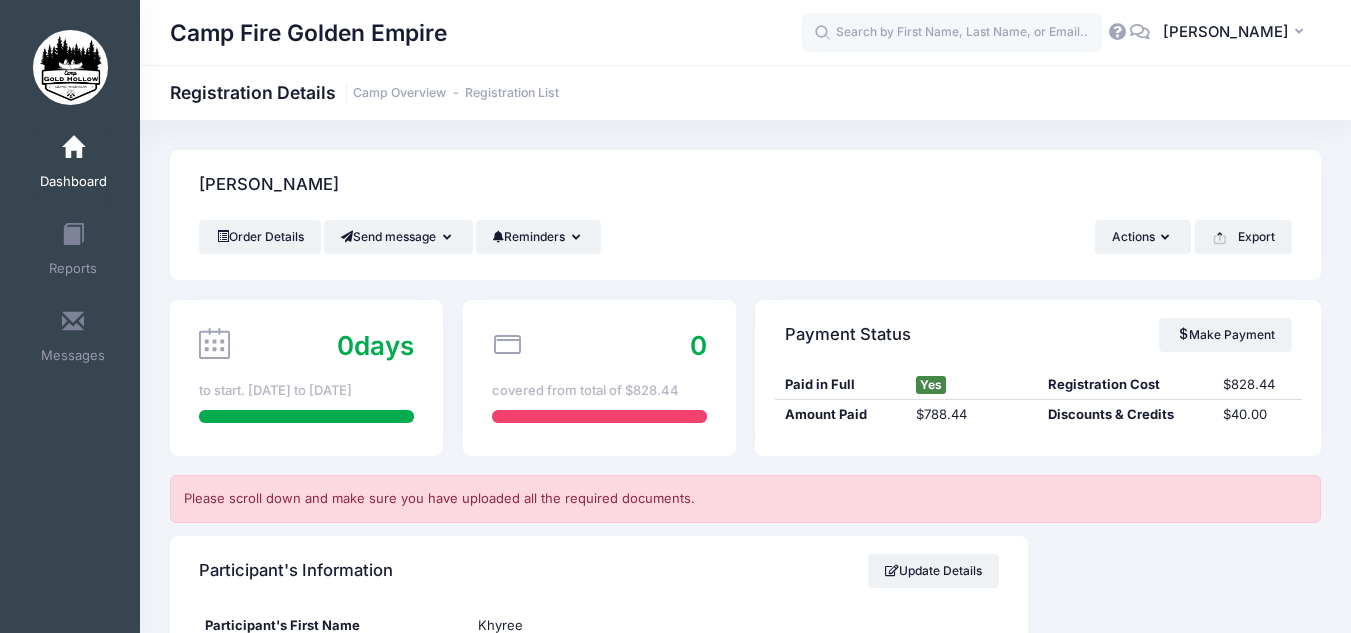 scroll, scrollTop: 0, scrollLeft: 0, axis: both 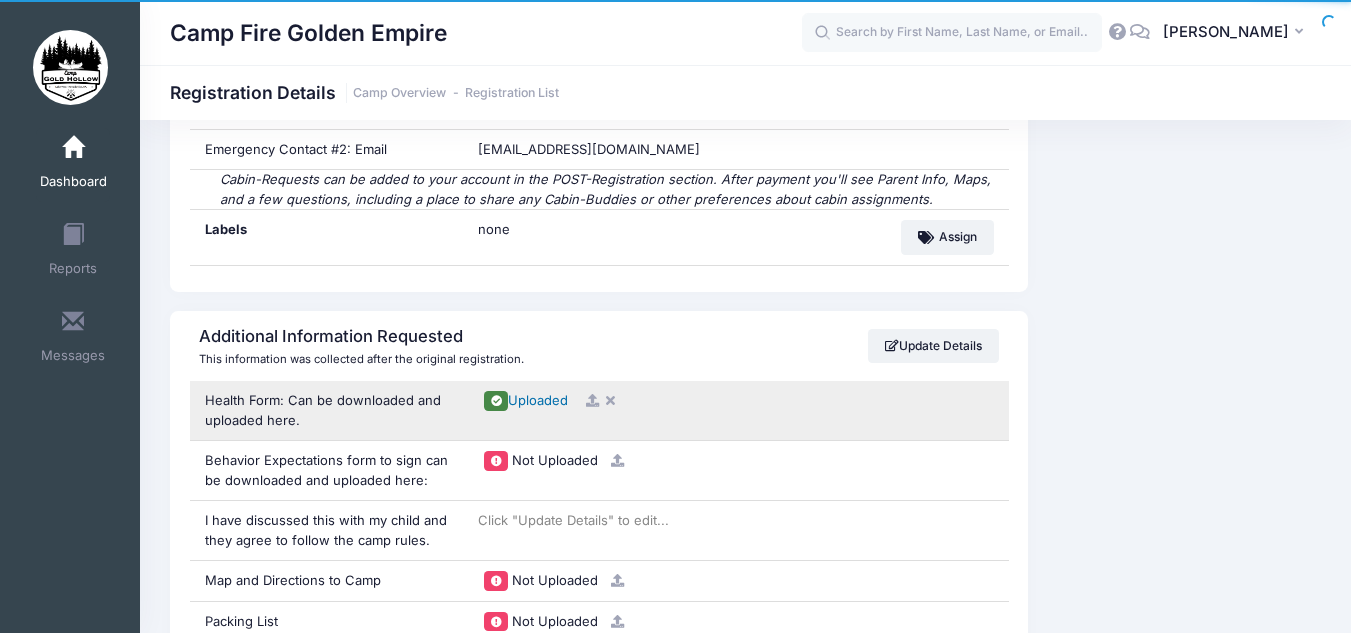 click on "Uploaded" at bounding box center [538, 400] 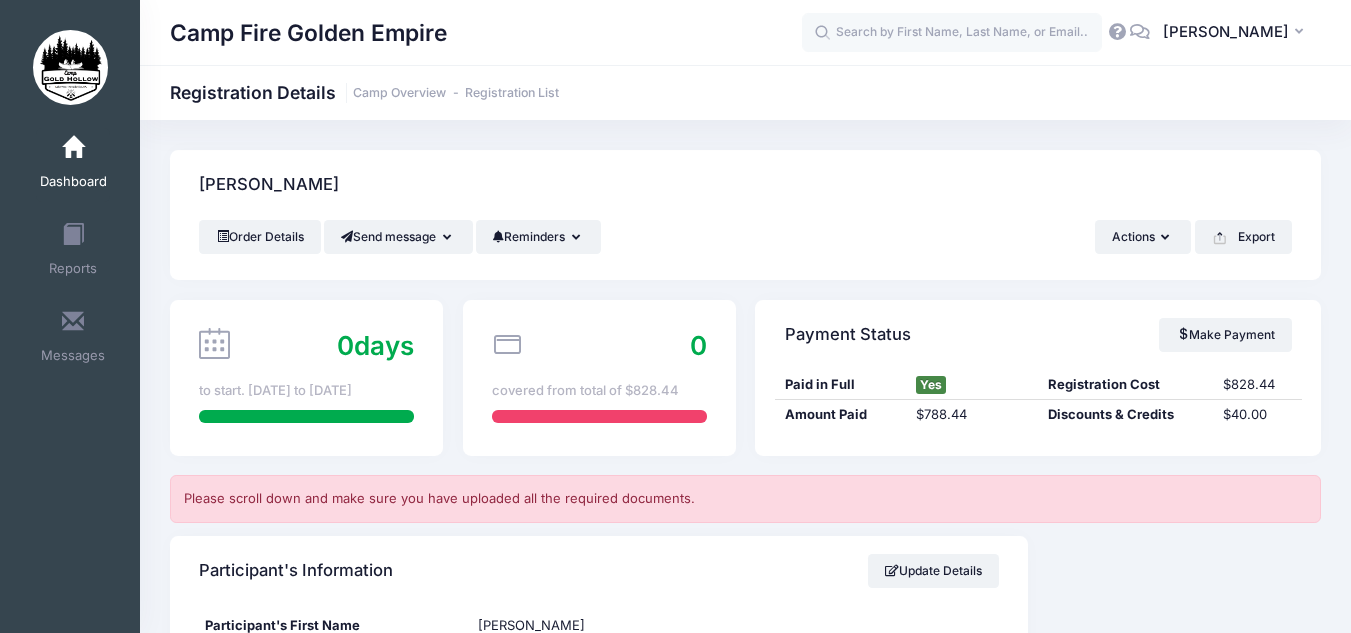click on "0
covered from total of $828.44" at bounding box center (599, 378) 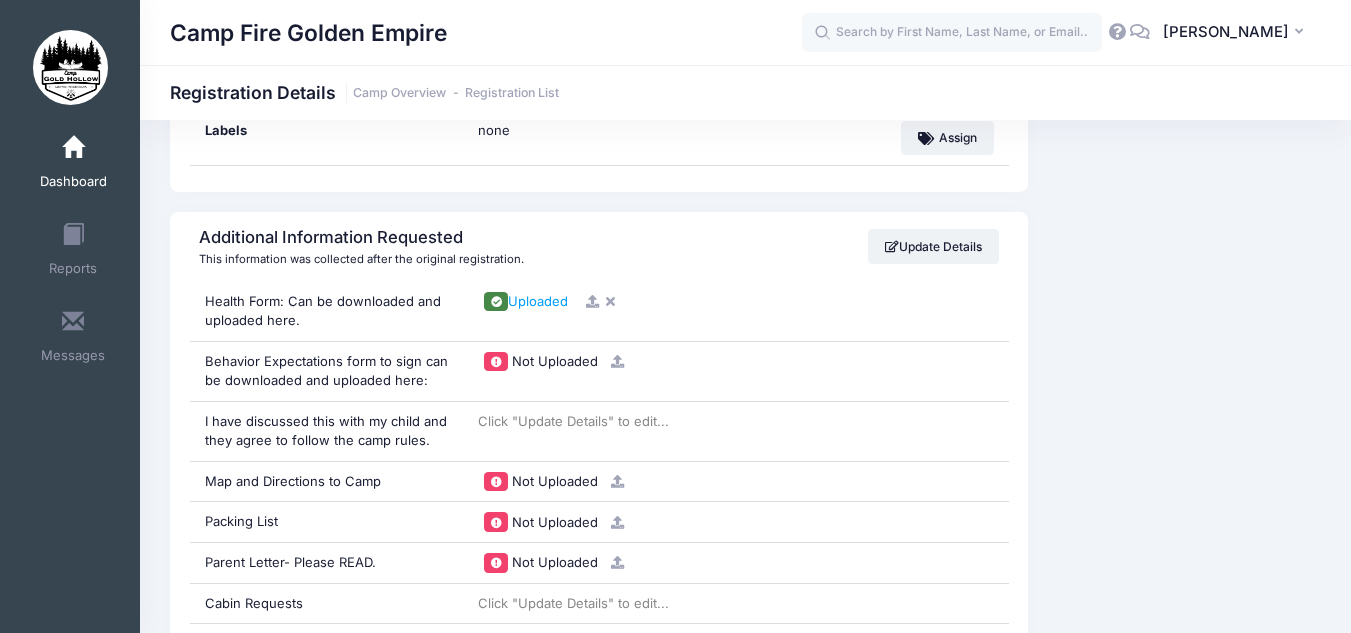 scroll, scrollTop: 1427, scrollLeft: 0, axis: vertical 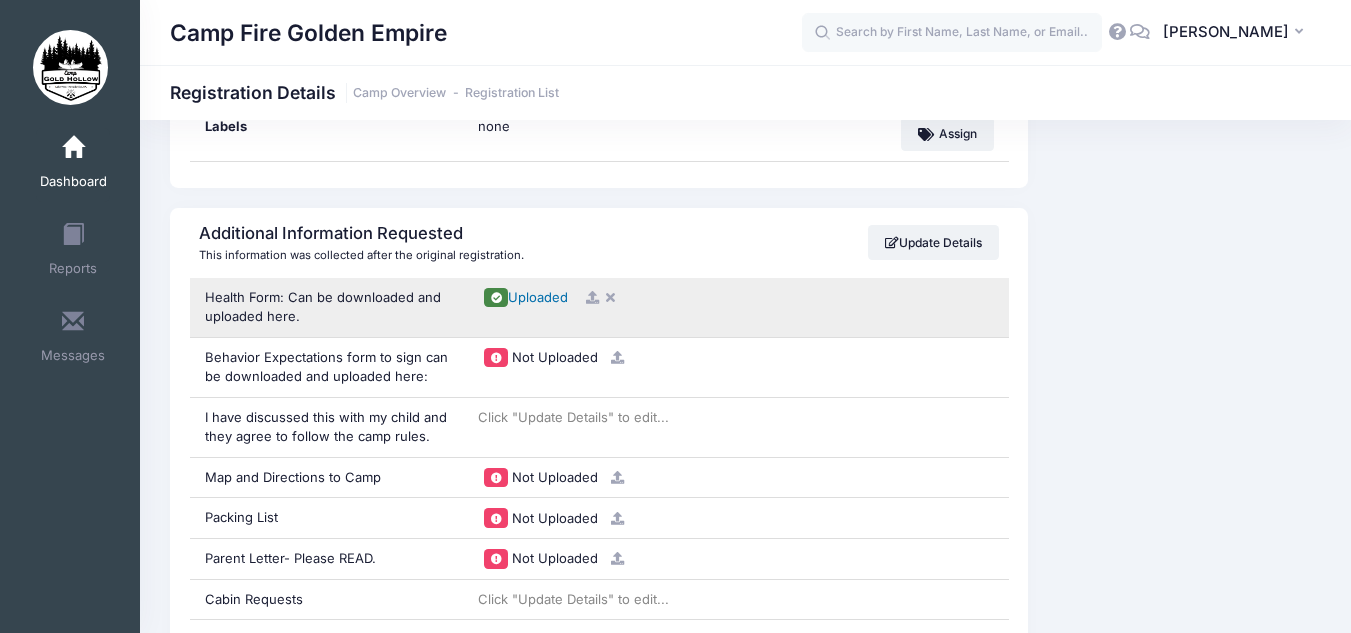 click on "Uploaded" at bounding box center (538, 297) 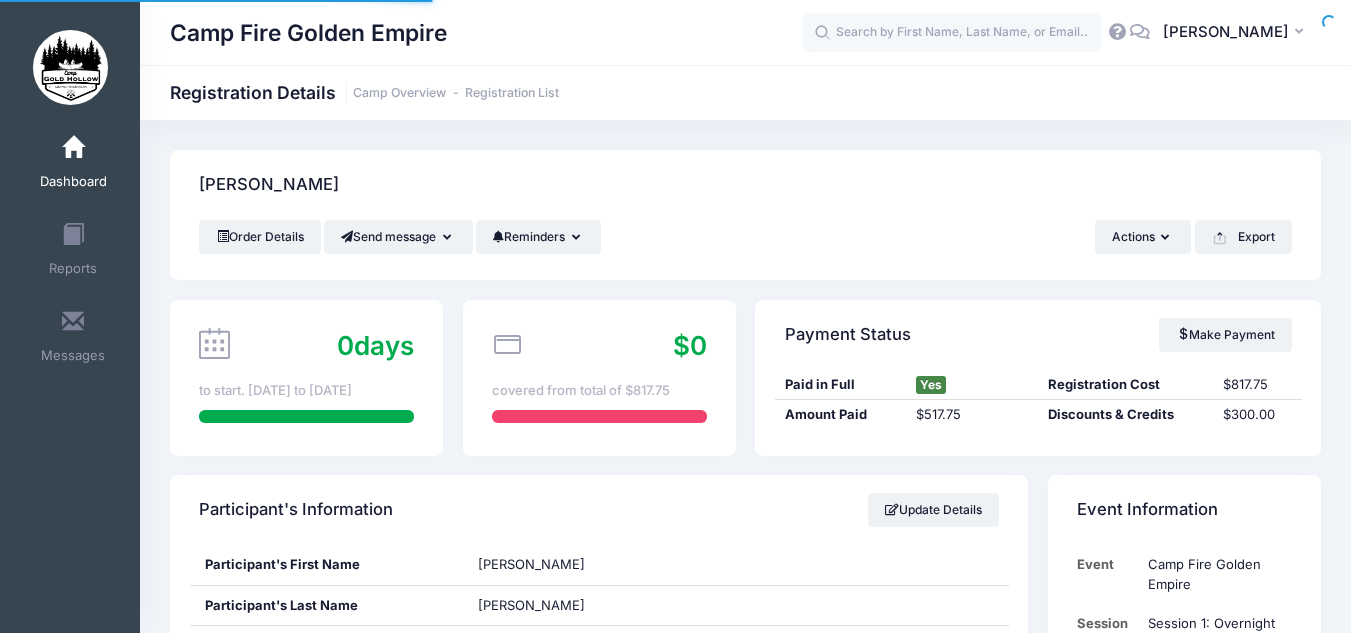 scroll, scrollTop: 0, scrollLeft: 0, axis: both 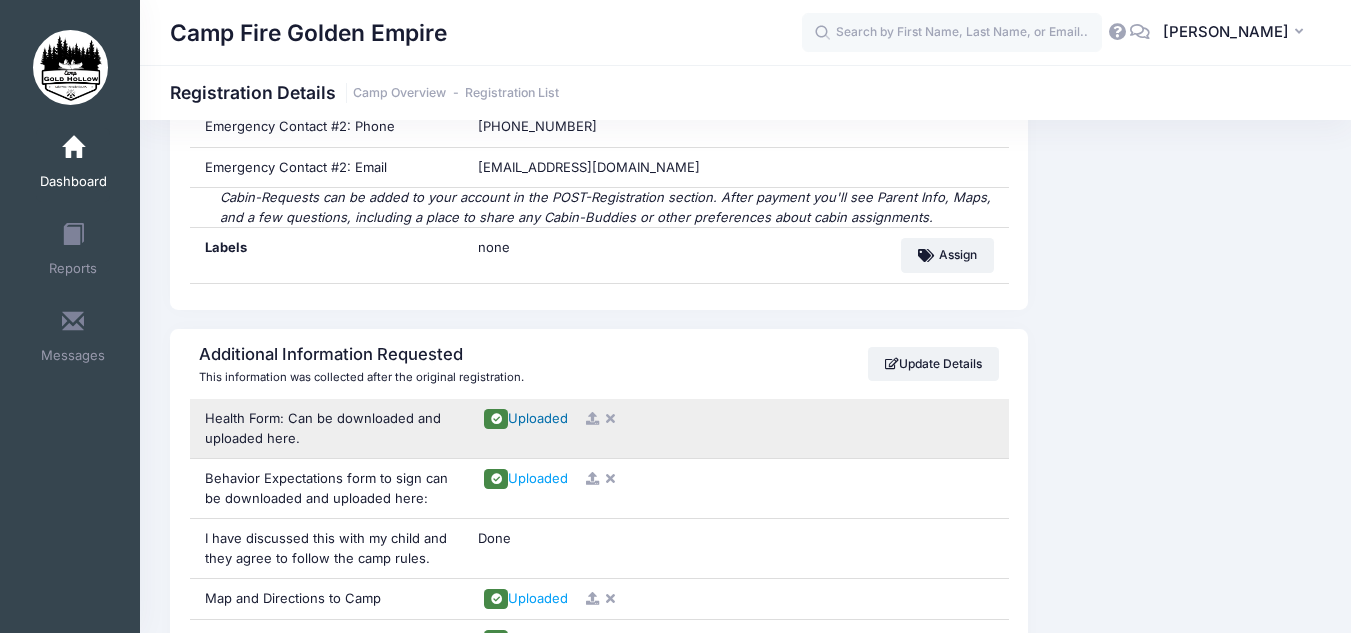 click on "Uploaded" at bounding box center [538, 418] 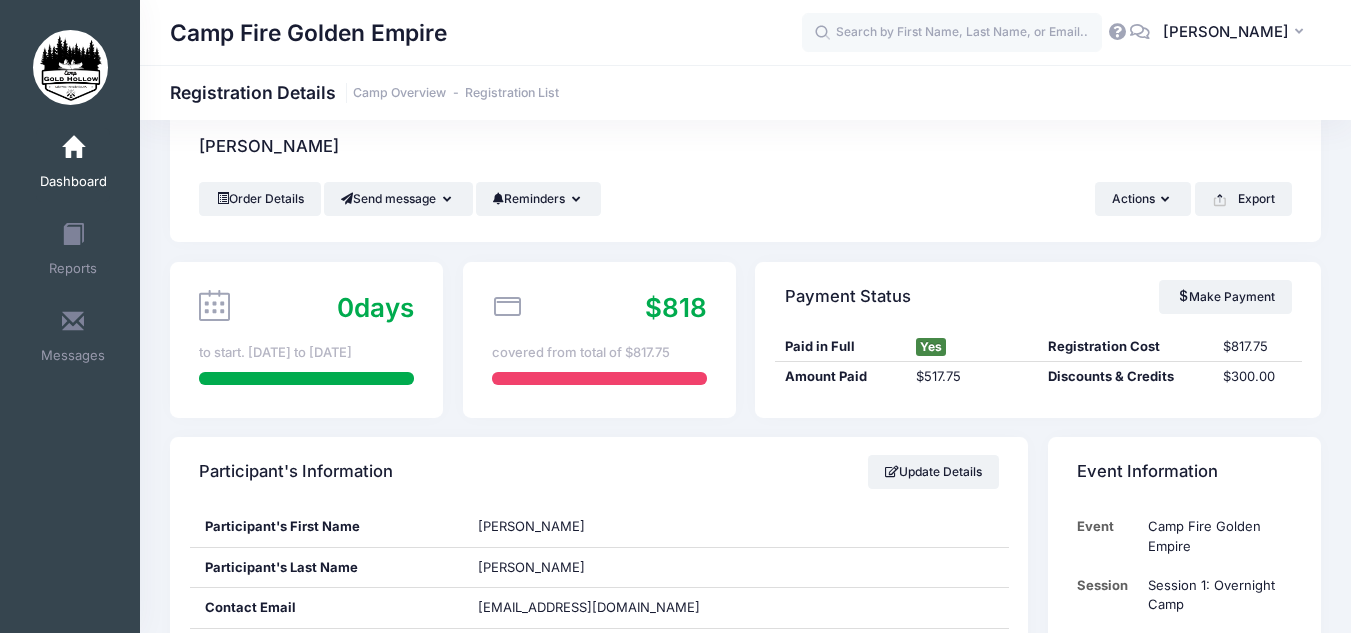 scroll, scrollTop: 0, scrollLeft: 0, axis: both 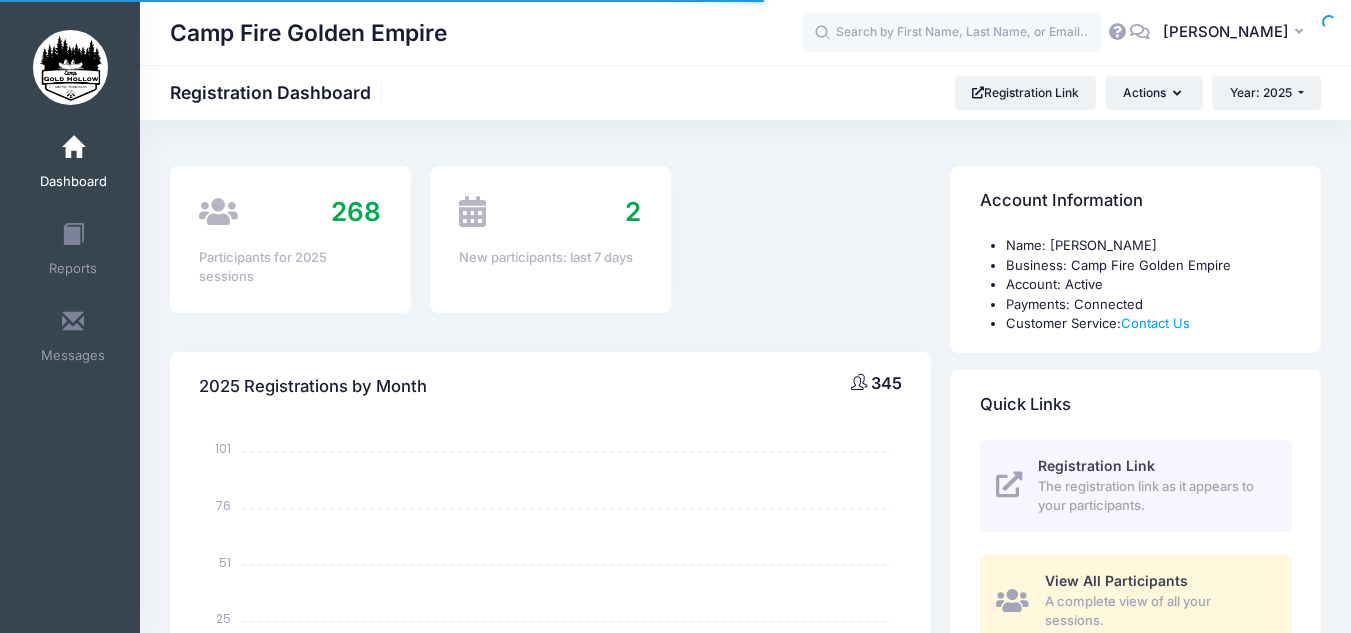 select 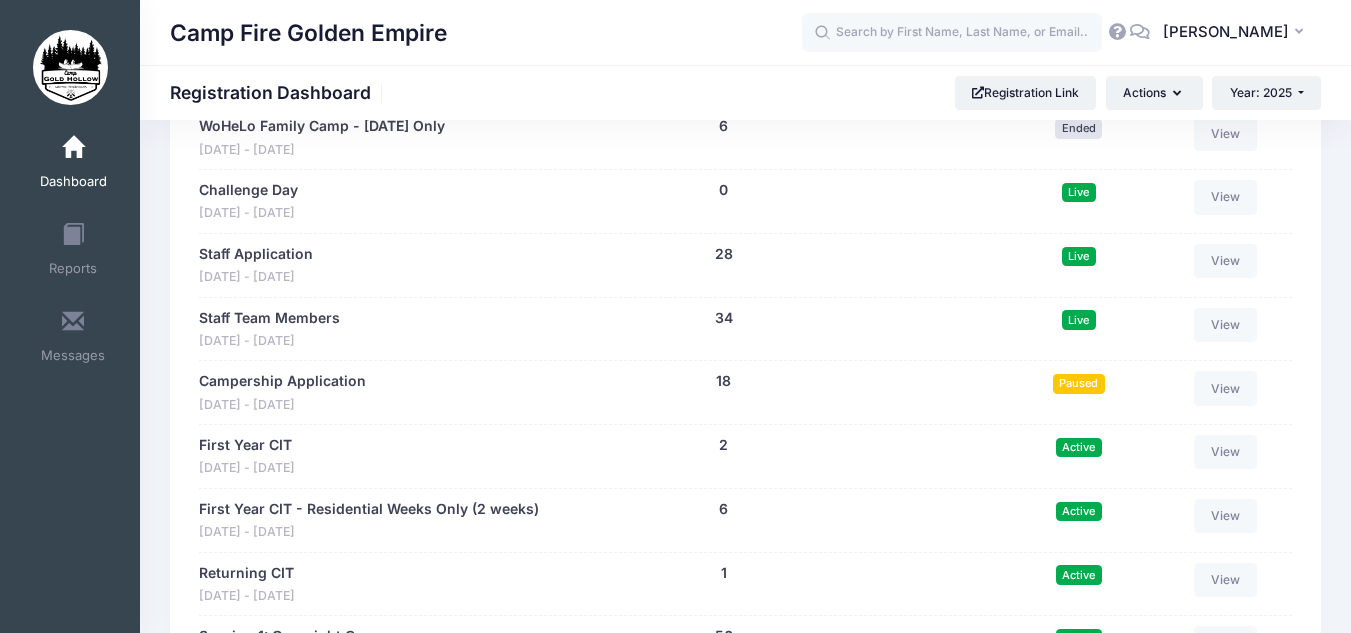 scroll, scrollTop: 1288, scrollLeft: 0, axis: vertical 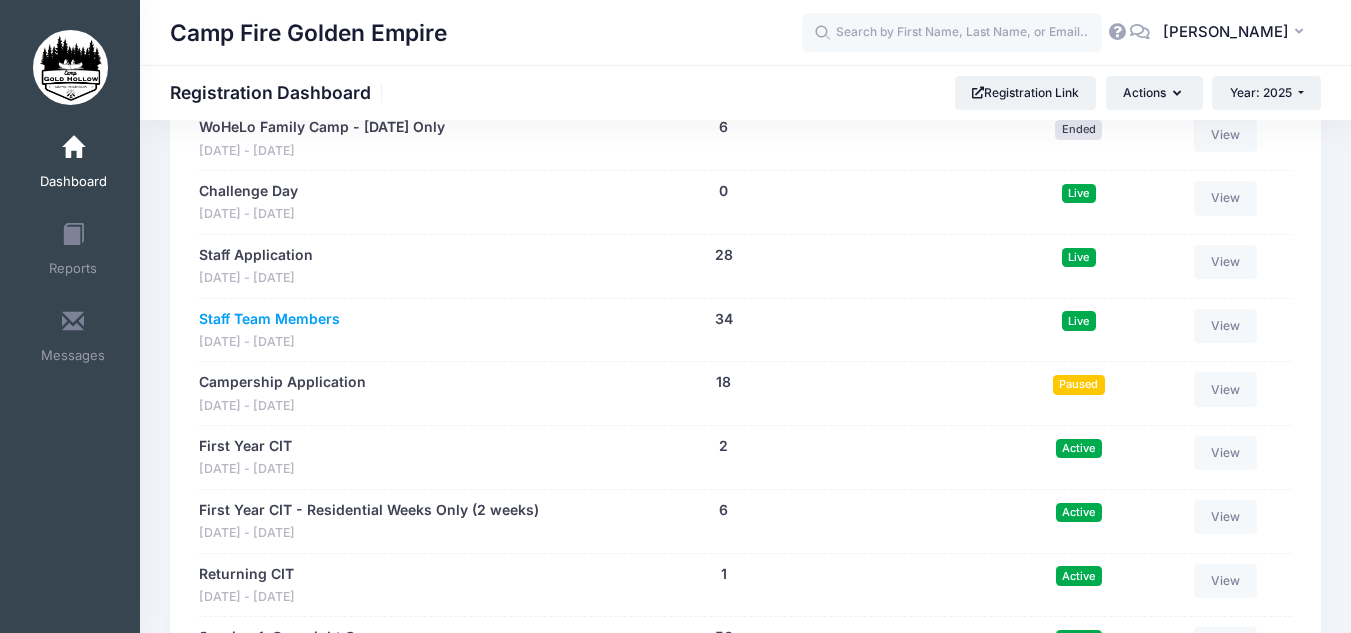 click on "Staff Team Members" at bounding box center (269, 319) 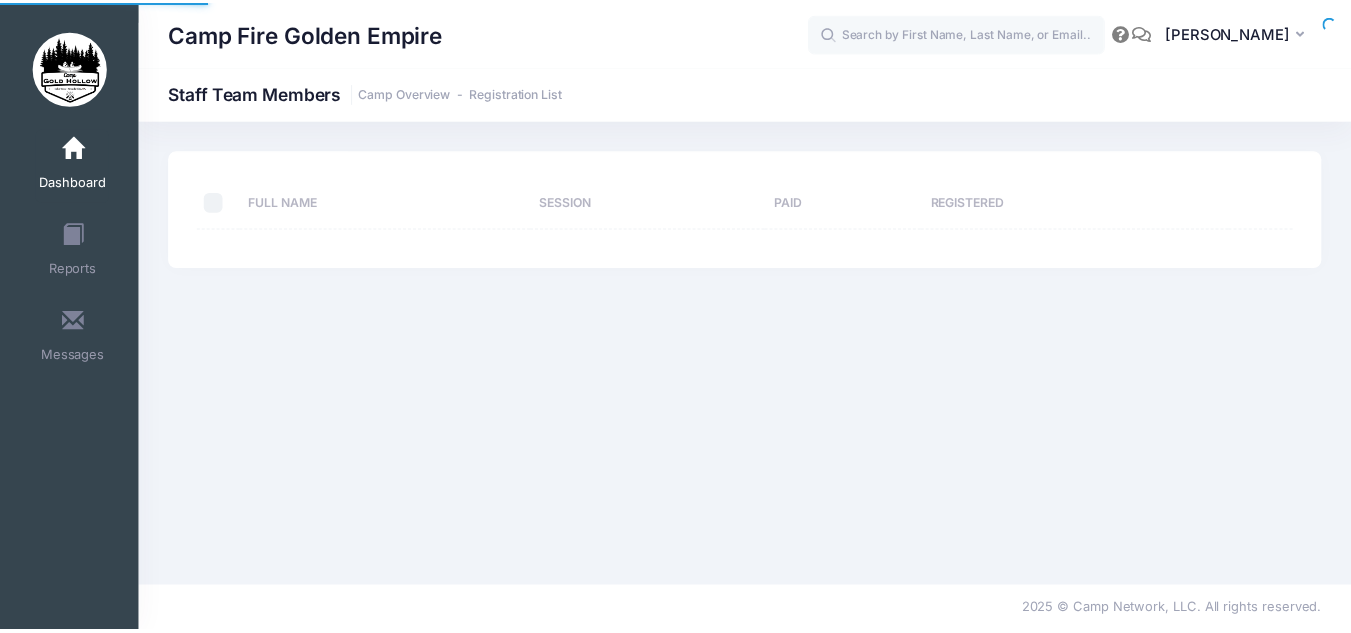 scroll, scrollTop: 0, scrollLeft: 0, axis: both 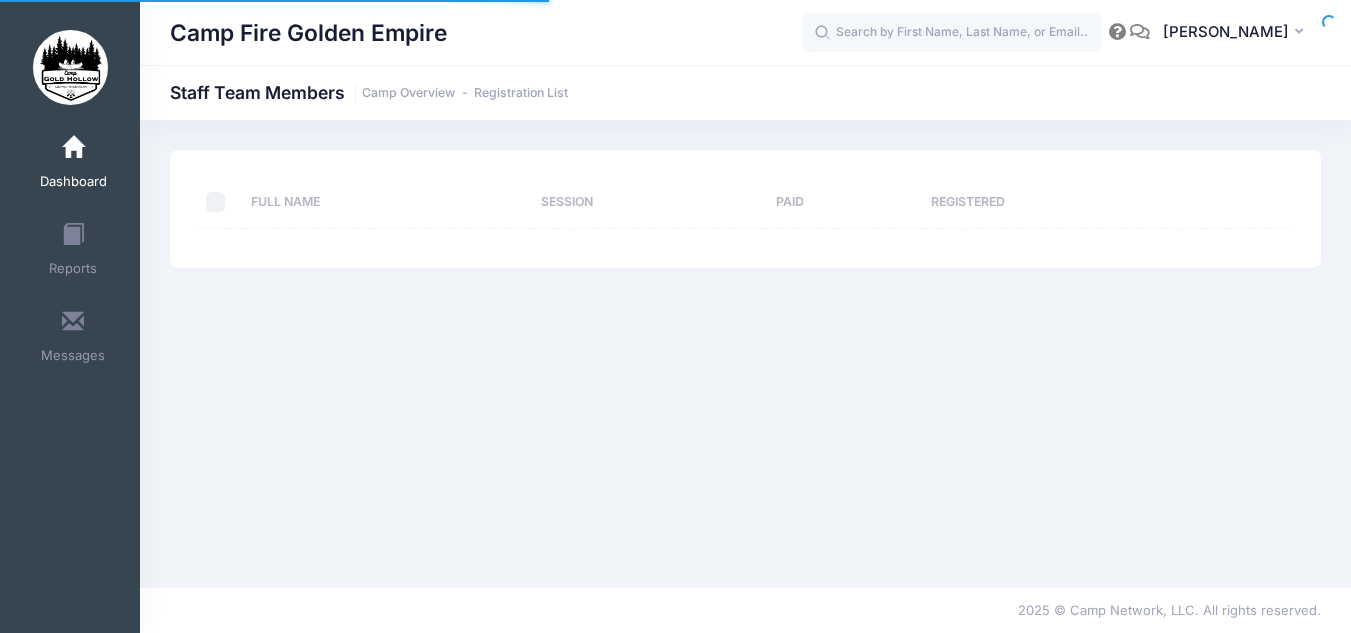 select on "10" 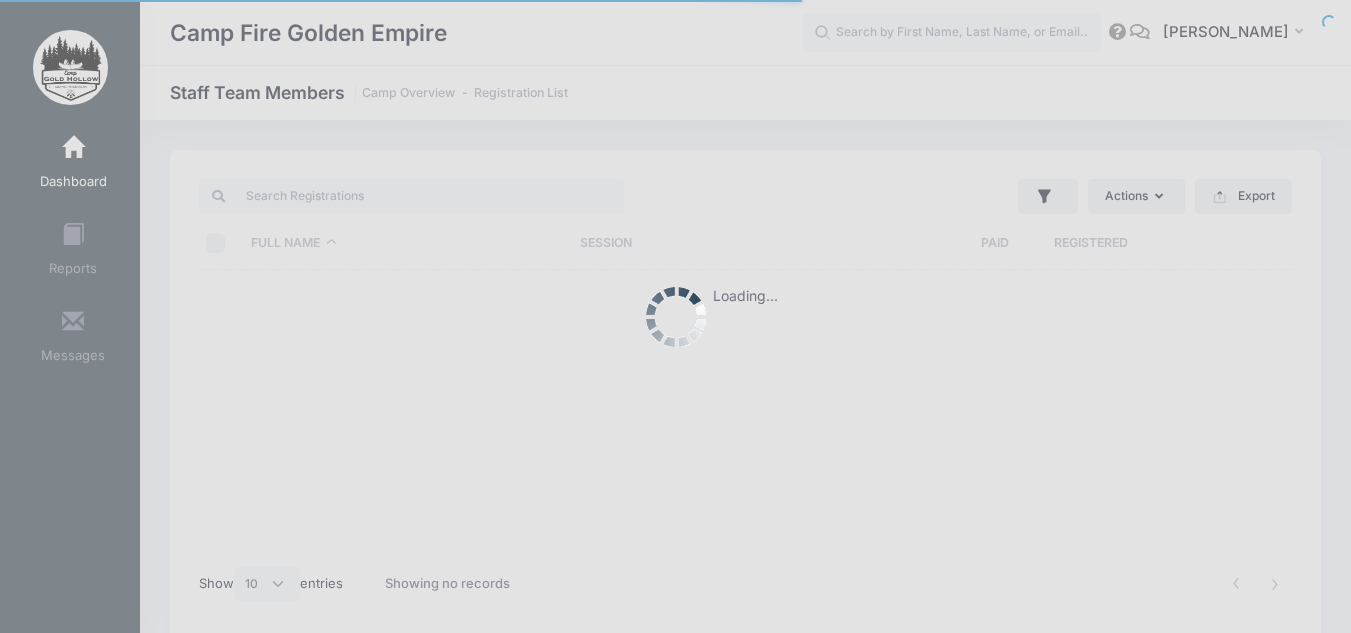 scroll, scrollTop: 0, scrollLeft: 0, axis: both 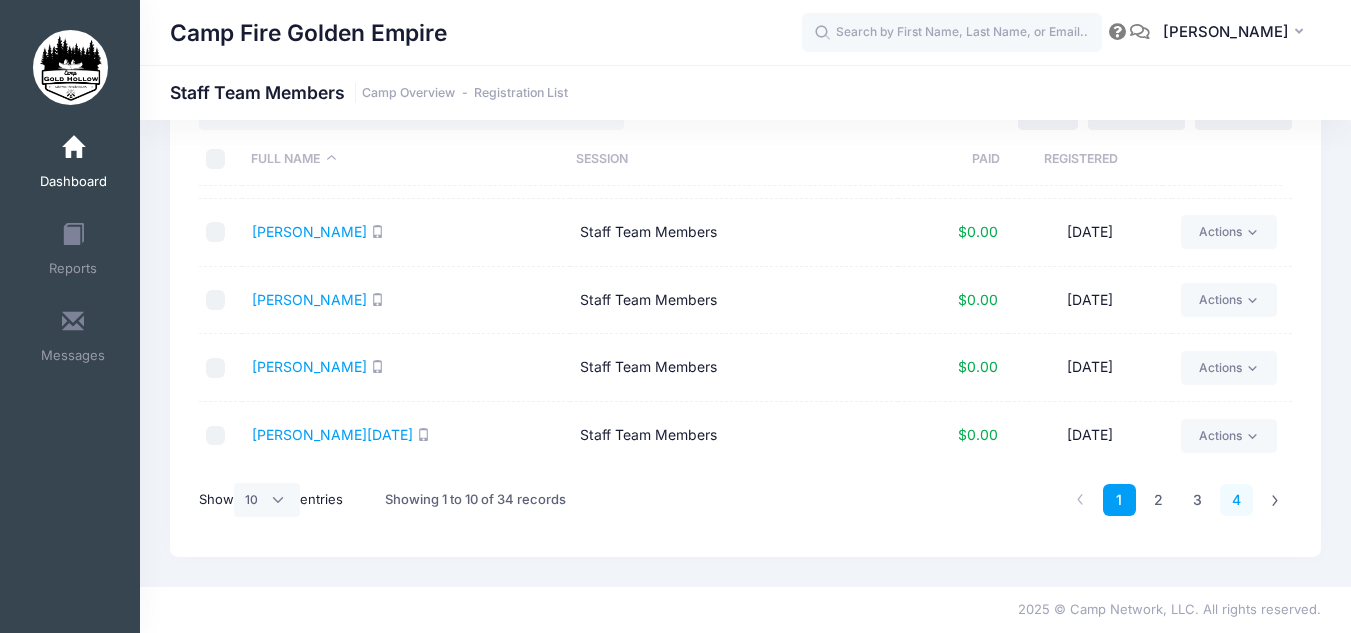 click on "4" at bounding box center [1236, 500] 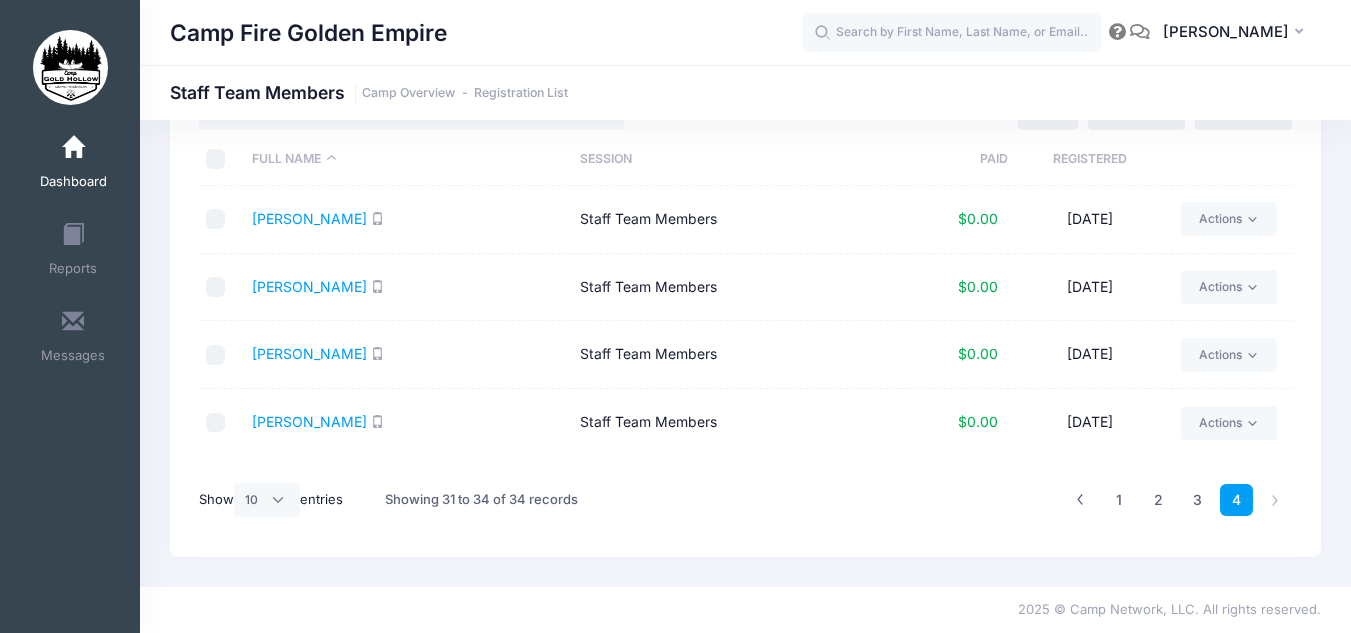 scroll, scrollTop: 0, scrollLeft: 0, axis: both 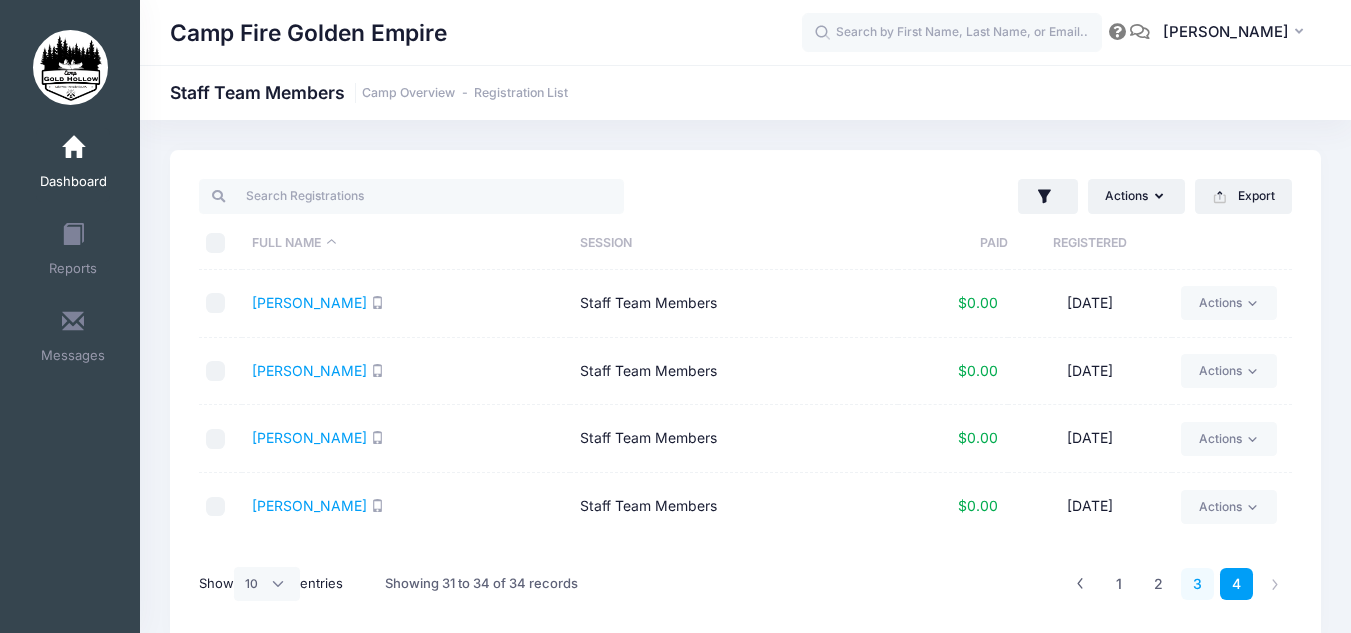 click on "3" at bounding box center [1197, 584] 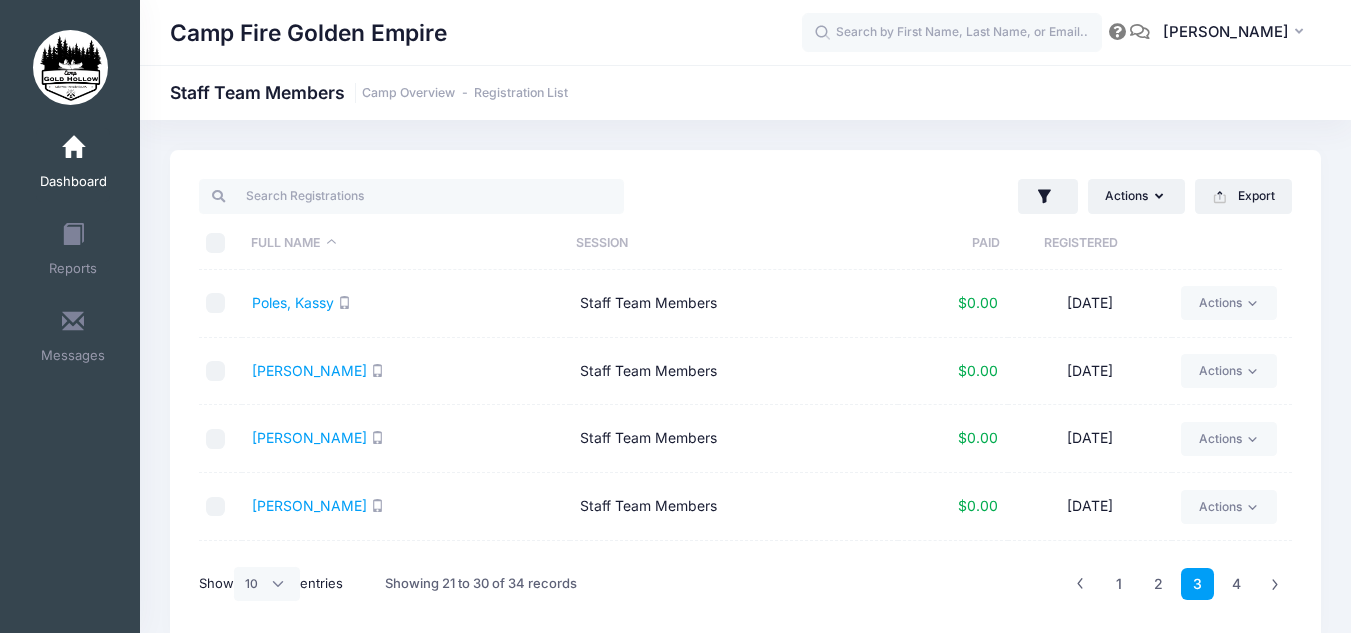 scroll, scrollTop: 84, scrollLeft: 0, axis: vertical 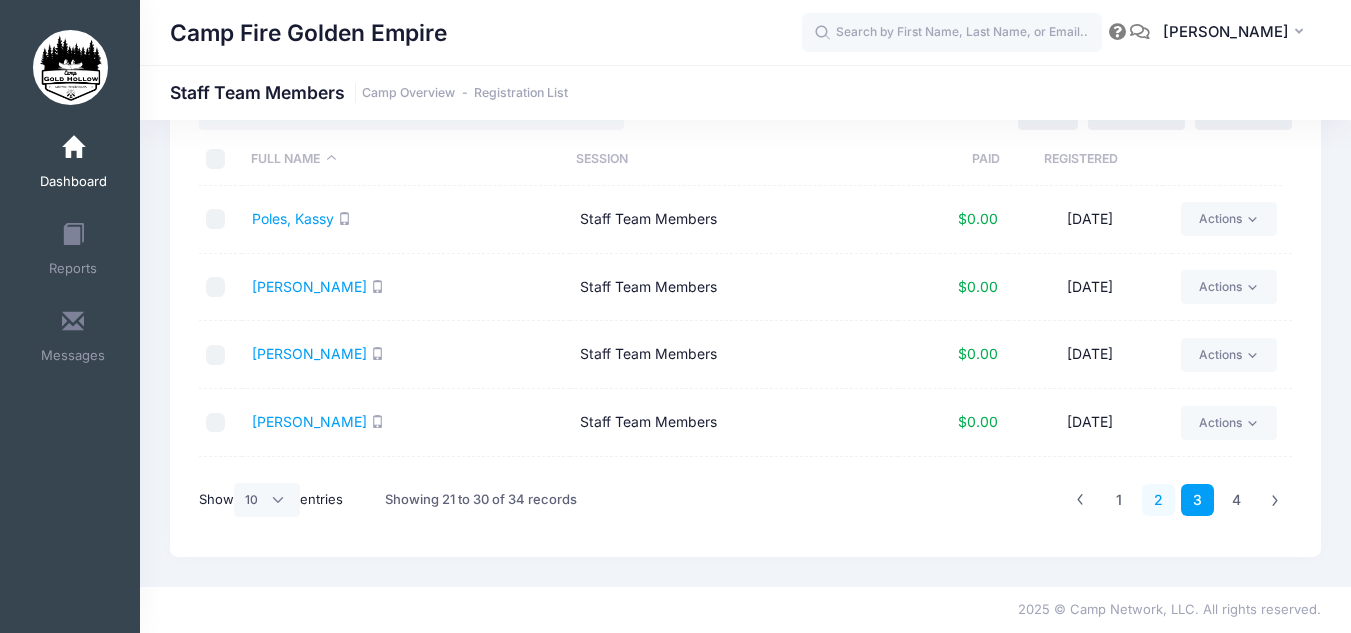 click on "2" at bounding box center (1158, 500) 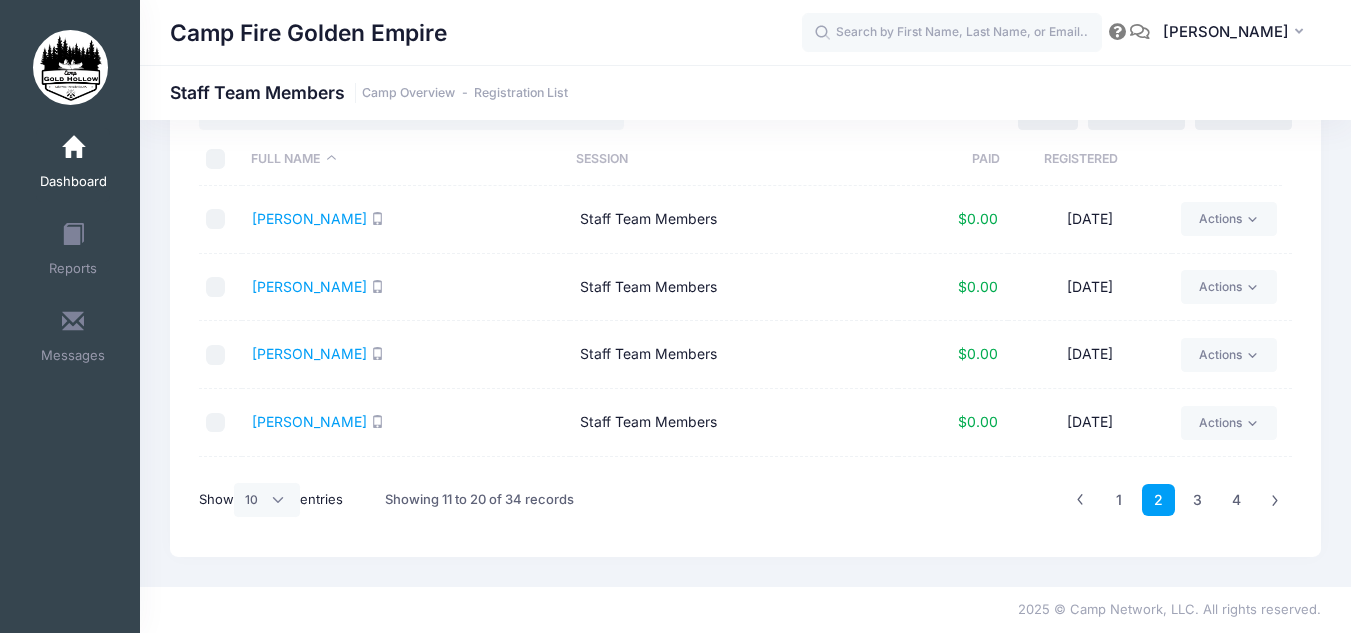 scroll, scrollTop: 0, scrollLeft: 0, axis: both 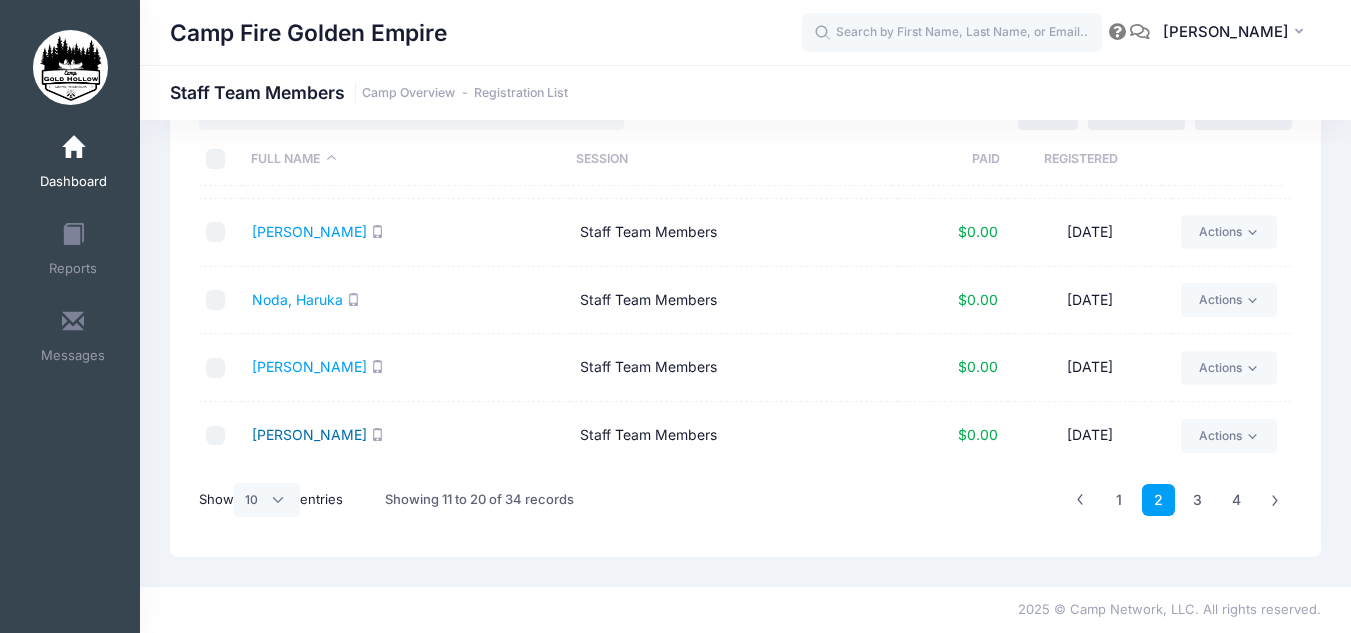 click on "Poggensee, Alisa" at bounding box center [309, 434] 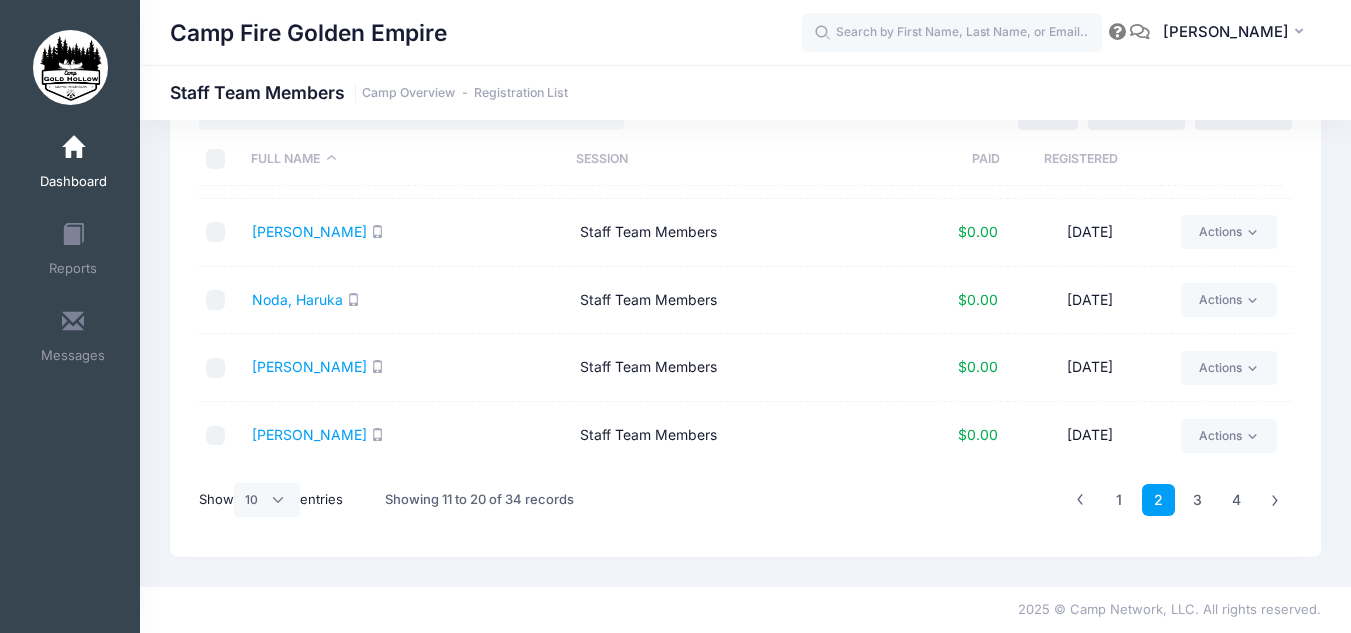scroll, scrollTop: 0, scrollLeft: 0, axis: both 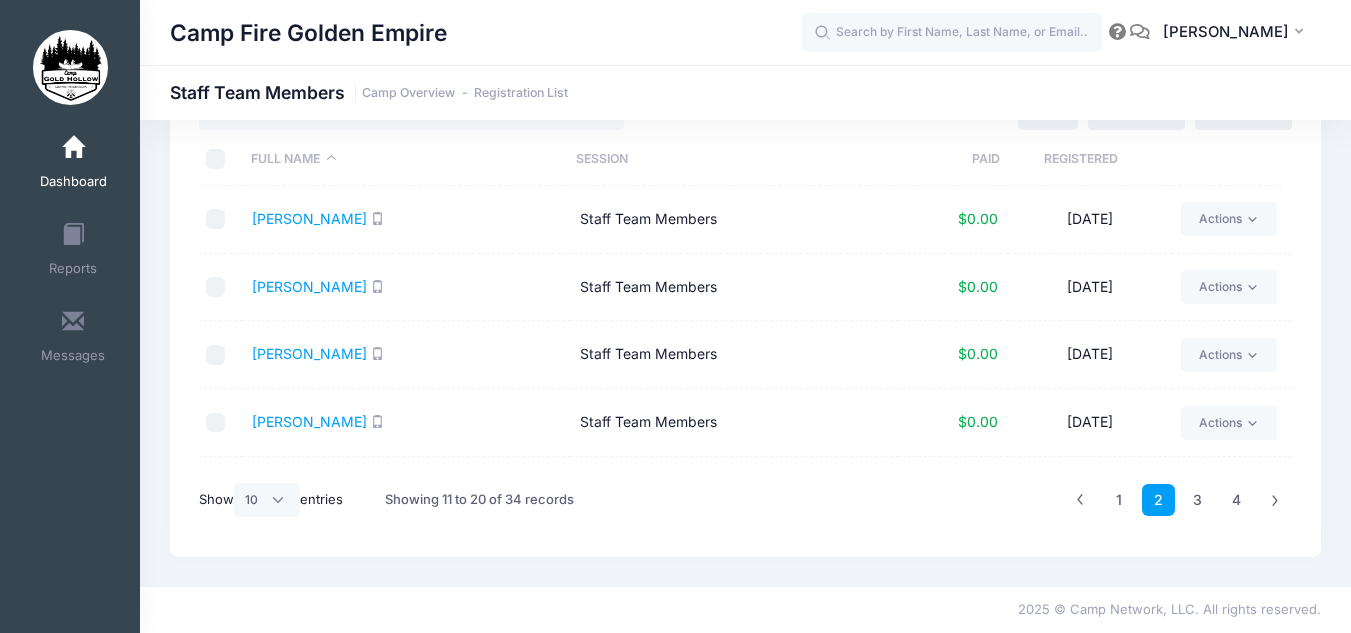 click at bounding box center [73, 148] 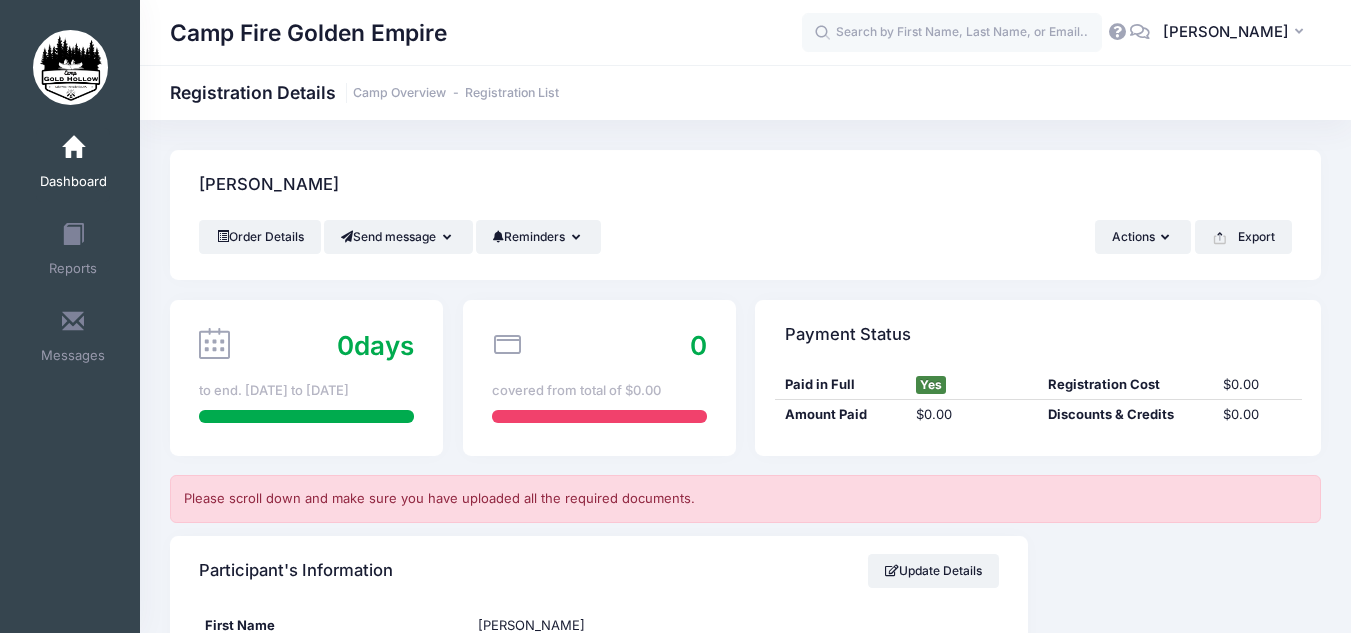 scroll, scrollTop: 172, scrollLeft: 0, axis: vertical 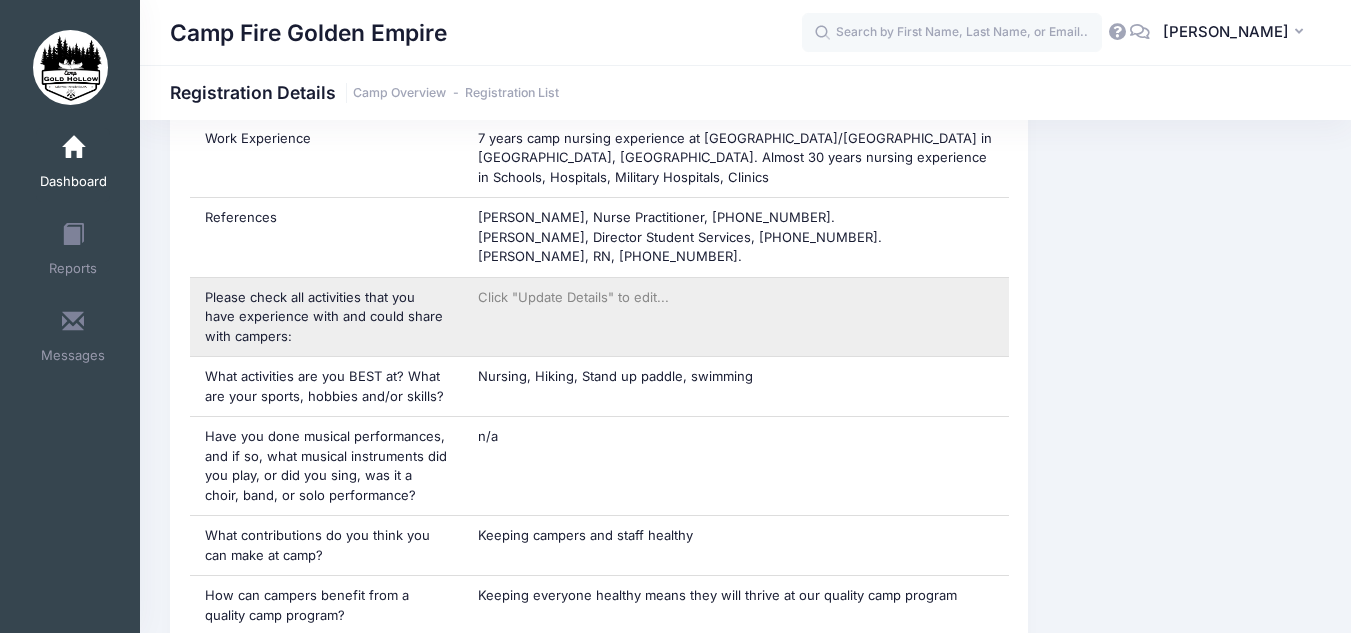 click on "Click "Update Details" to edit..." at bounding box center [573, 297] 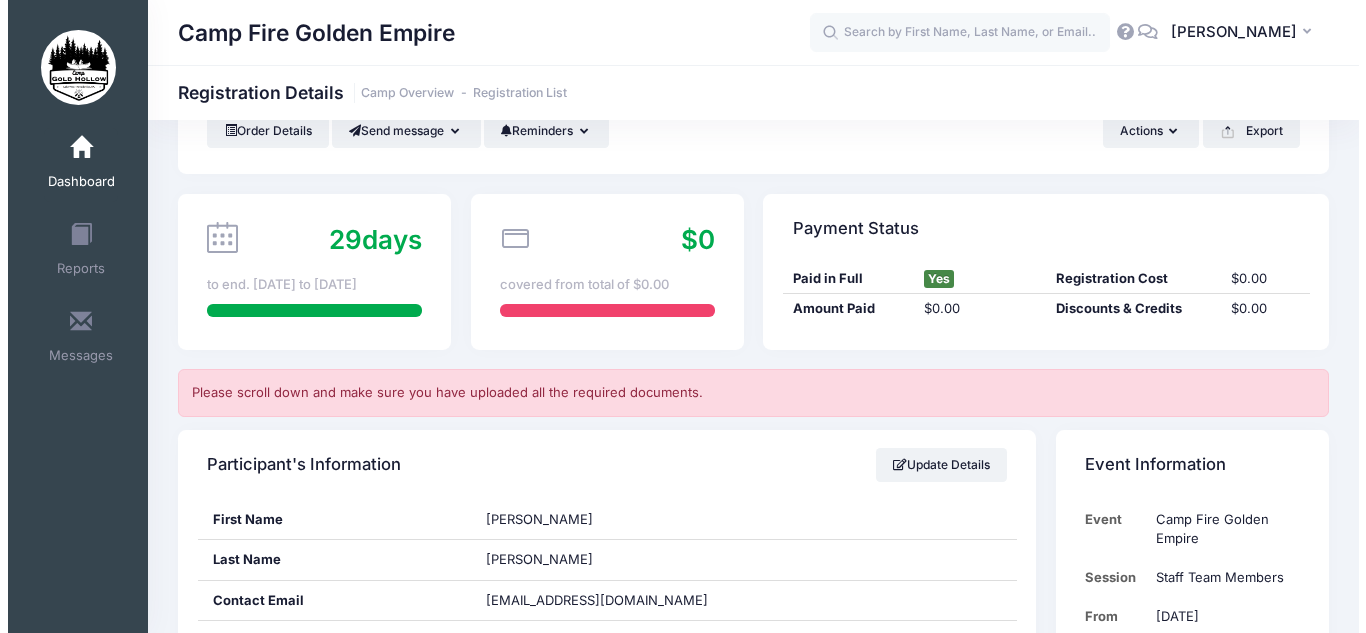 scroll, scrollTop: 0, scrollLeft: 0, axis: both 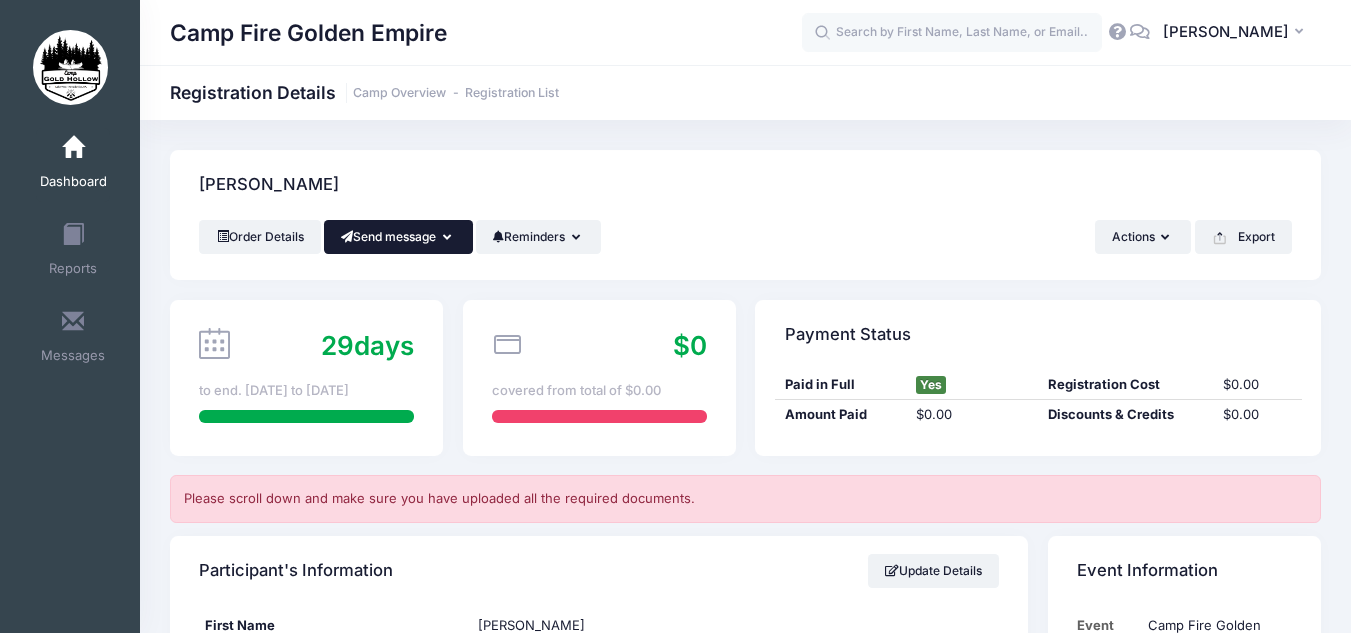 click on "Send message" at bounding box center (398, 237) 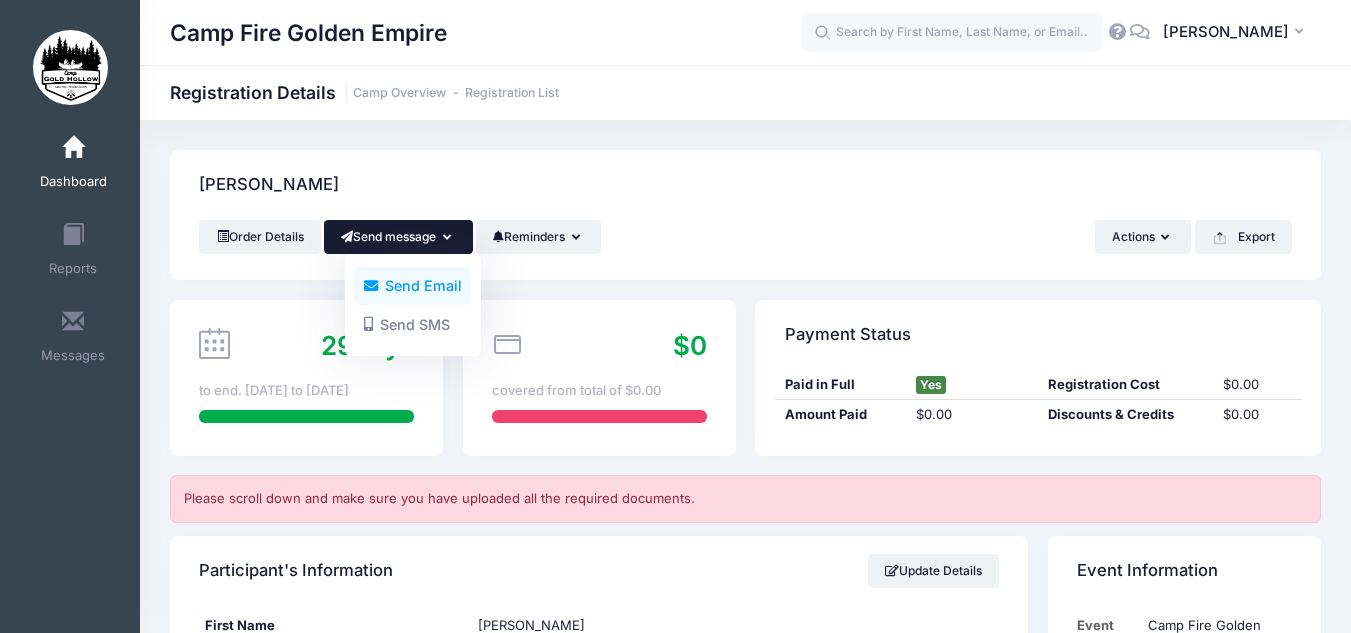 click on "Send Email" at bounding box center [412, 286] 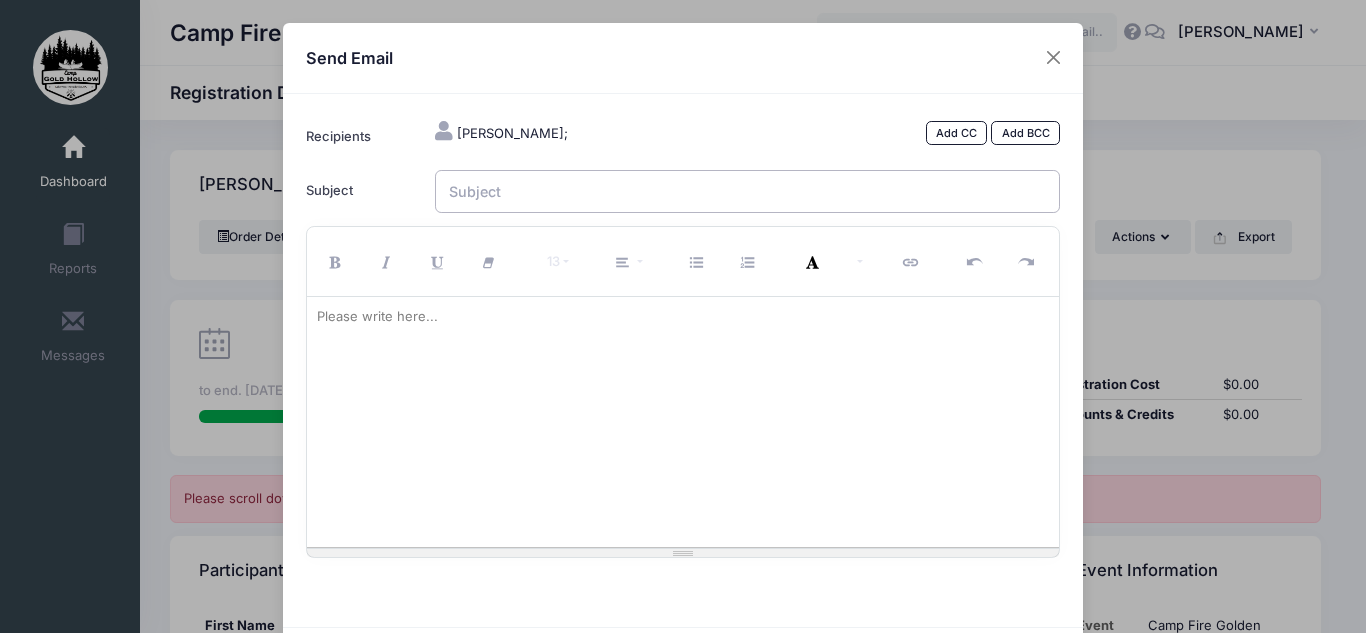 click on "Subject" at bounding box center (748, 191) 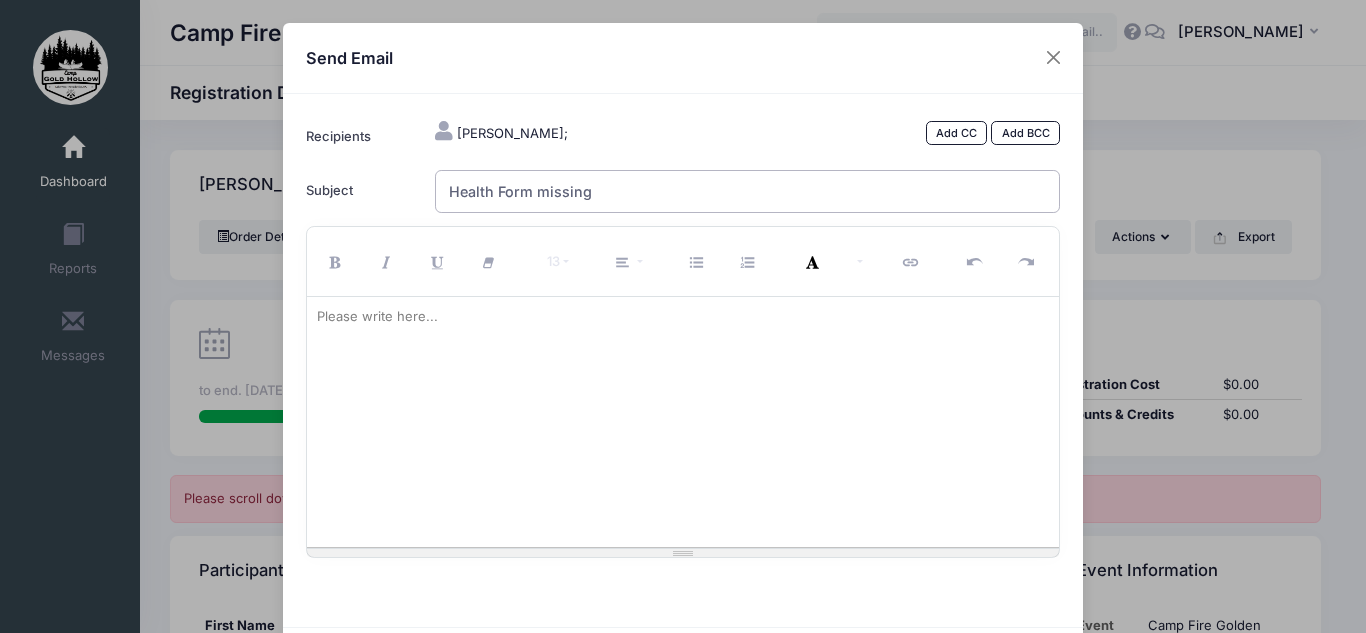 type on "Health Form missing" 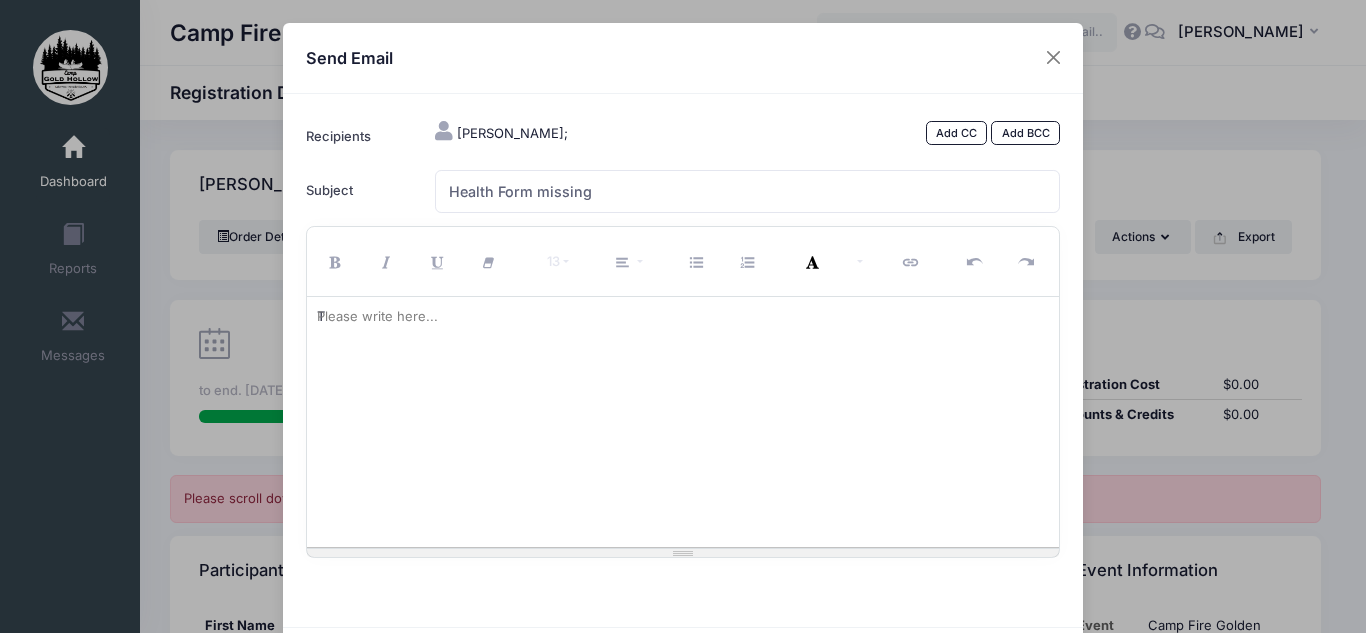 type 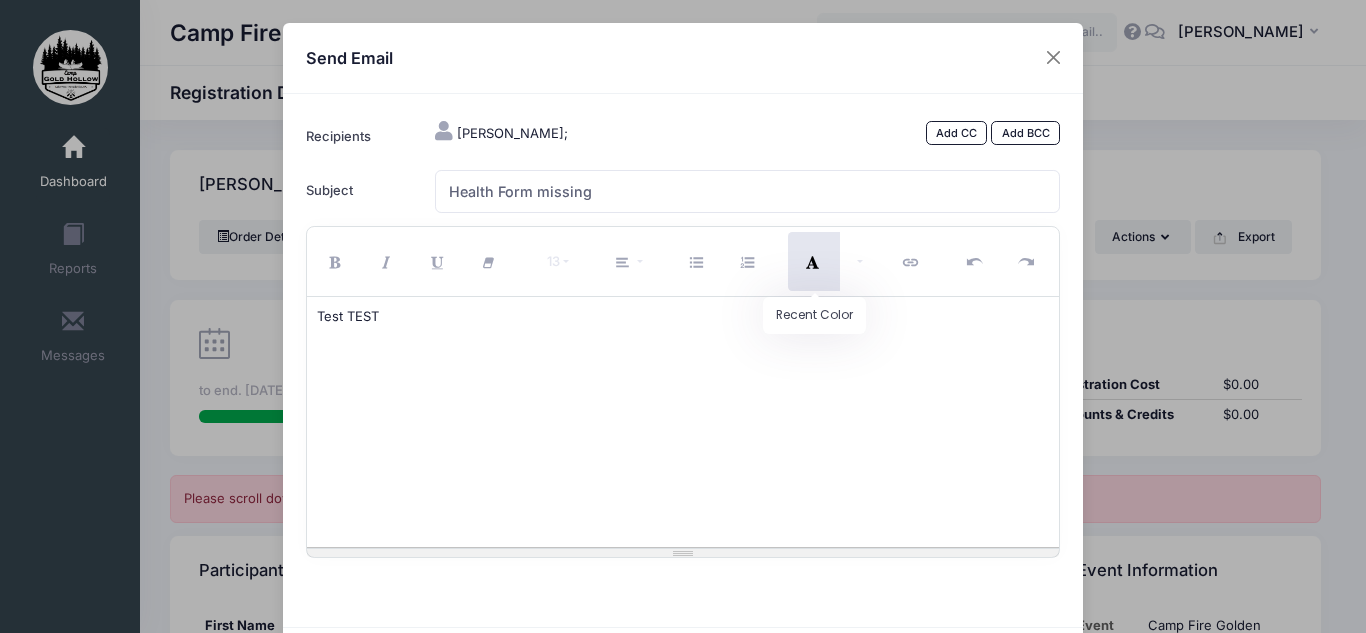 scroll, scrollTop: 106, scrollLeft: 0, axis: vertical 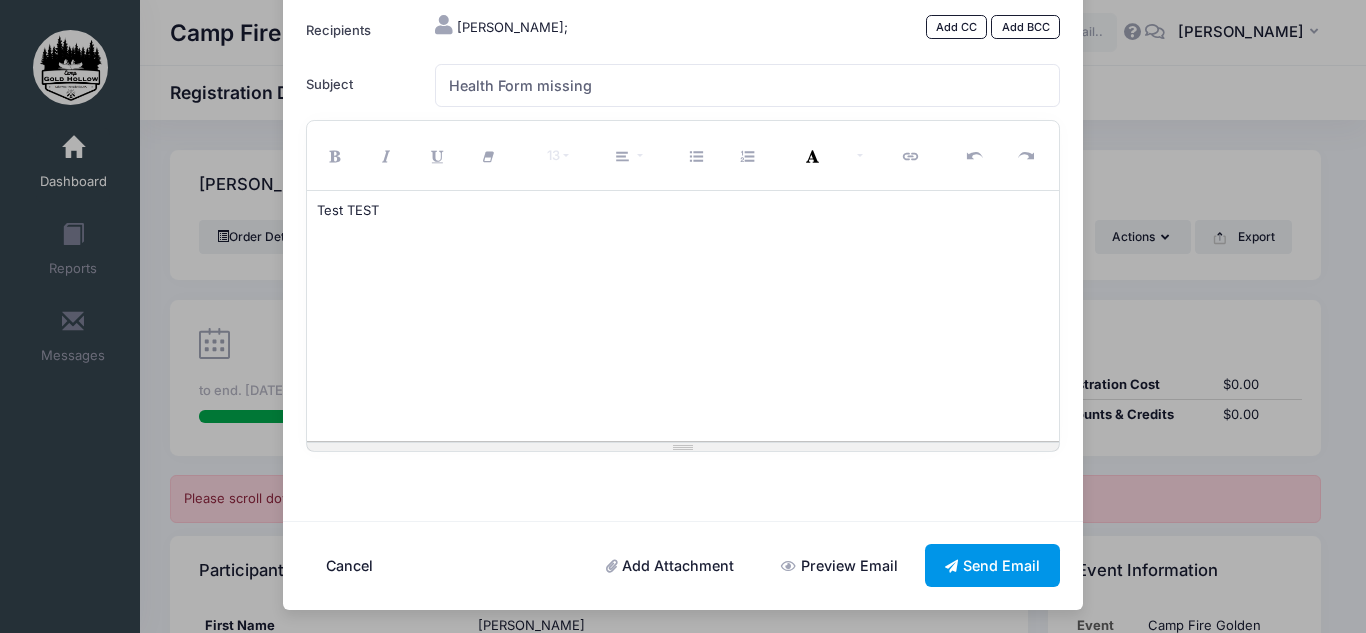 click on "Send Email" at bounding box center (993, 565) 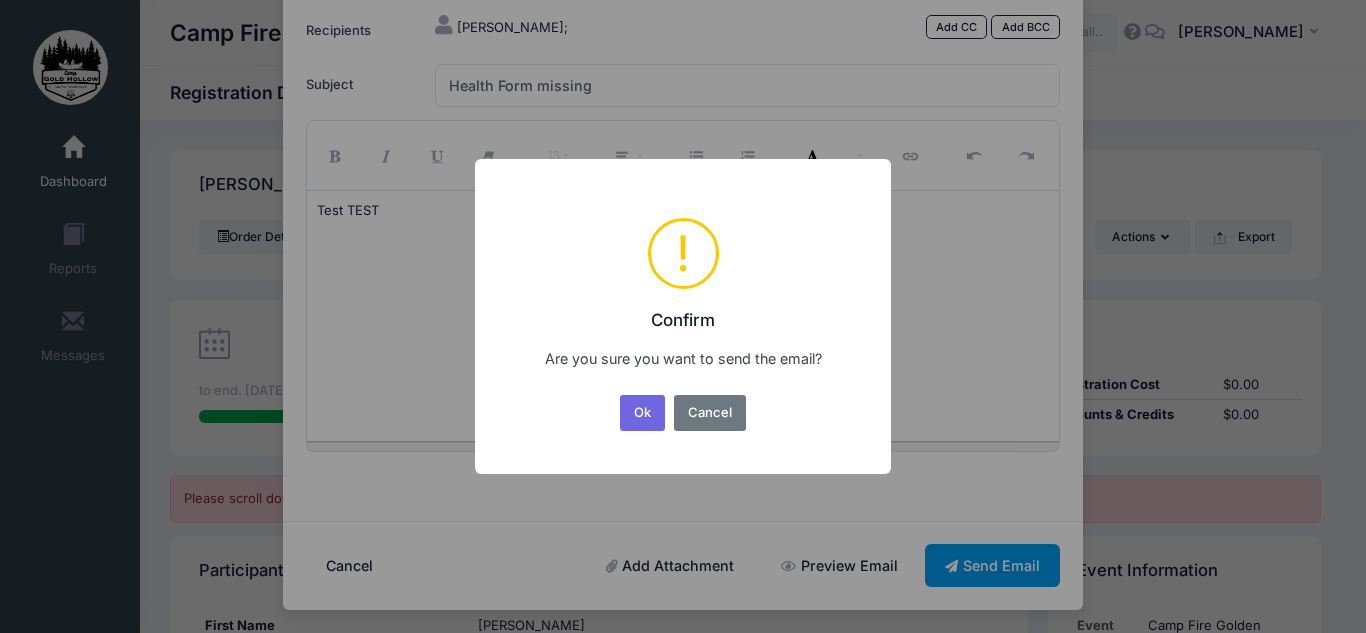 scroll, scrollTop: 0, scrollLeft: 0, axis: both 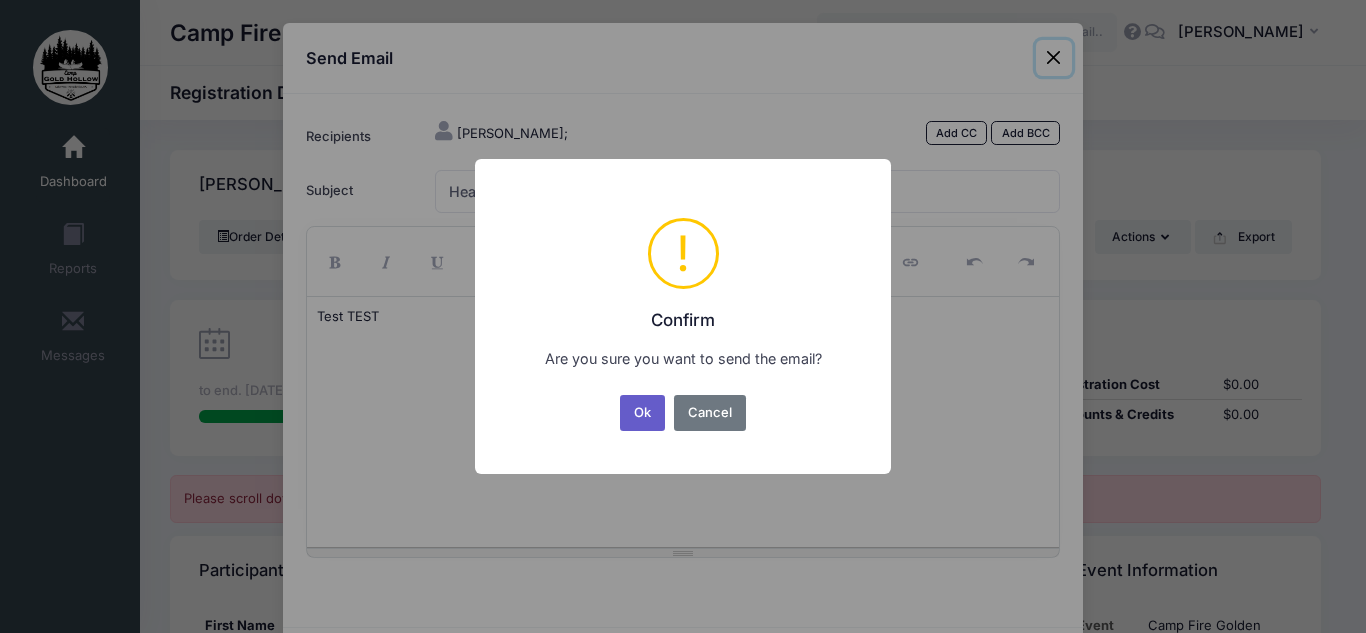 click on "Ok" at bounding box center [643, 413] 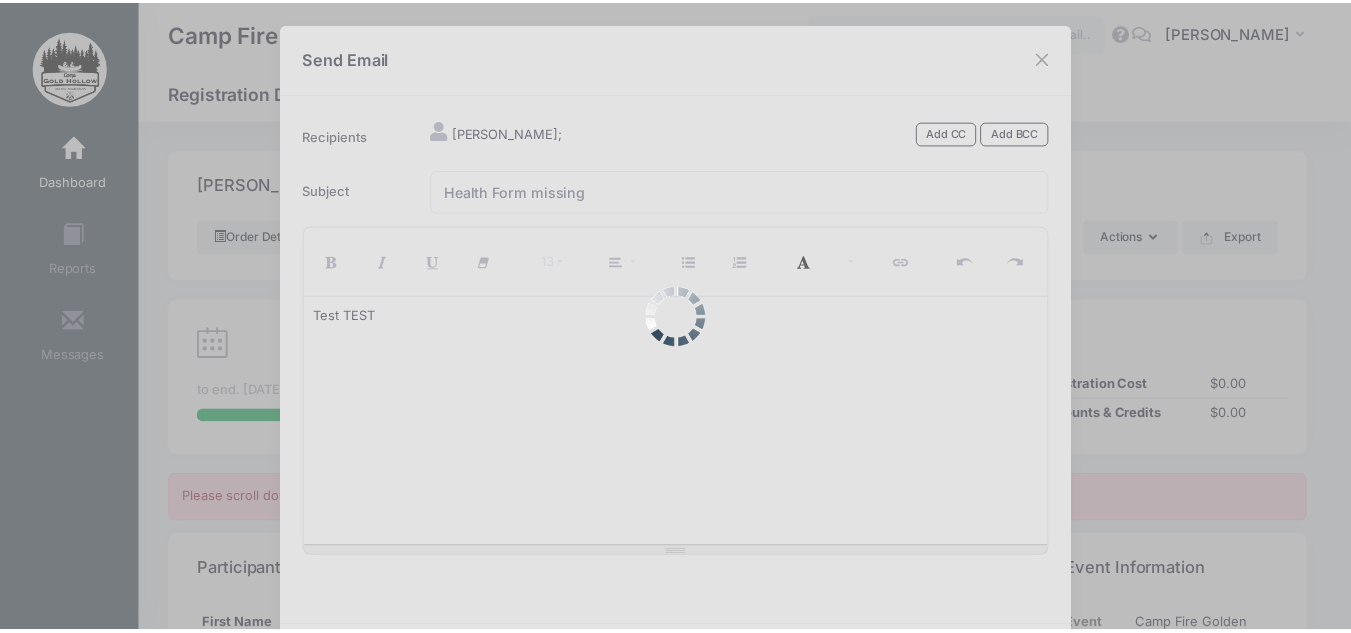 scroll, scrollTop: 106, scrollLeft: 0, axis: vertical 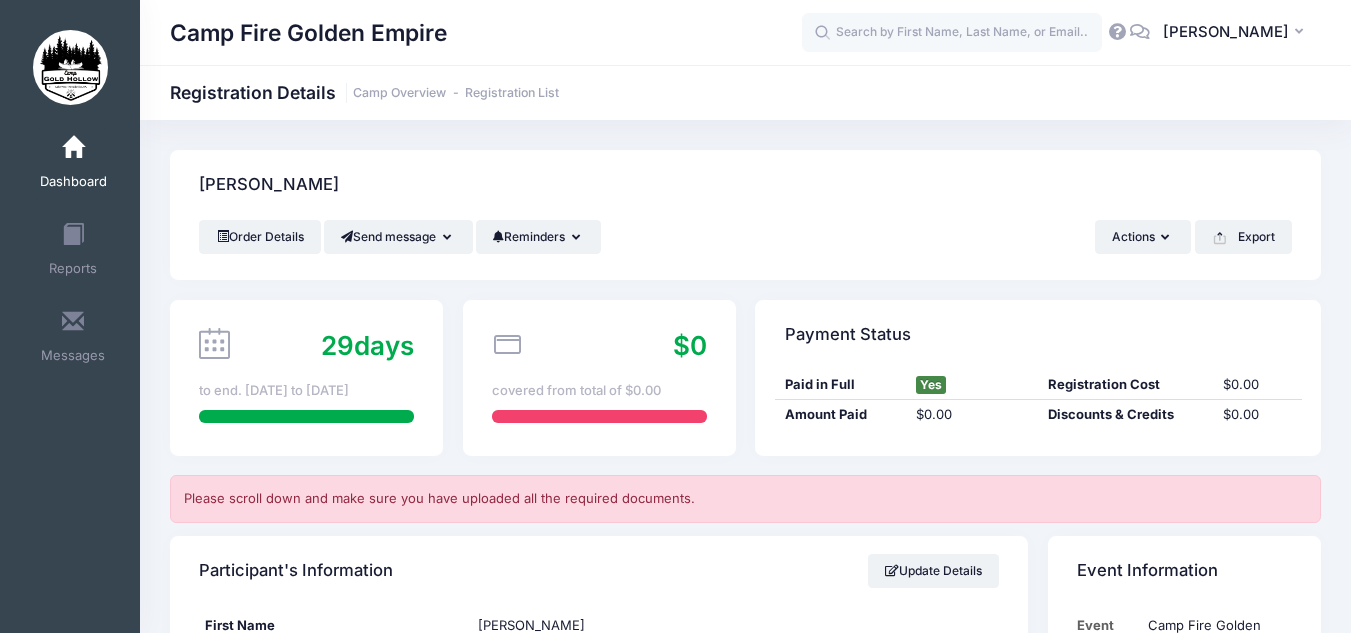 click on "Dashboard" at bounding box center [73, 165] 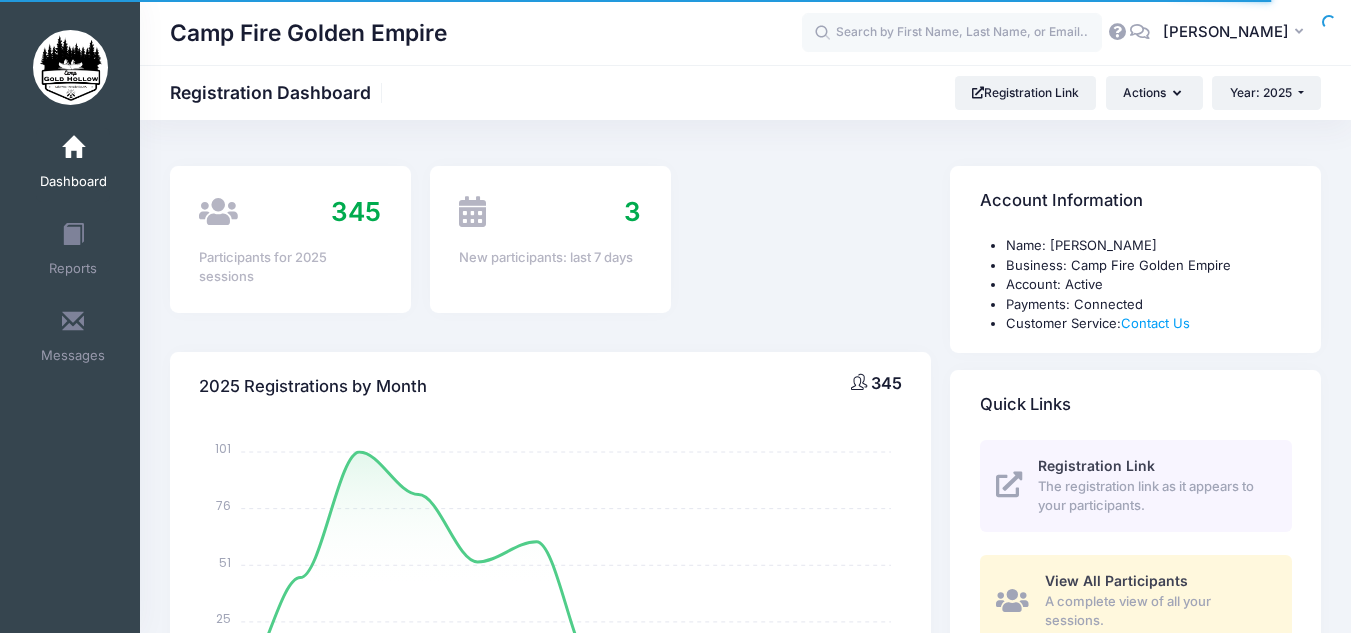 select 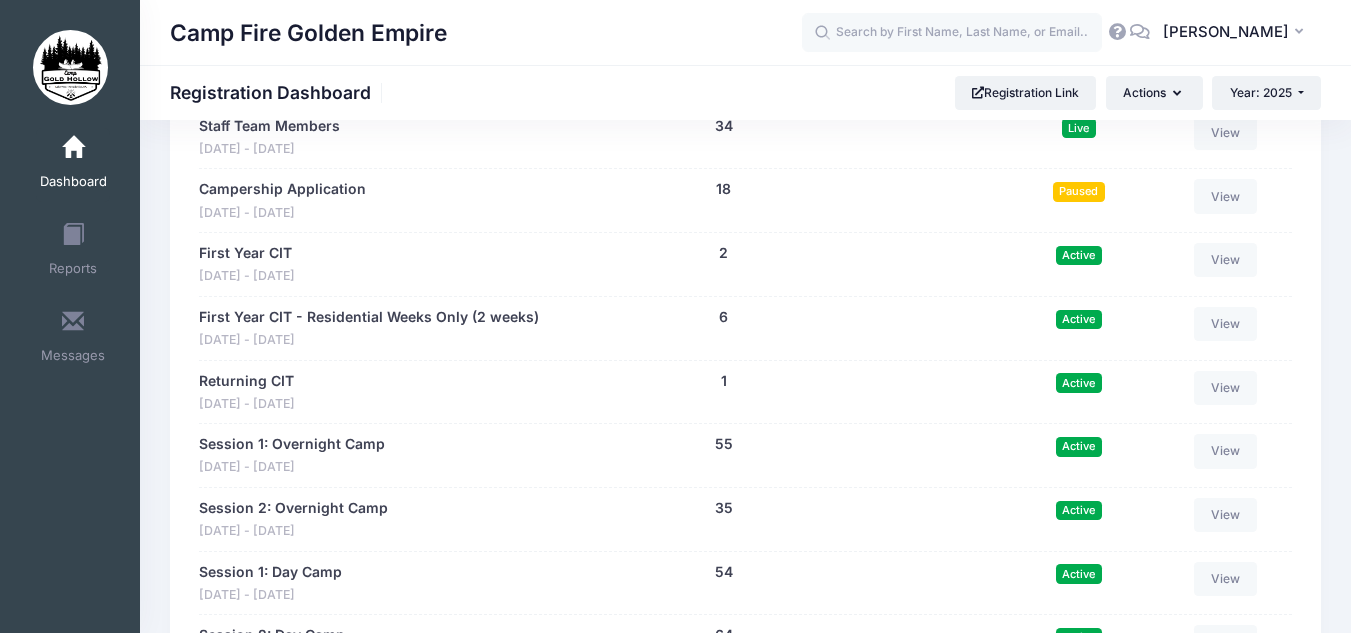 scroll, scrollTop: 1484, scrollLeft: 0, axis: vertical 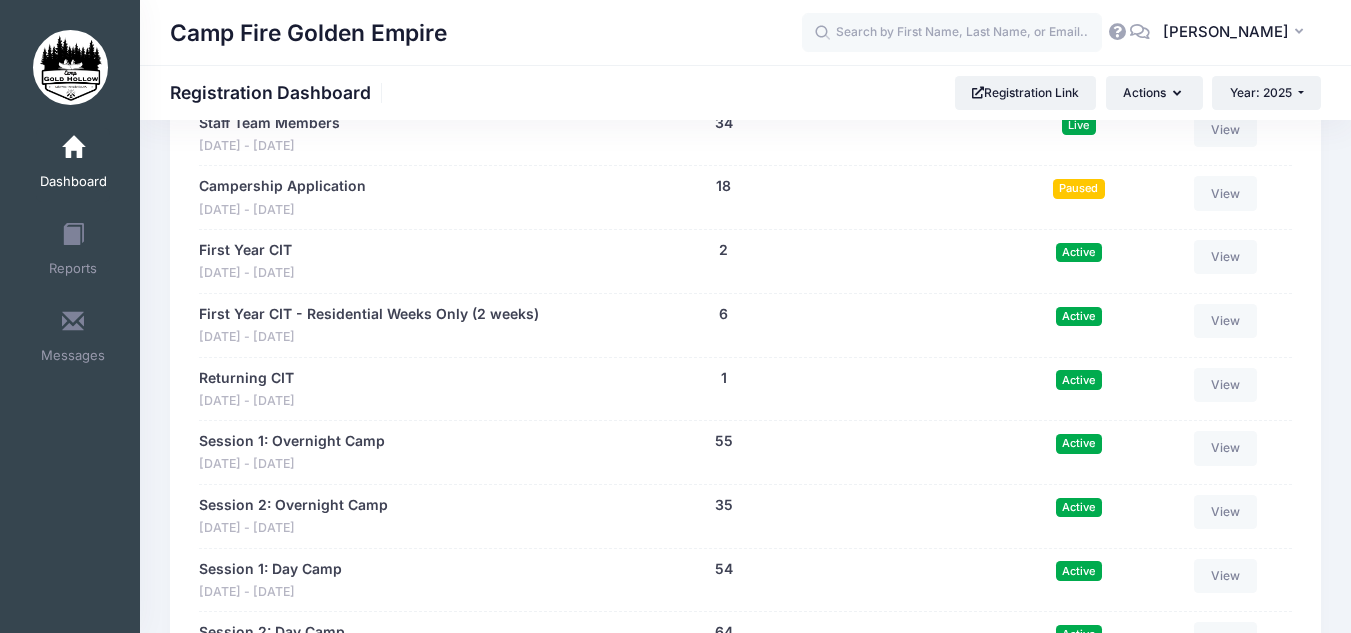 click on "Jul 12 - Jul 19, 2025" at bounding box center (292, 464) 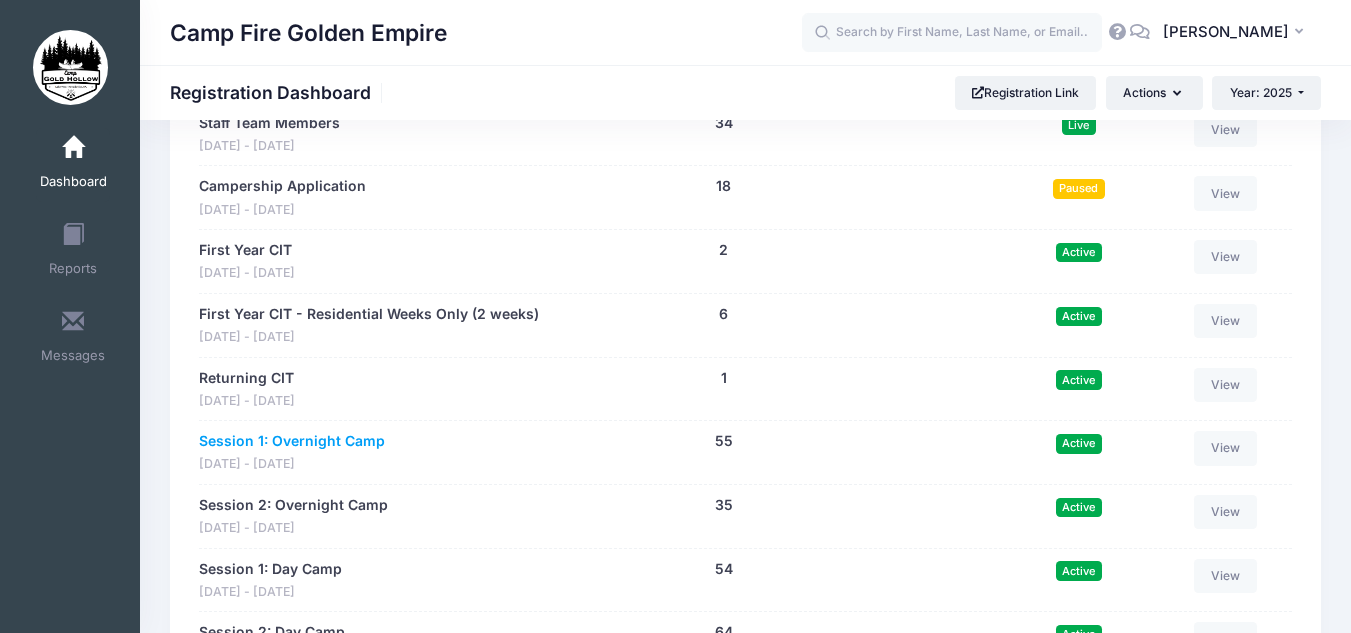 click on "Session 1: Overnight Camp" at bounding box center (292, 441) 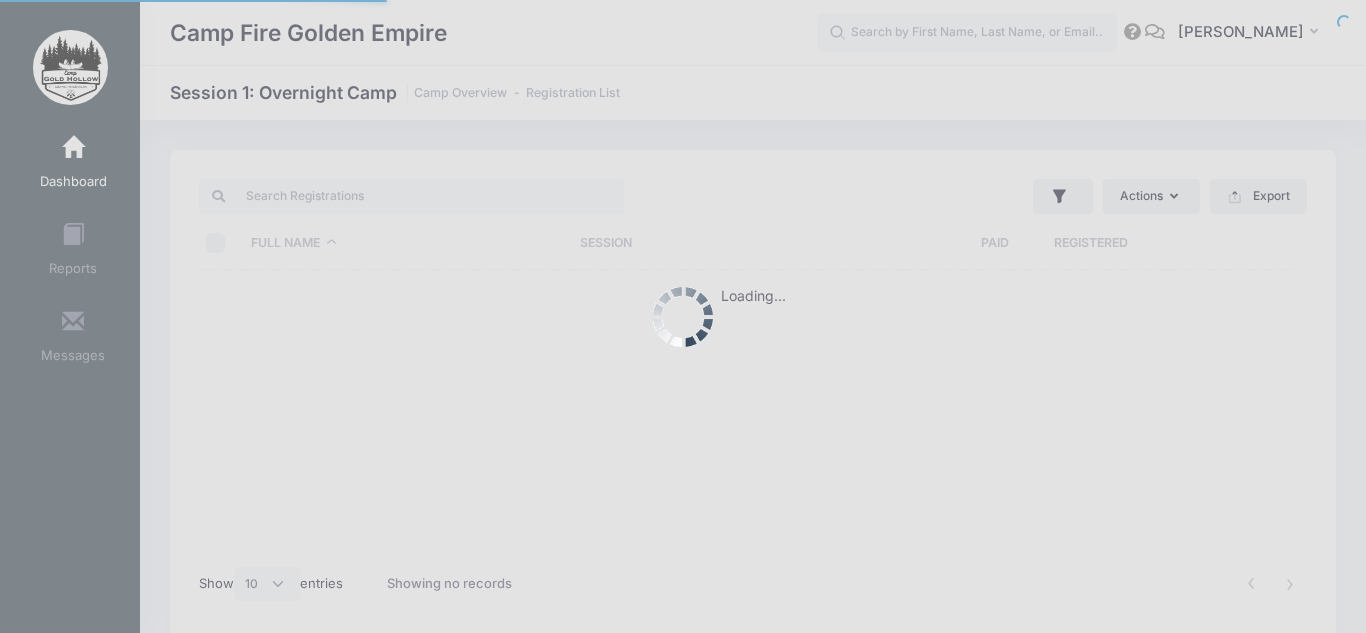select on "10" 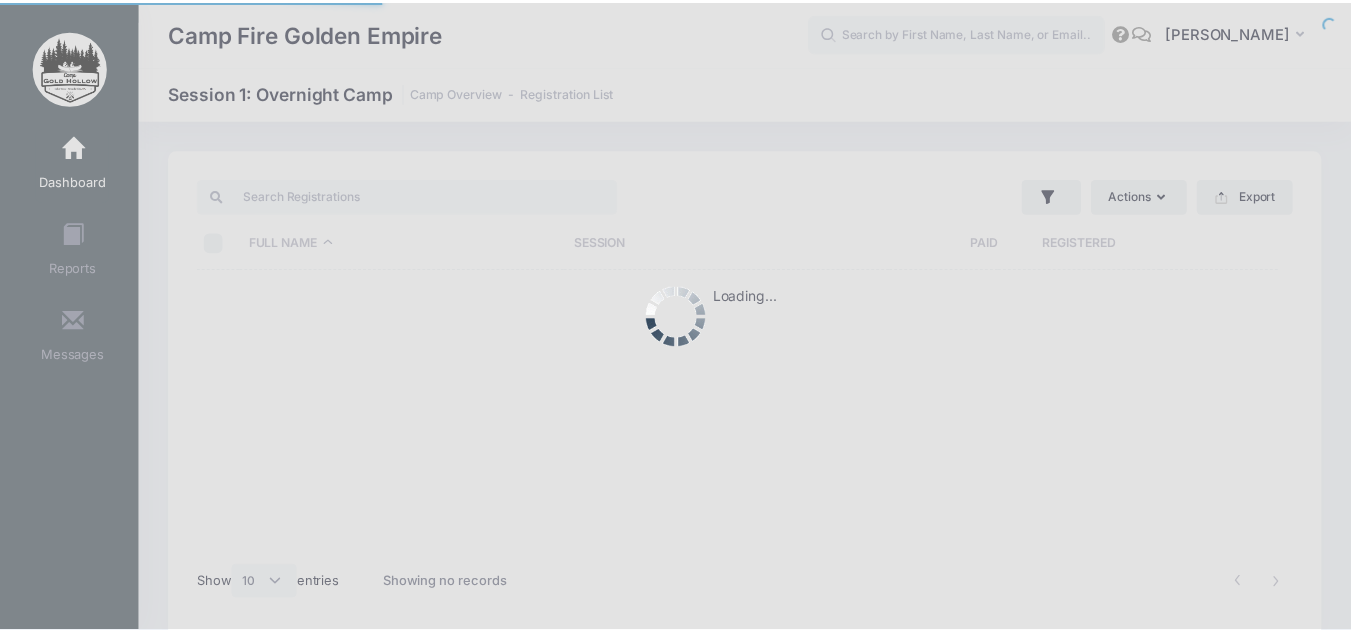 scroll, scrollTop: 0, scrollLeft: 0, axis: both 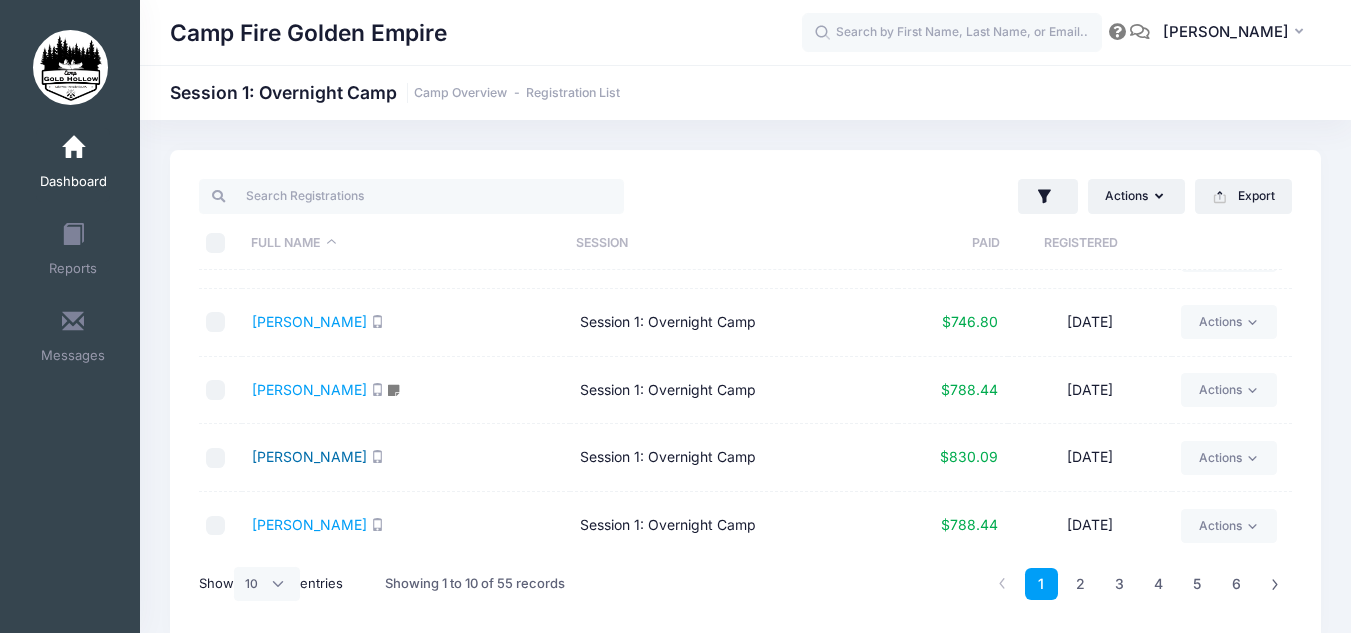 click on "[PERSON_NAME]" at bounding box center [309, 456] 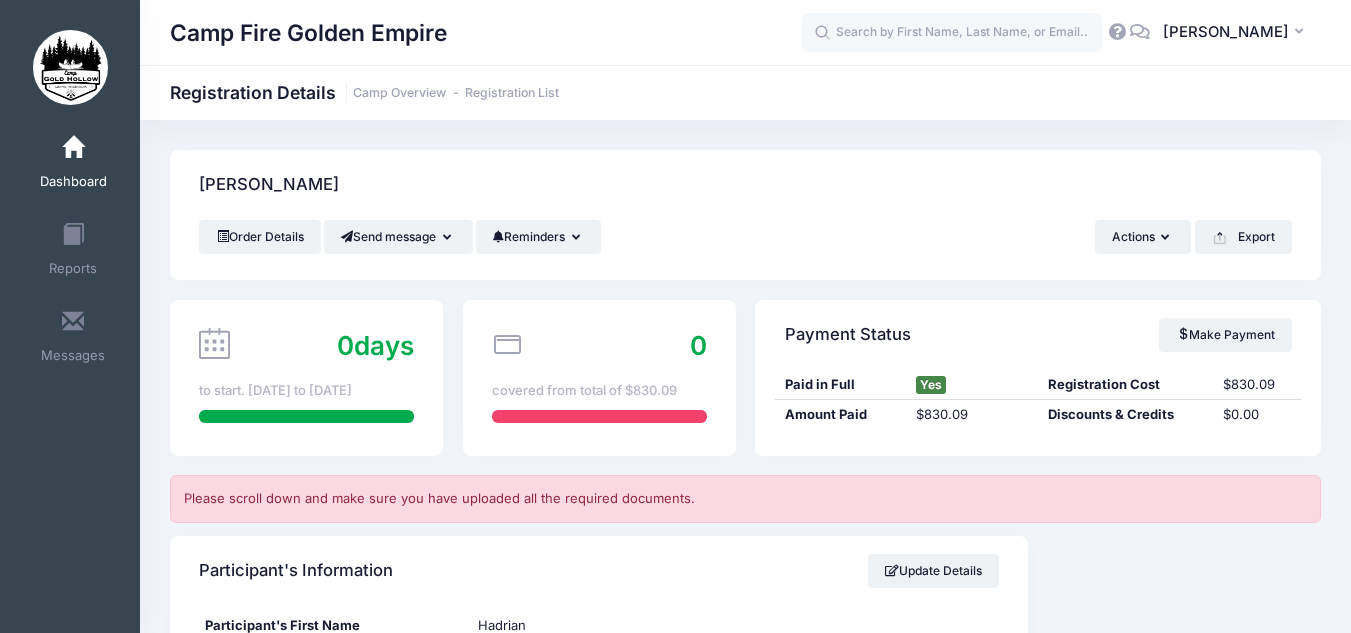 scroll, scrollTop: 0, scrollLeft: 0, axis: both 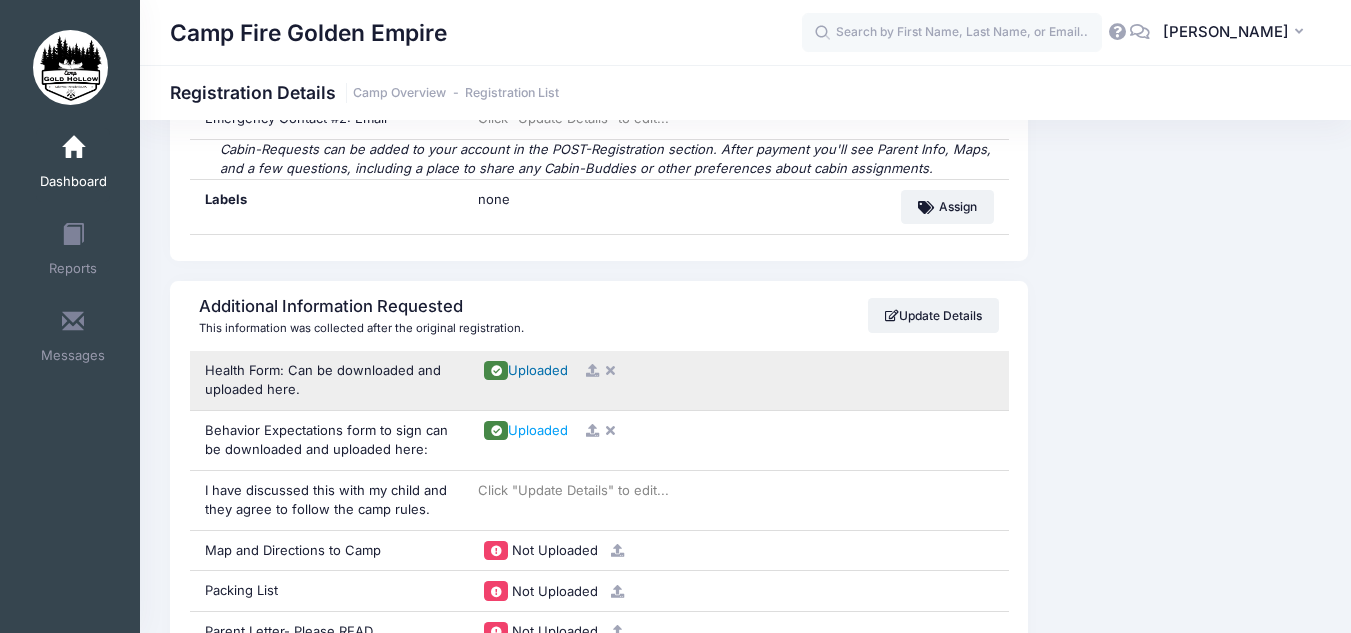 click on "Uploaded" at bounding box center [538, 370] 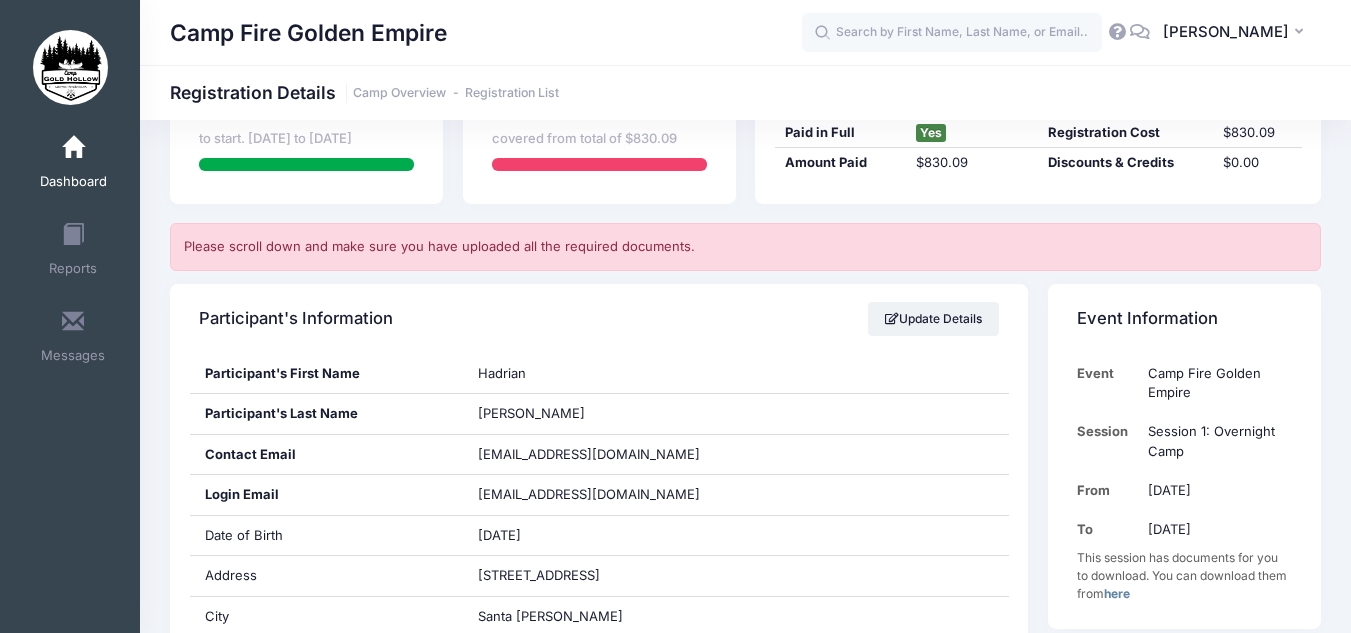 scroll, scrollTop: 0, scrollLeft: 0, axis: both 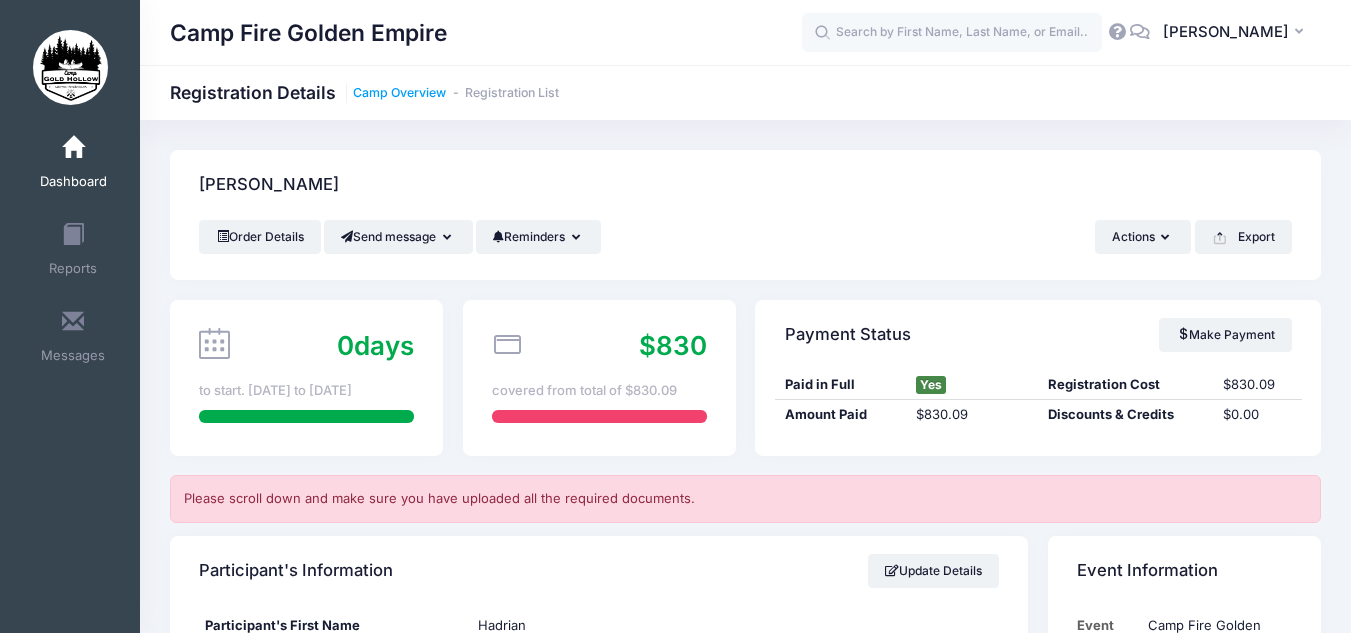 click on "Camp Overview" at bounding box center [399, 93] 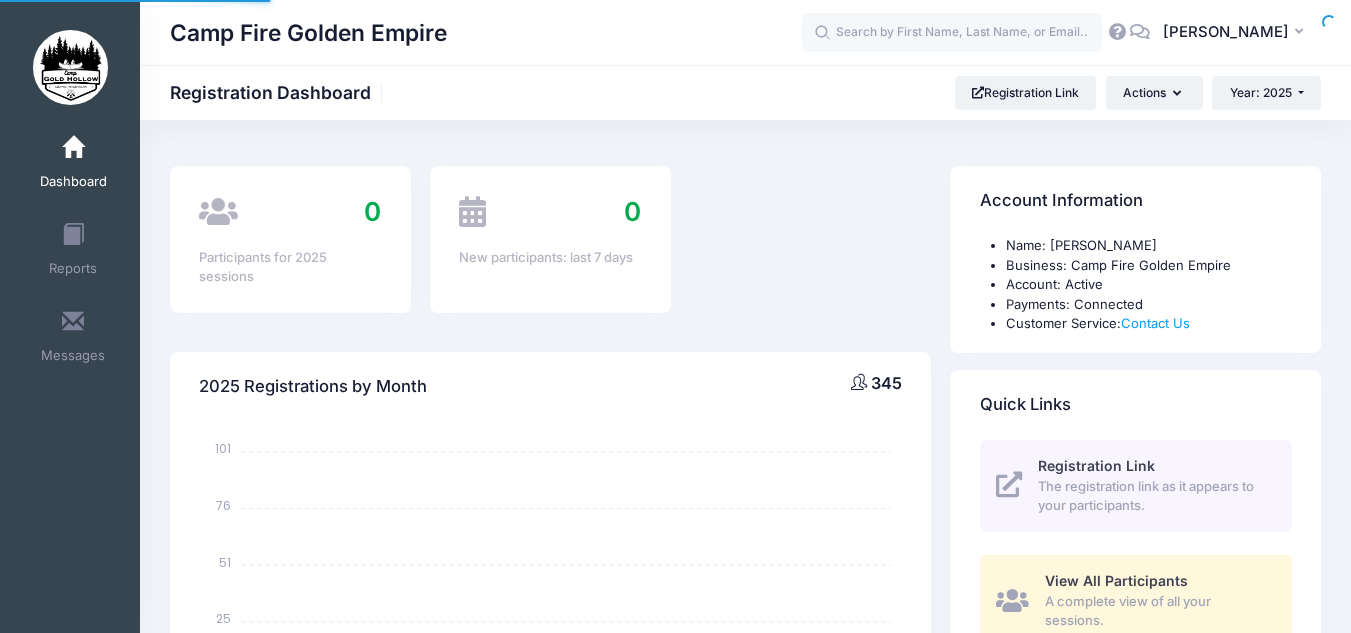 select 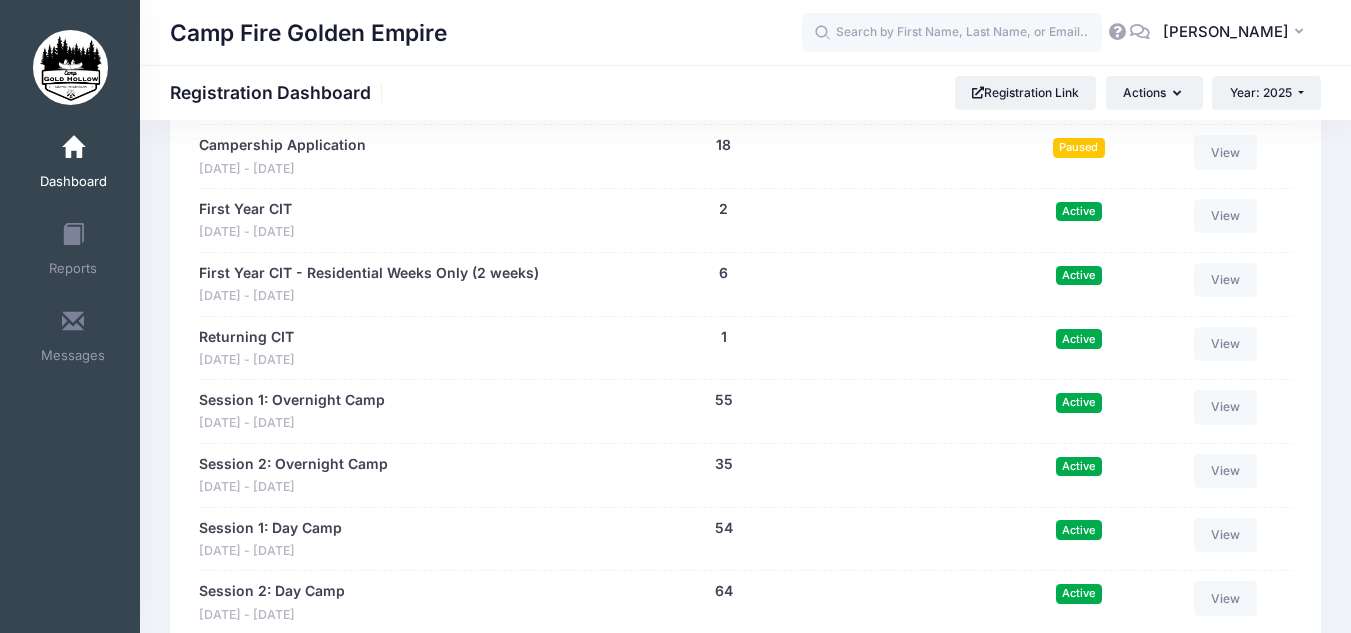 scroll, scrollTop: 1526, scrollLeft: 0, axis: vertical 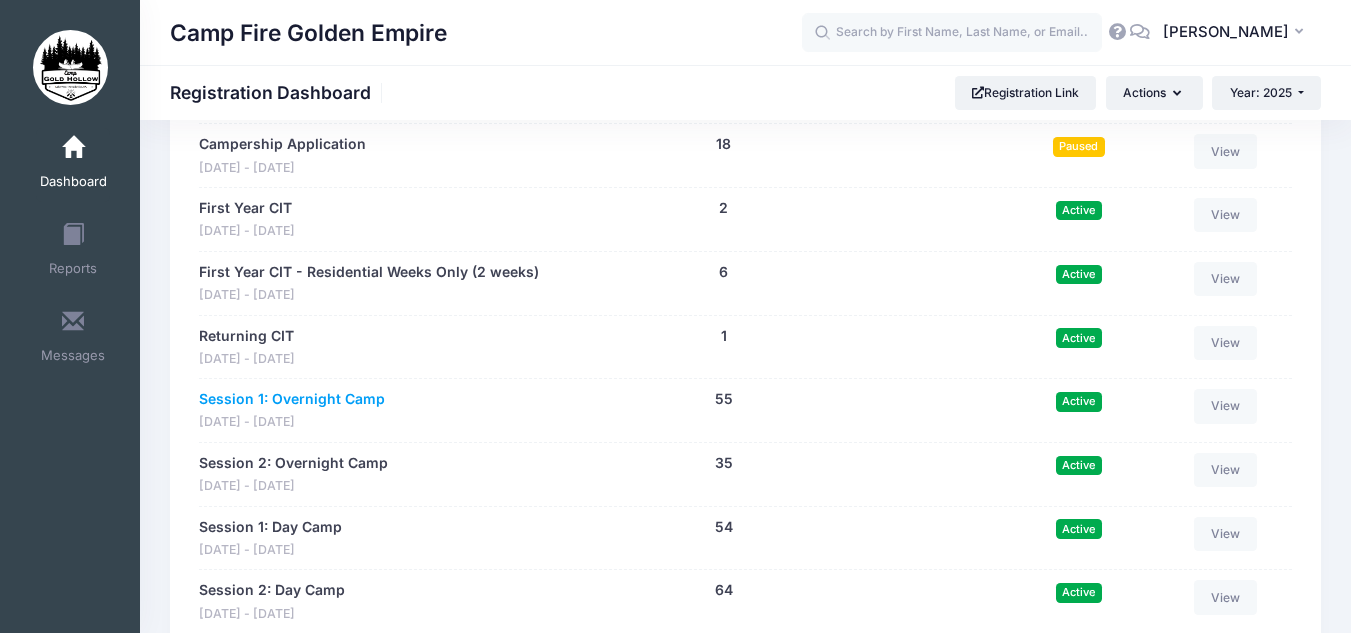click on "Session 1: Overnight Camp" at bounding box center [292, 399] 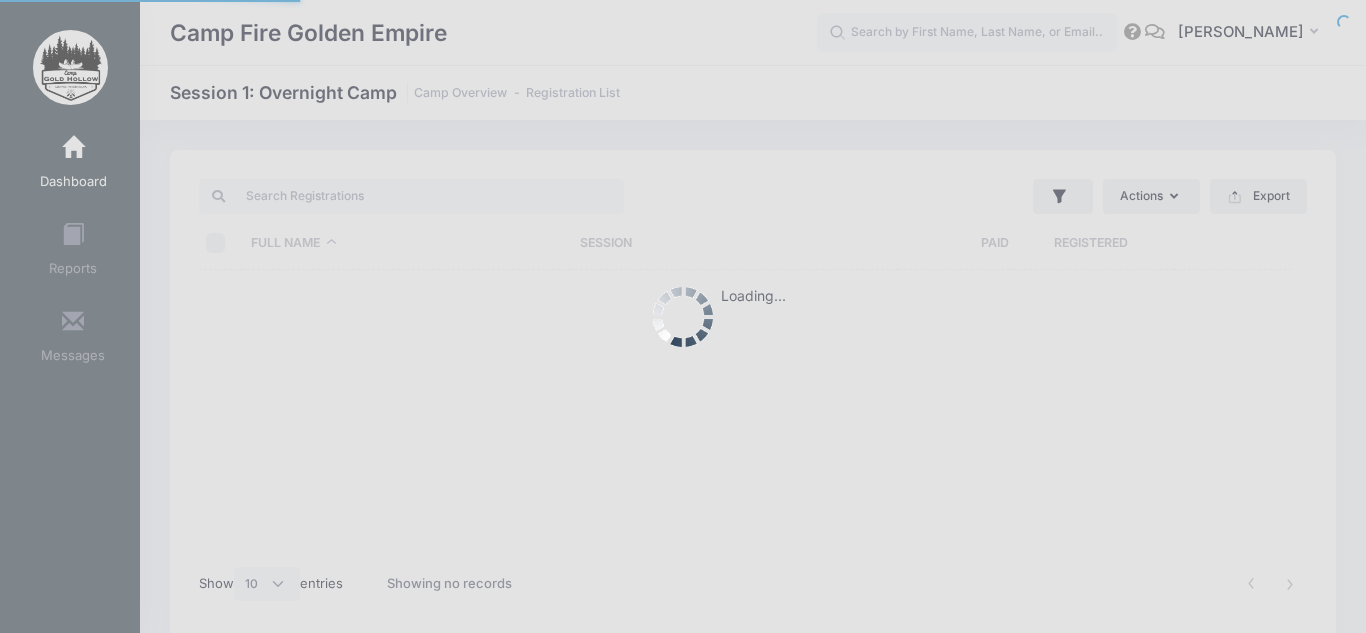 select on "10" 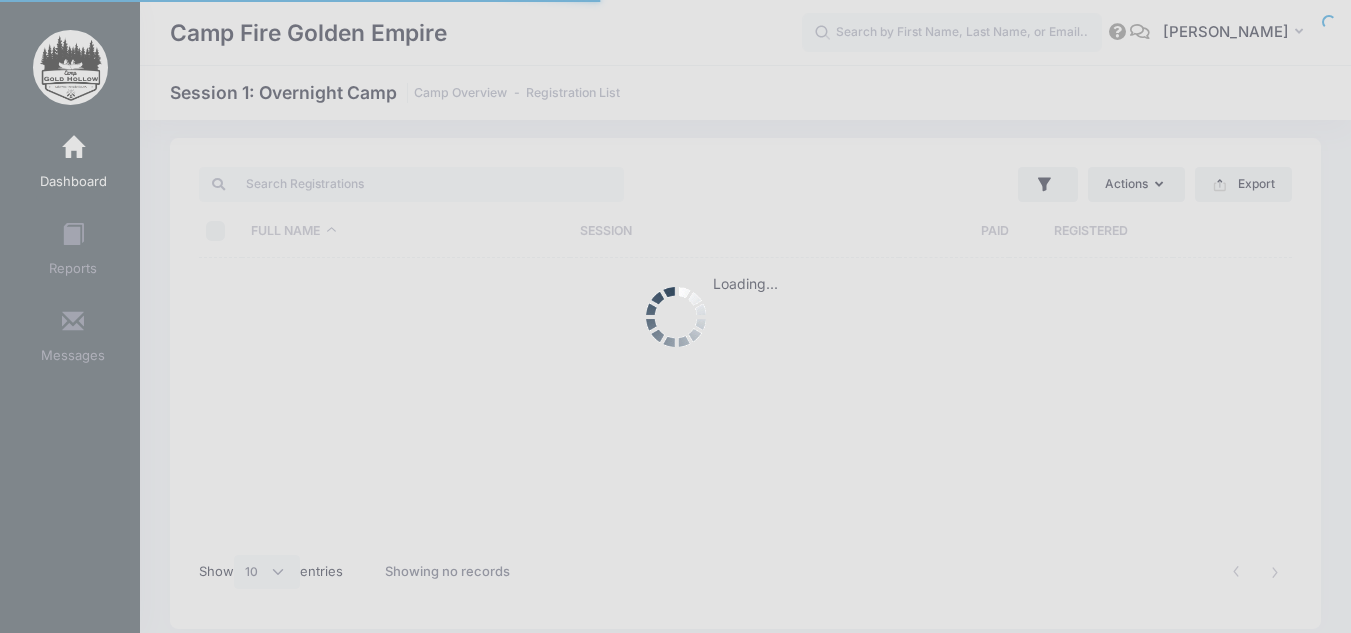 scroll, scrollTop: 84, scrollLeft: 0, axis: vertical 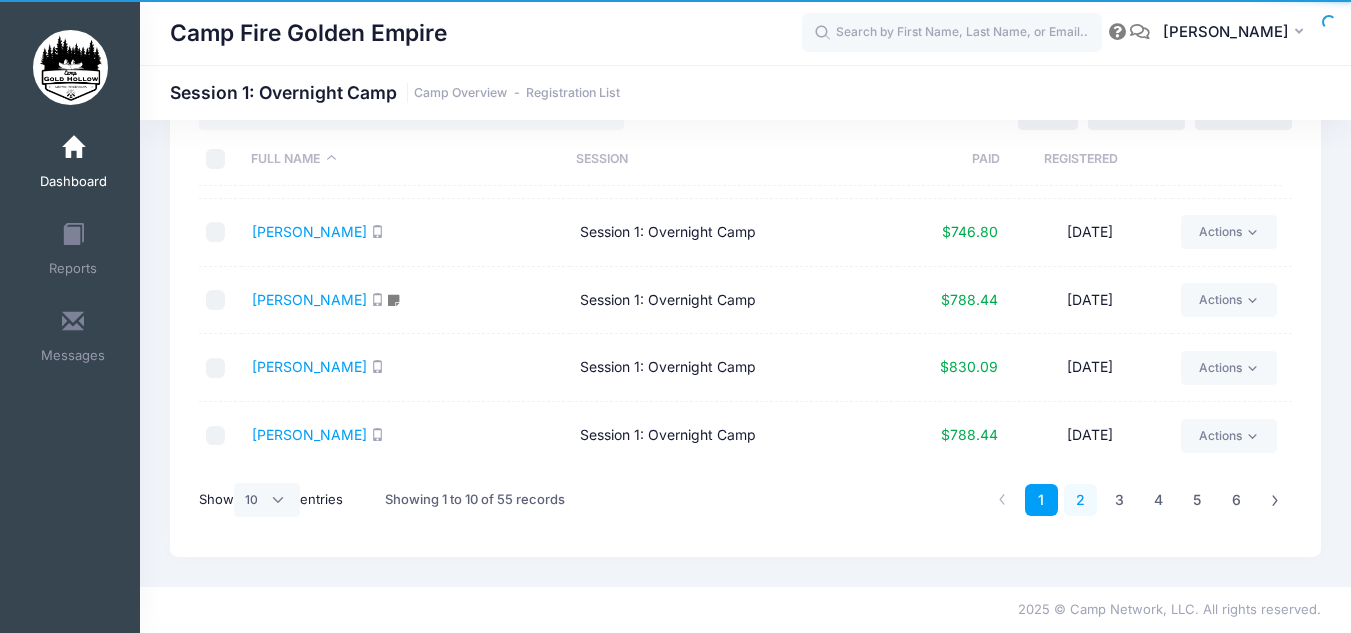 click on "2" at bounding box center (1080, 500) 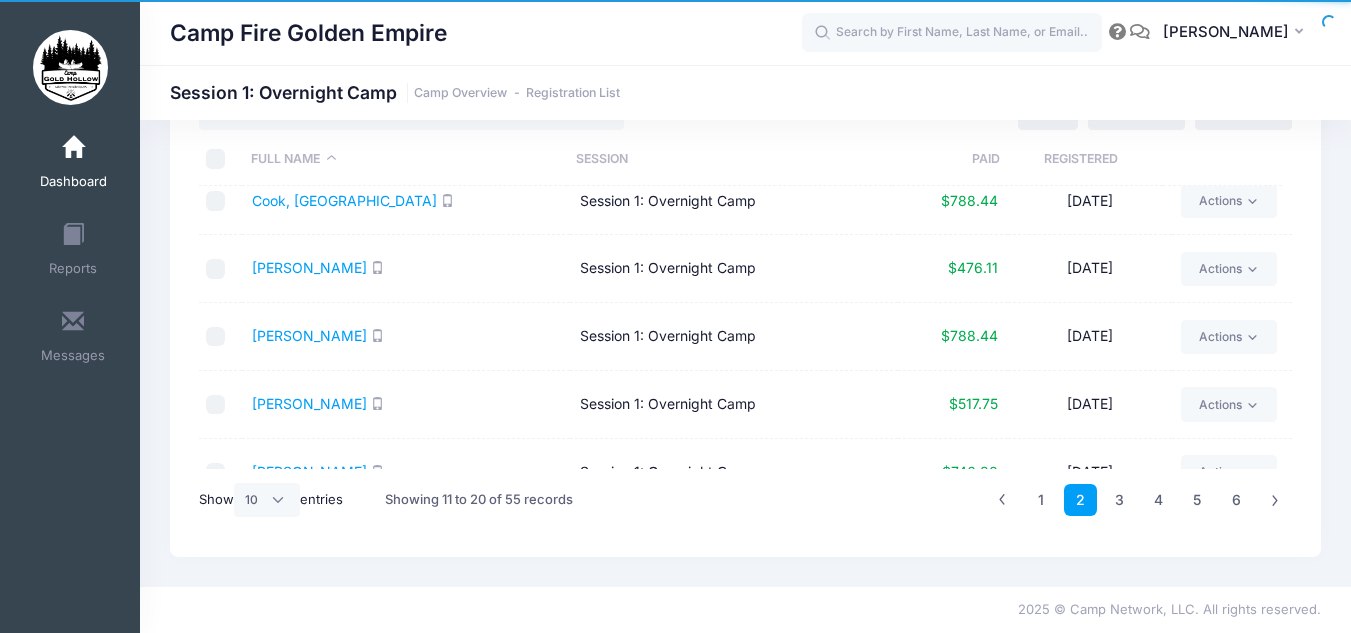 scroll, scrollTop: 80, scrollLeft: 0, axis: vertical 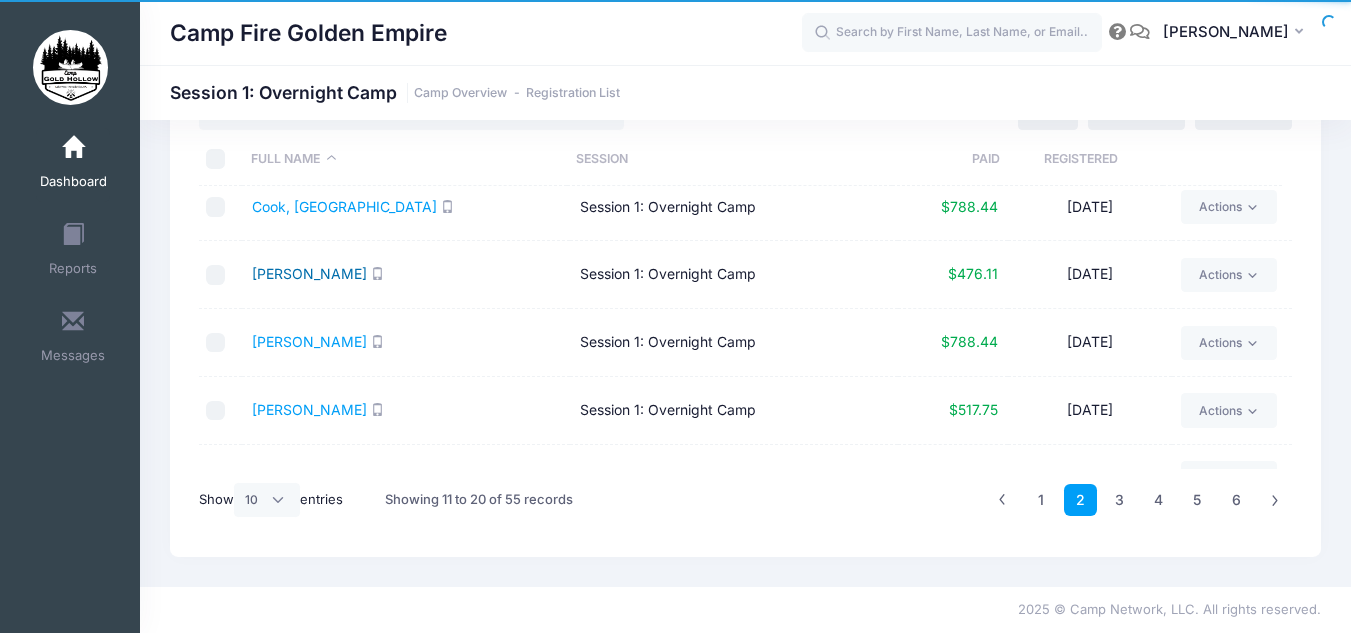 click on "Eason, Jaxon" at bounding box center [309, 273] 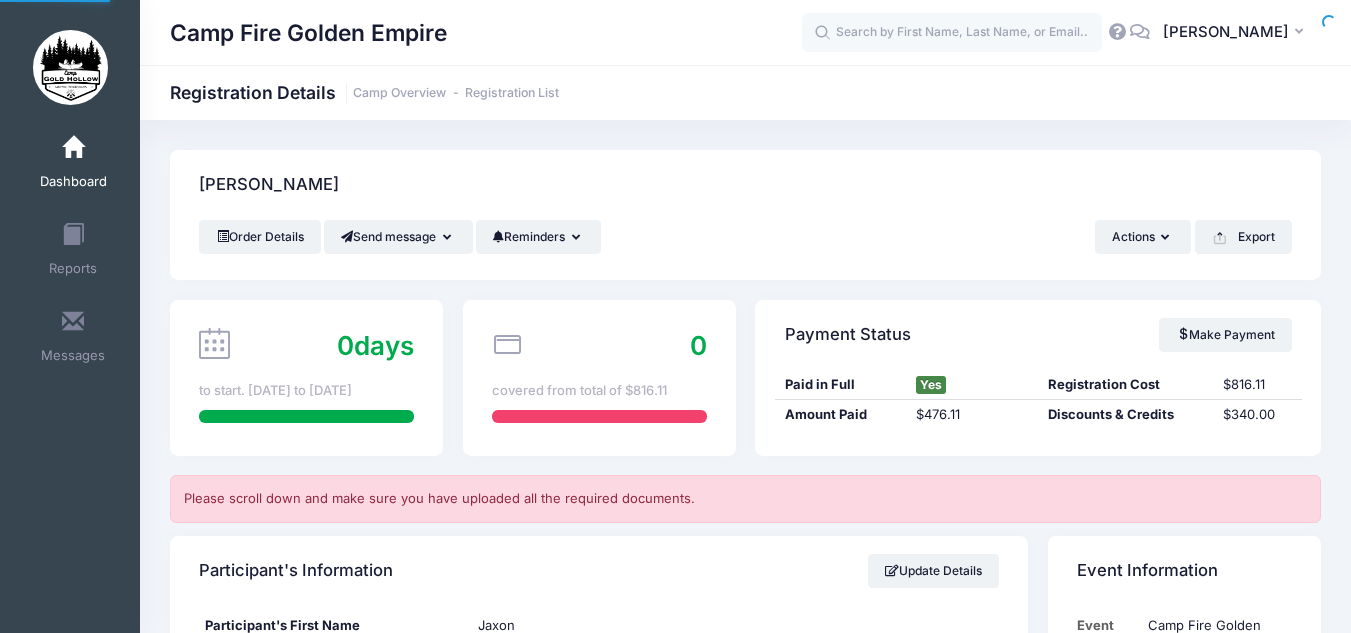 scroll, scrollTop: 0, scrollLeft: 0, axis: both 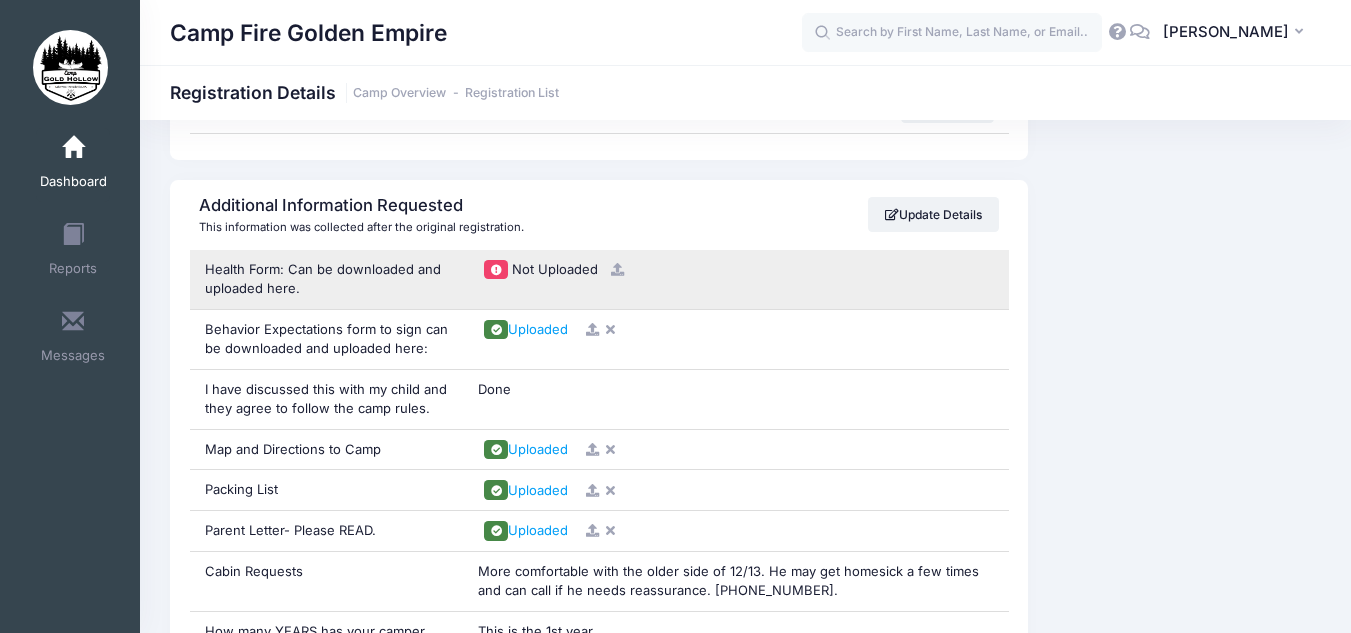 click at bounding box center [617, 269] 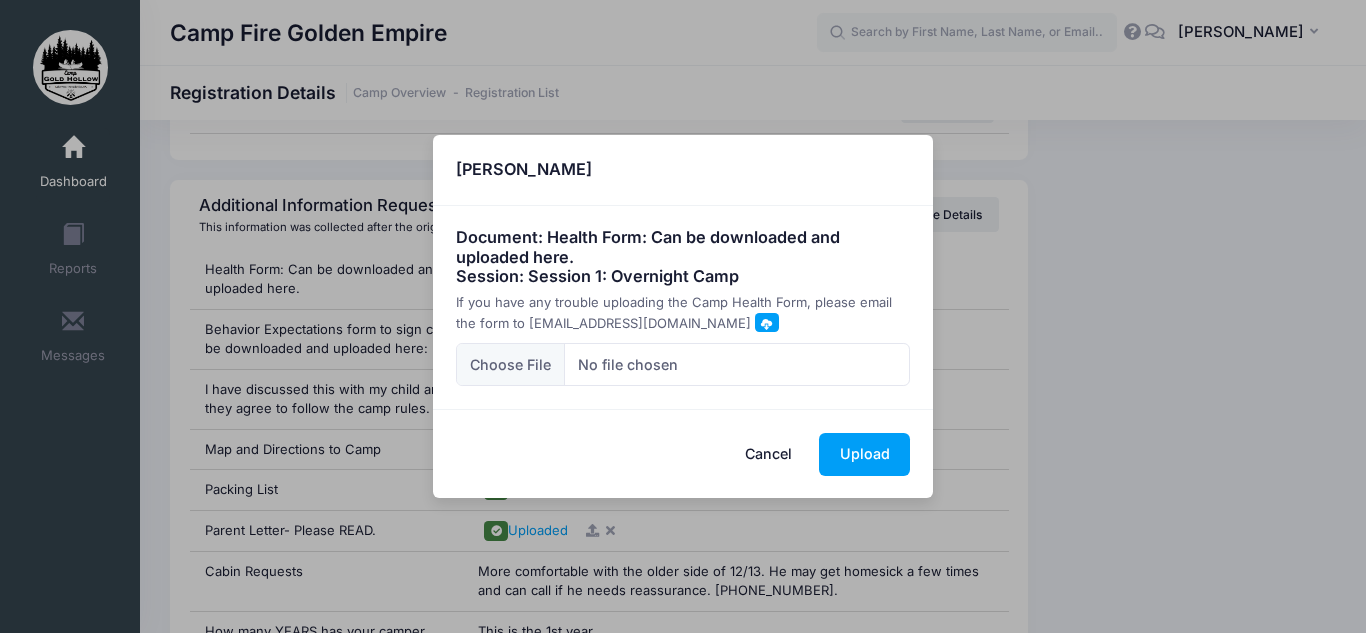 click at bounding box center (766, 323) 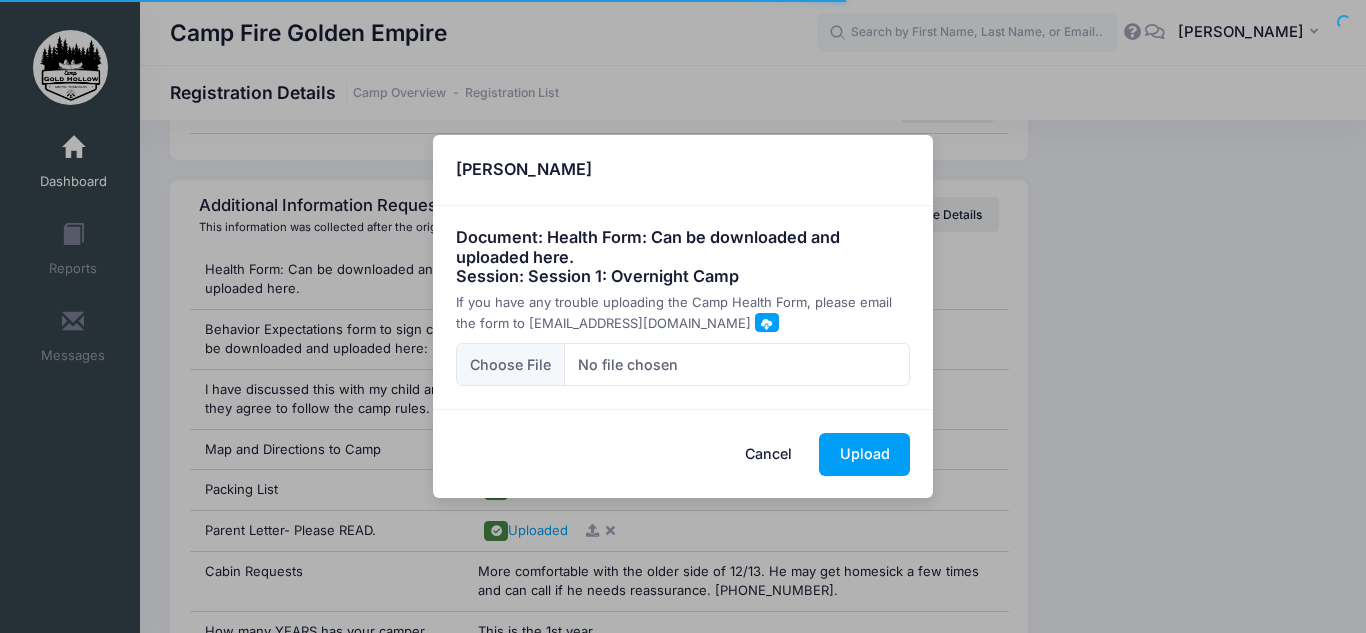 click on "Cancel" at bounding box center [769, 454] 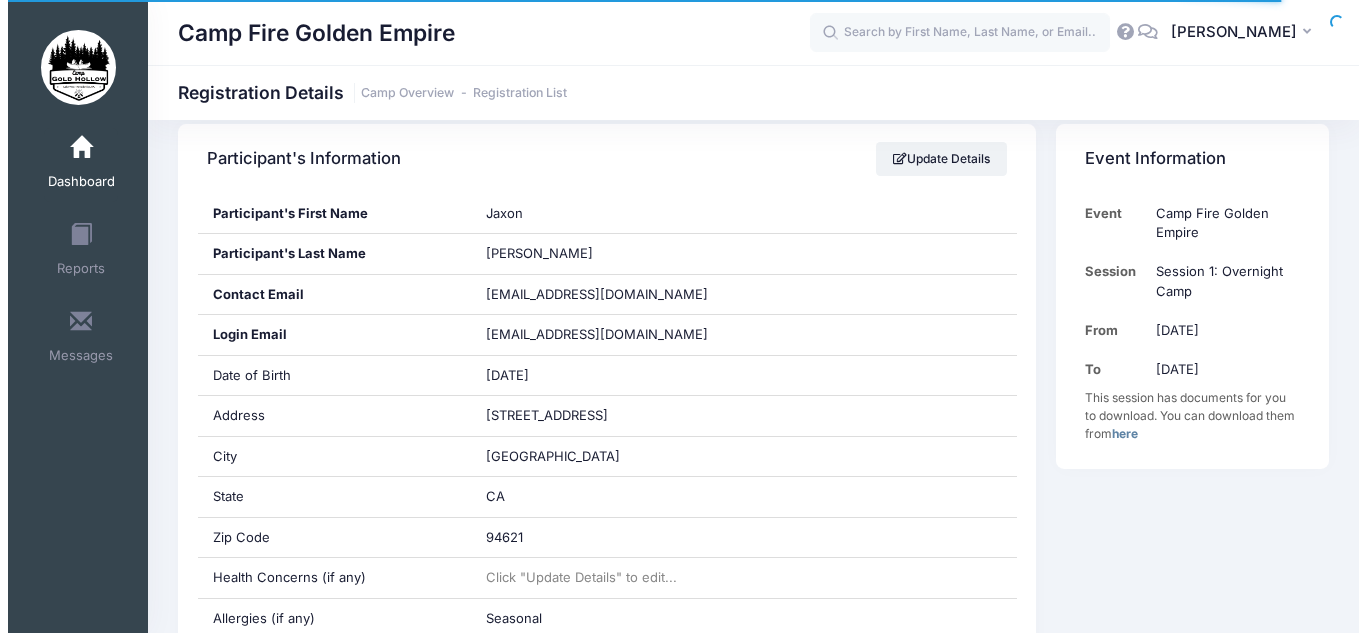 scroll, scrollTop: 0, scrollLeft: 0, axis: both 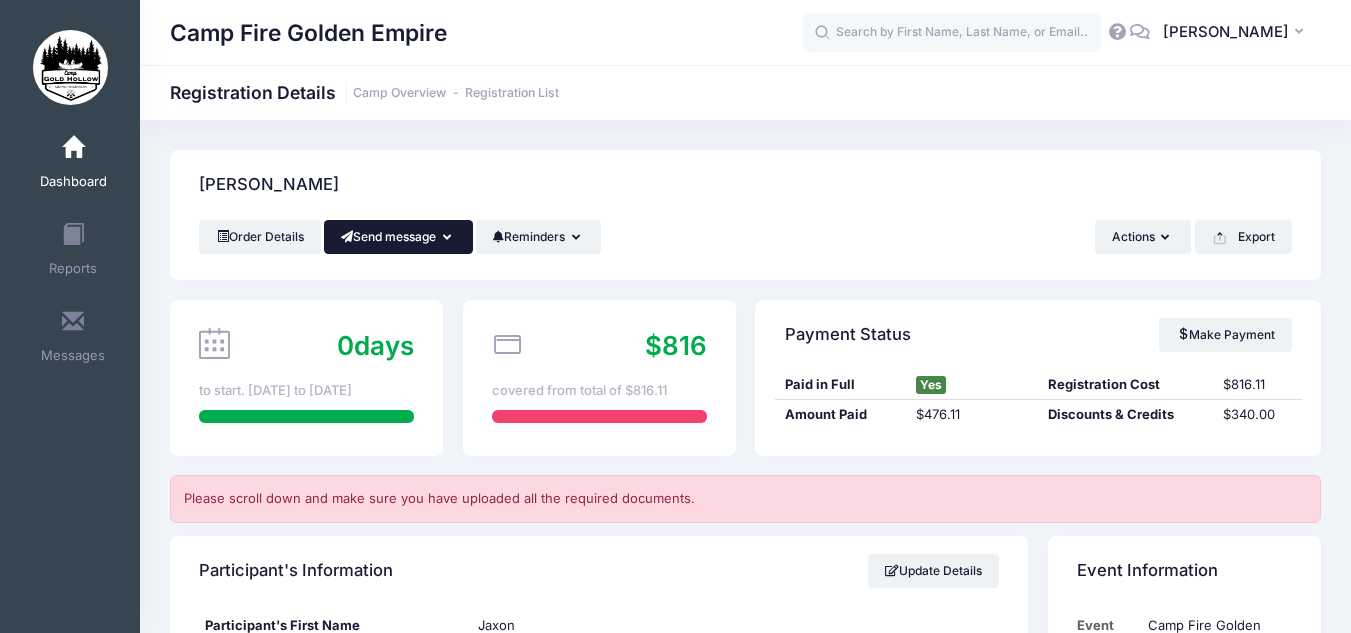 click on "Send message" at bounding box center [398, 237] 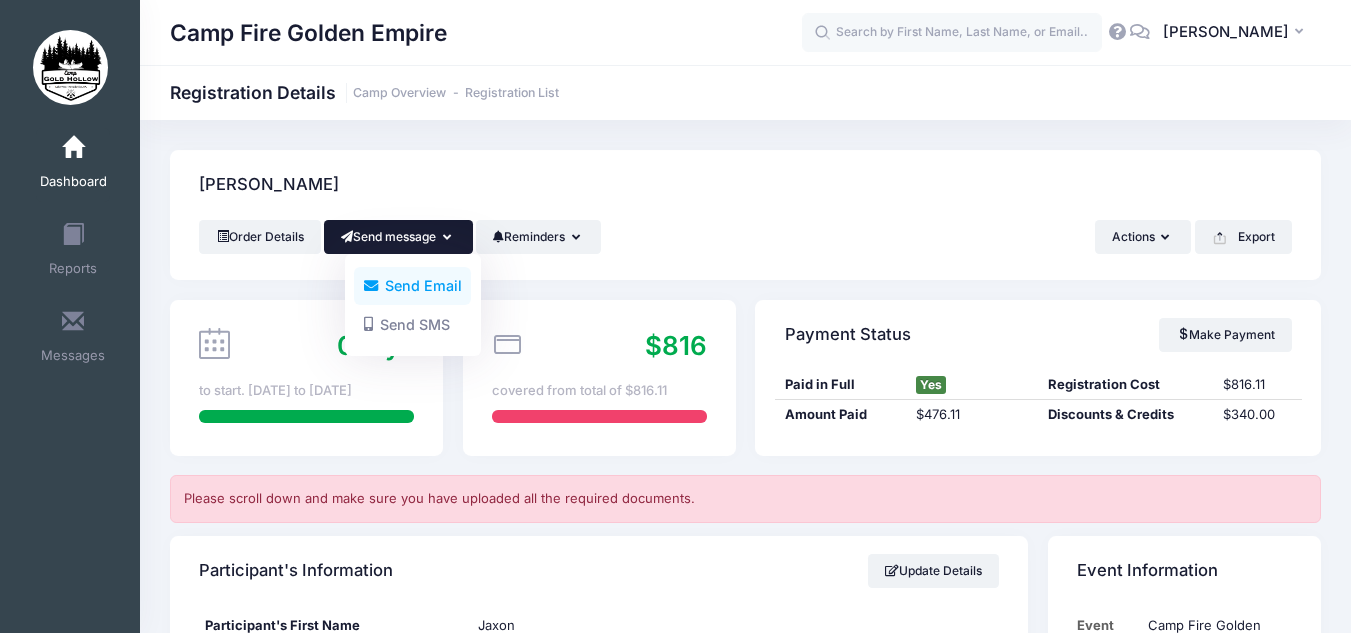 click on "Send Email" at bounding box center (412, 286) 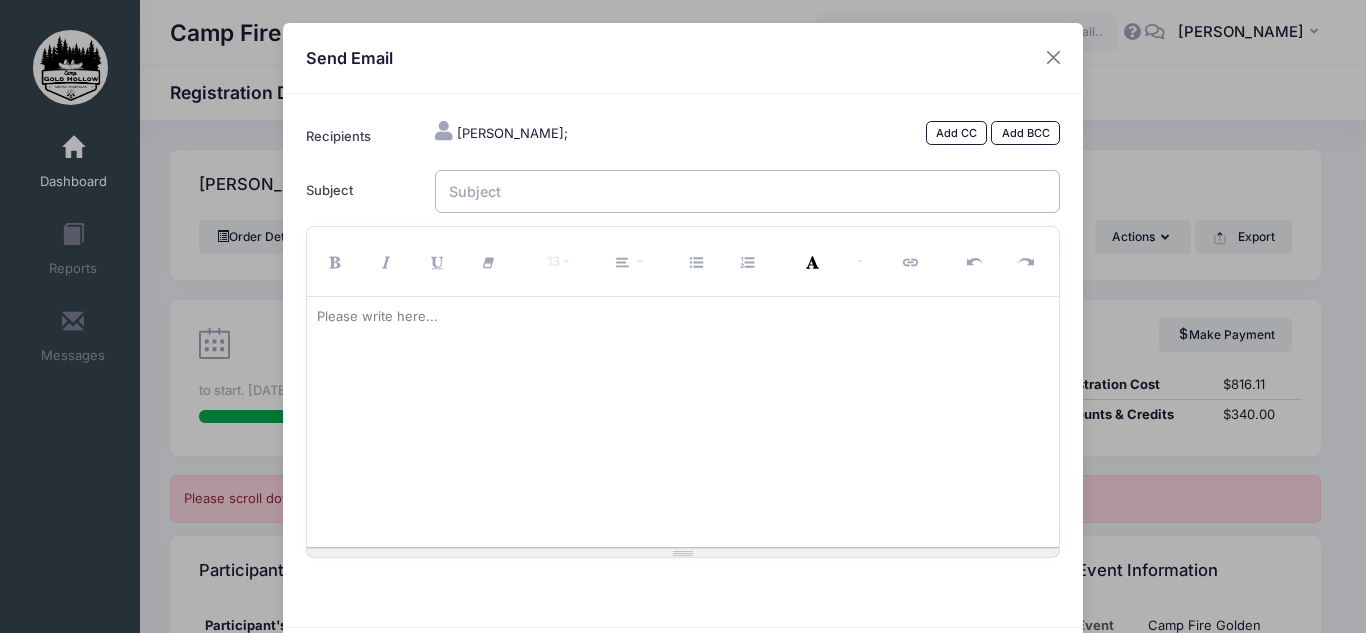 click on "Subject" at bounding box center (748, 191) 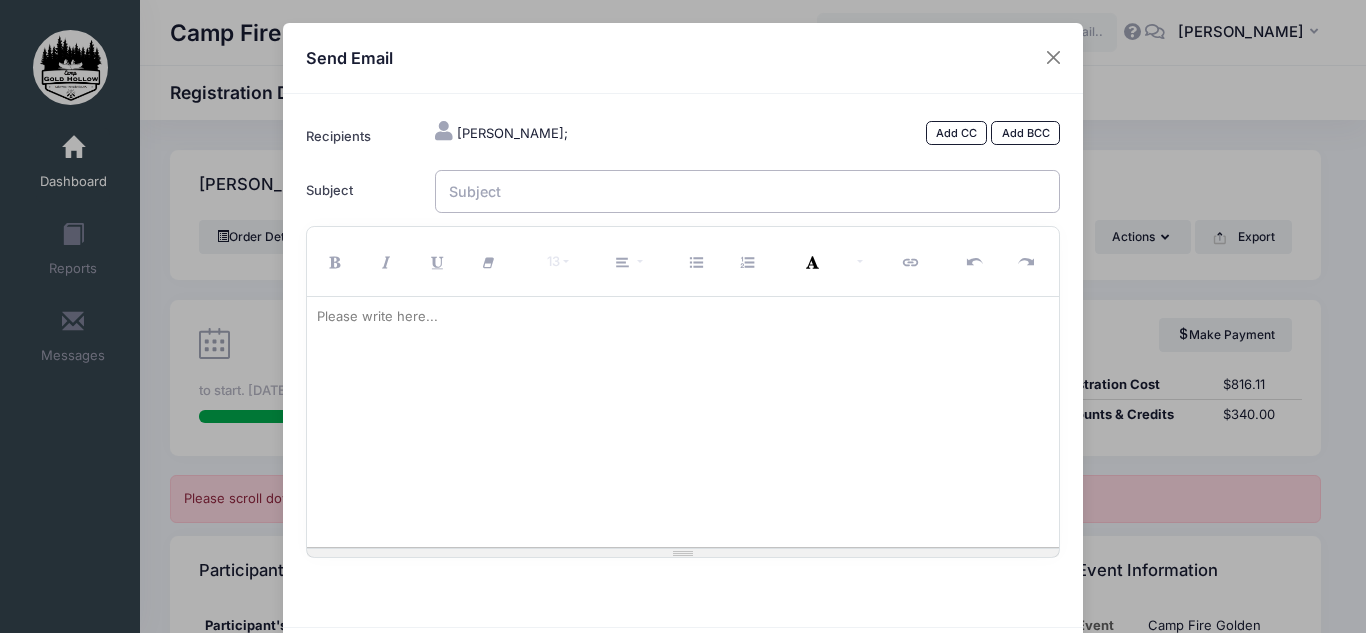 type on "Health Forms missing" 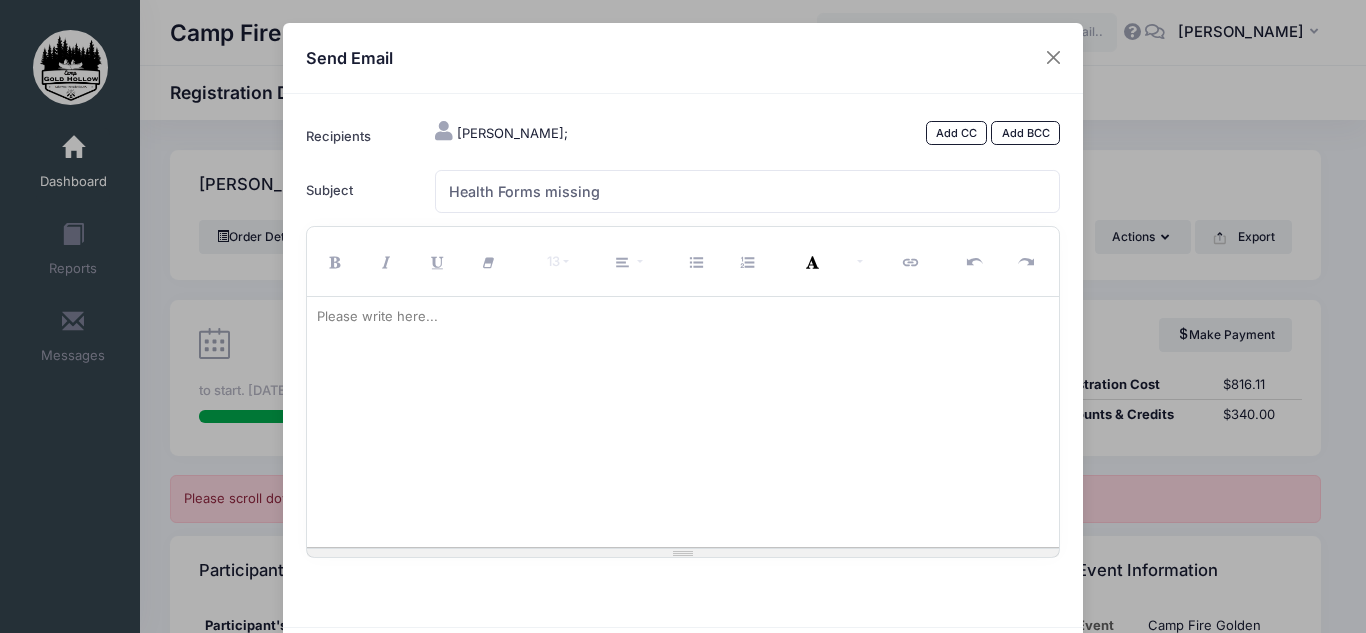click at bounding box center [683, 422] 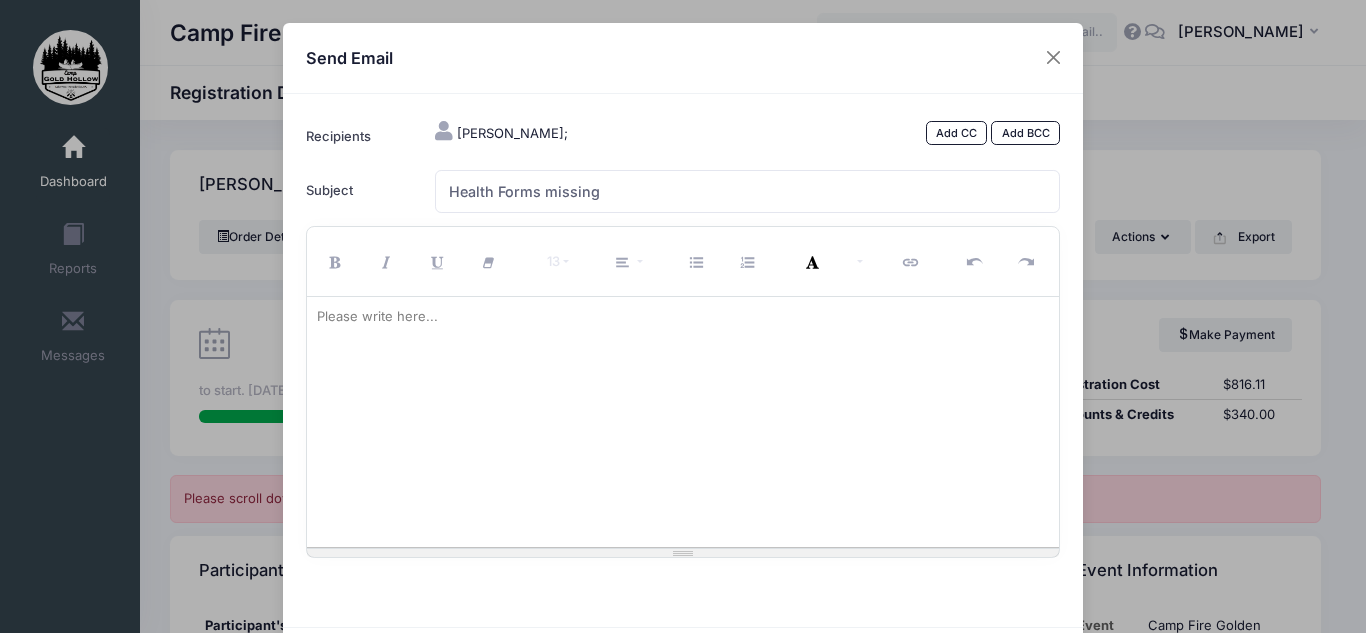 type 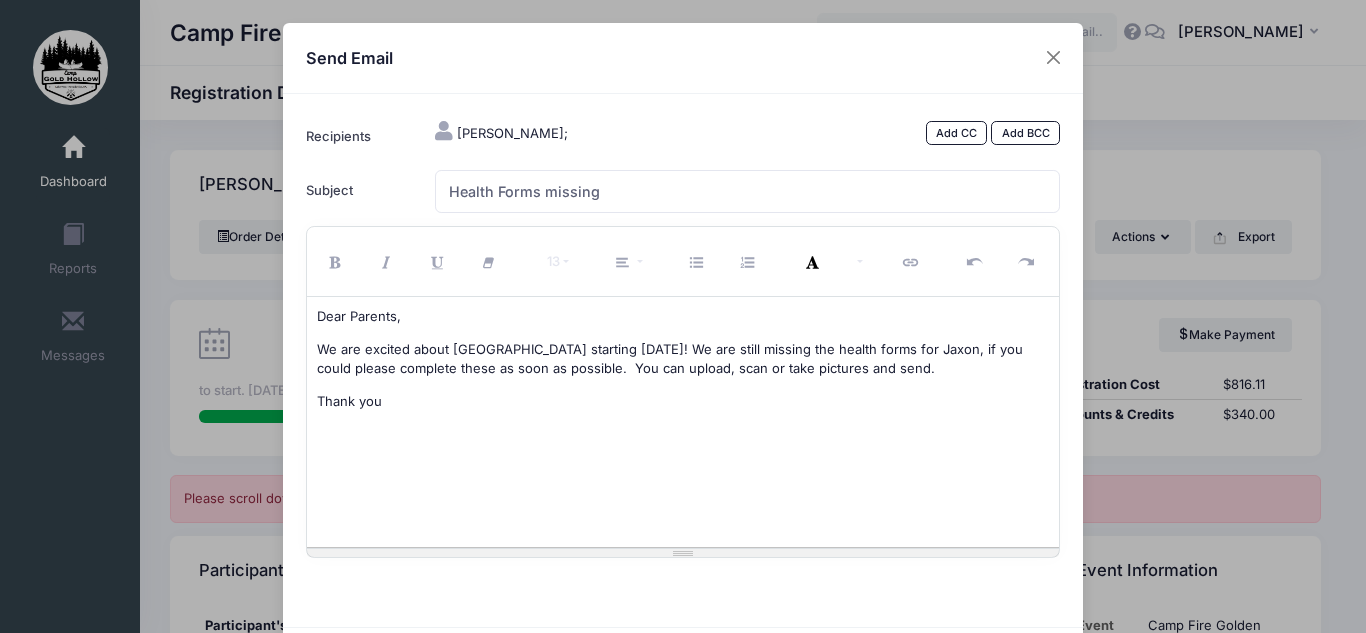 click on "We are excited about Camp Gold Hollow starting tomorrow! We are still missing the health forms for Jaxon, if you could please complete these as soon as possible.  You can upload, scan or take pictures and send." at bounding box center [683, 359] 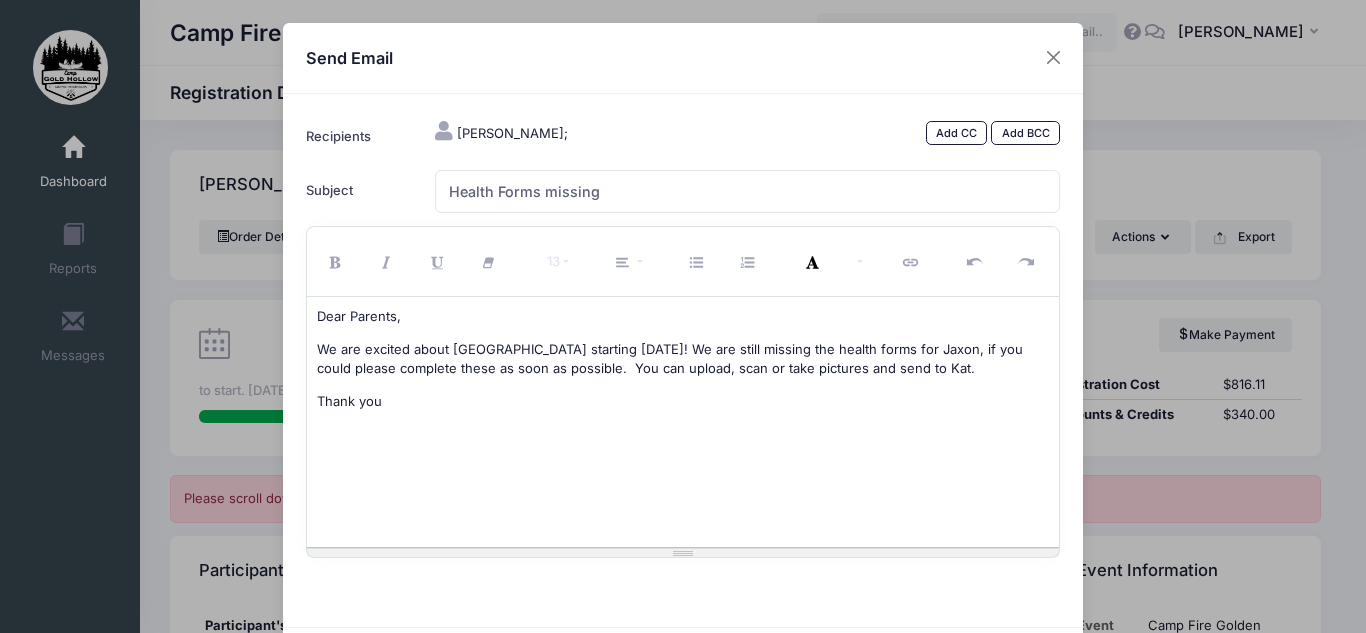 click on "Thank you" at bounding box center (683, 402) 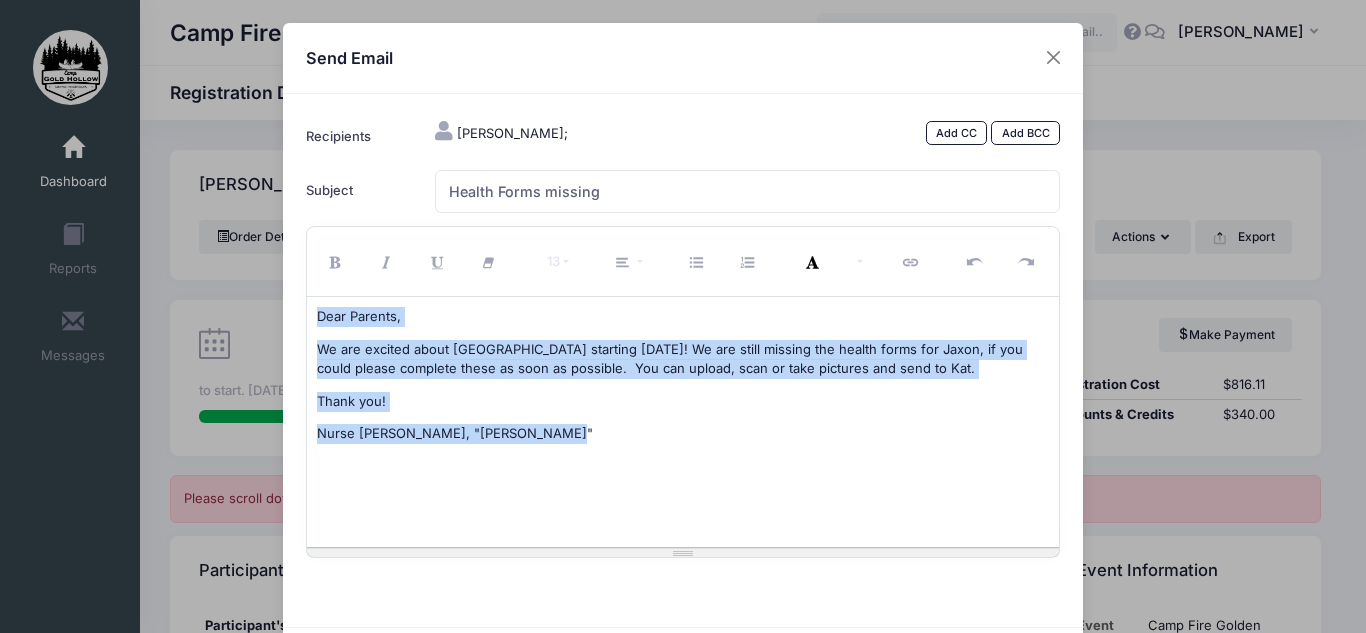 drag, startPoint x: 544, startPoint y: 440, endPoint x: 281, endPoint y: 282, distance: 306.811 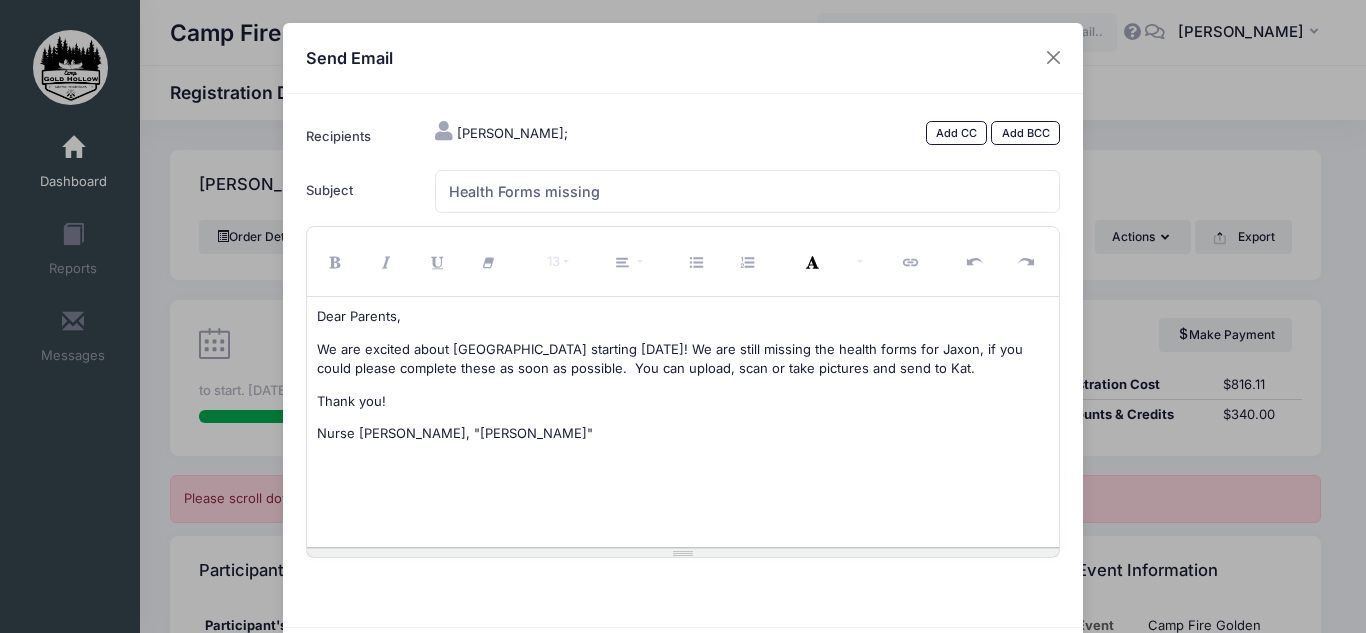 click on "We are excited about Camp Gold Hollow starting tomorrow! We are still missing the health forms for Jaxon, if you could please complete these as soon as possible.  You can upload, scan or take pictures and send to Kat." at bounding box center (683, 359) 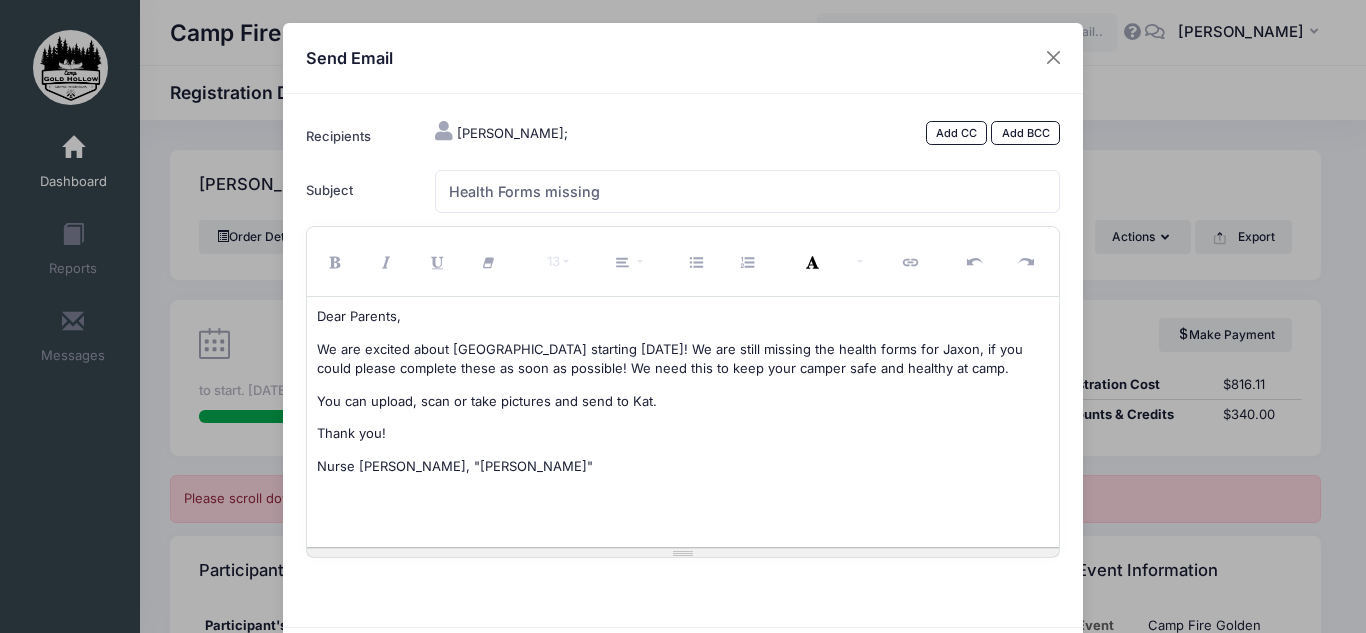 scroll, scrollTop: 106, scrollLeft: 0, axis: vertical 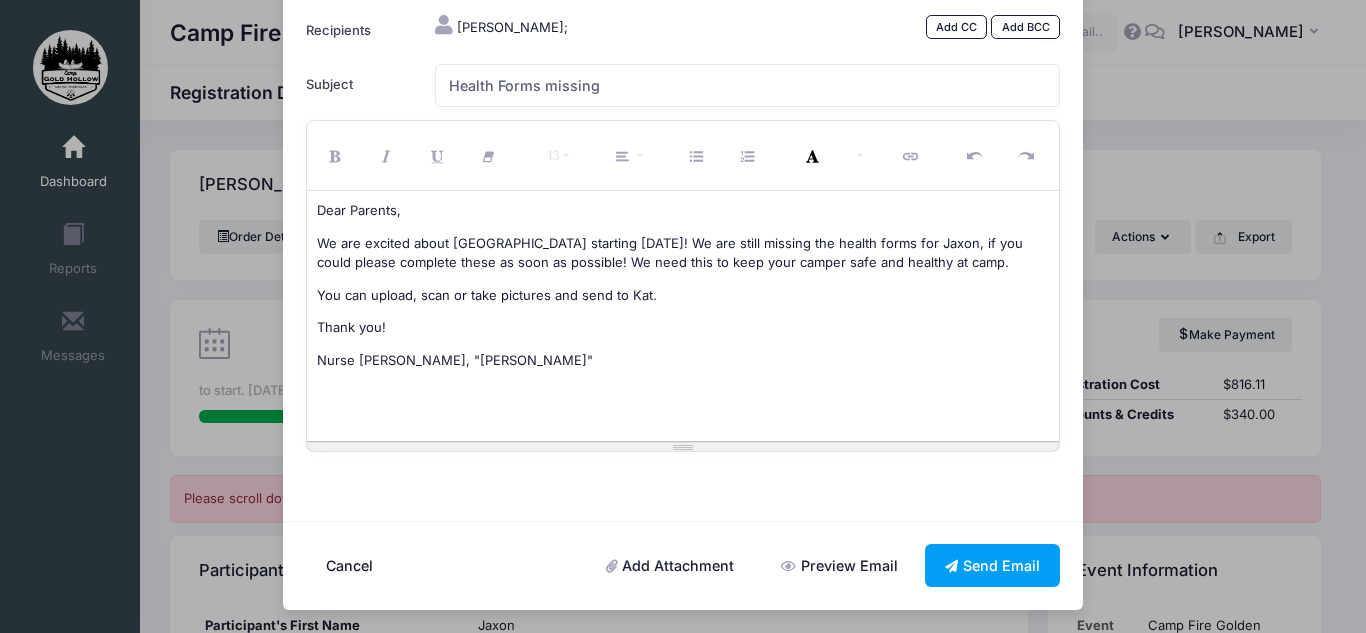 click on "Add Attachment" at bounding box center (670, 565) 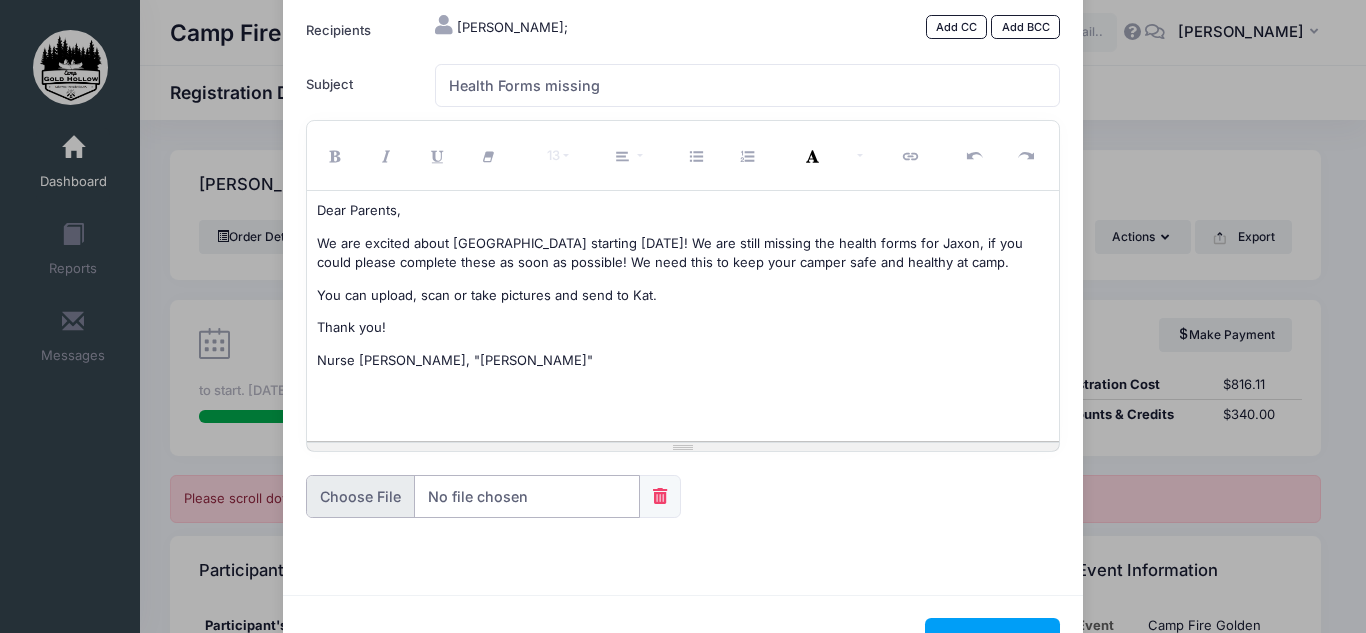 click at bounding box center [473, 496] 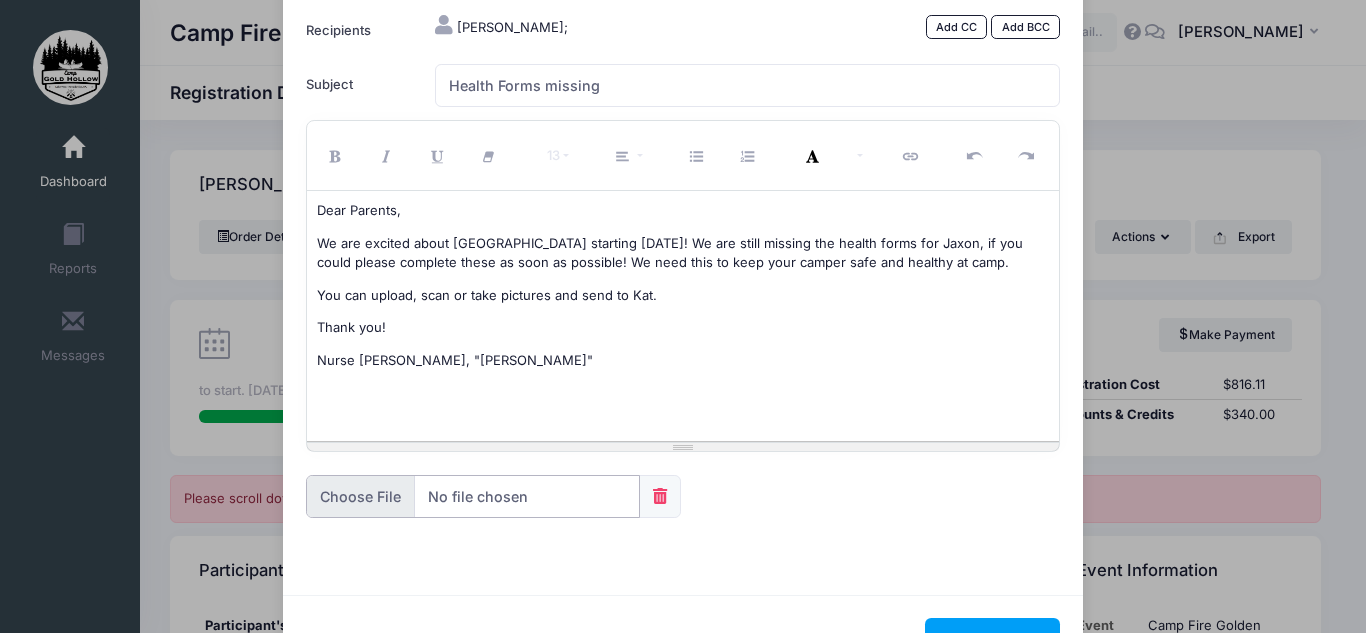 type on "C:\fakepath\Camp Gold Hollow Health Form.pdf" 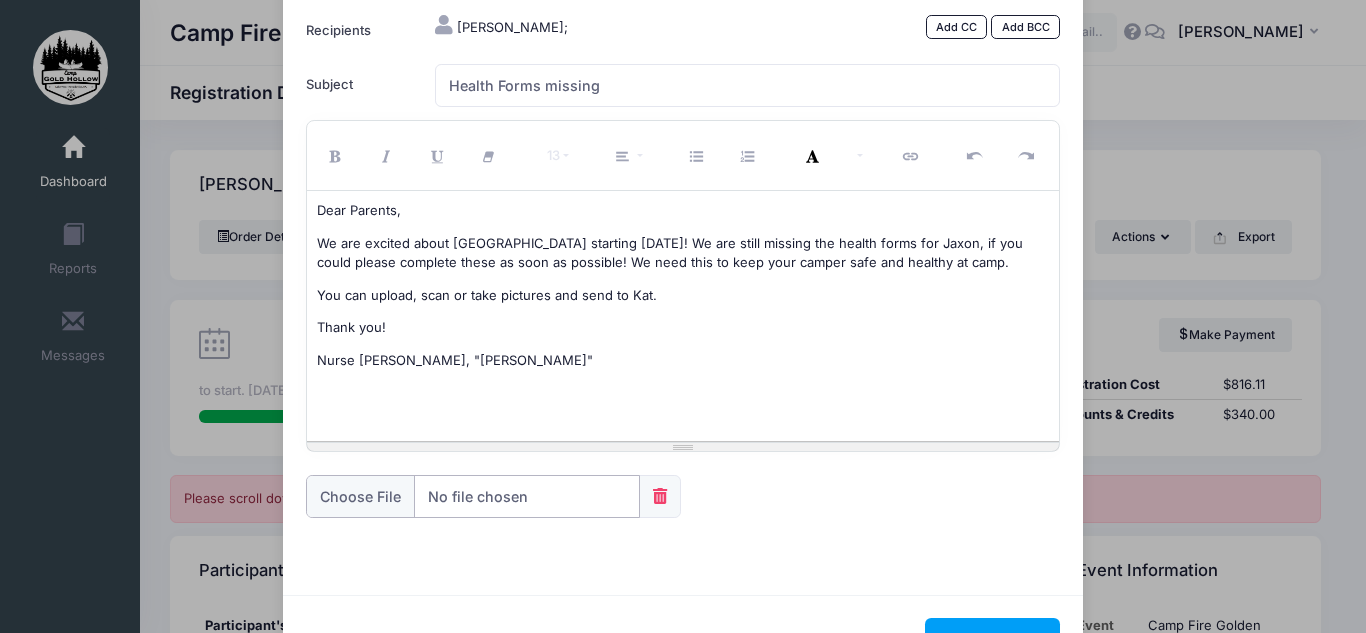 scroll, scrollTop: 180, scrollLeft: 0, axis: vertical 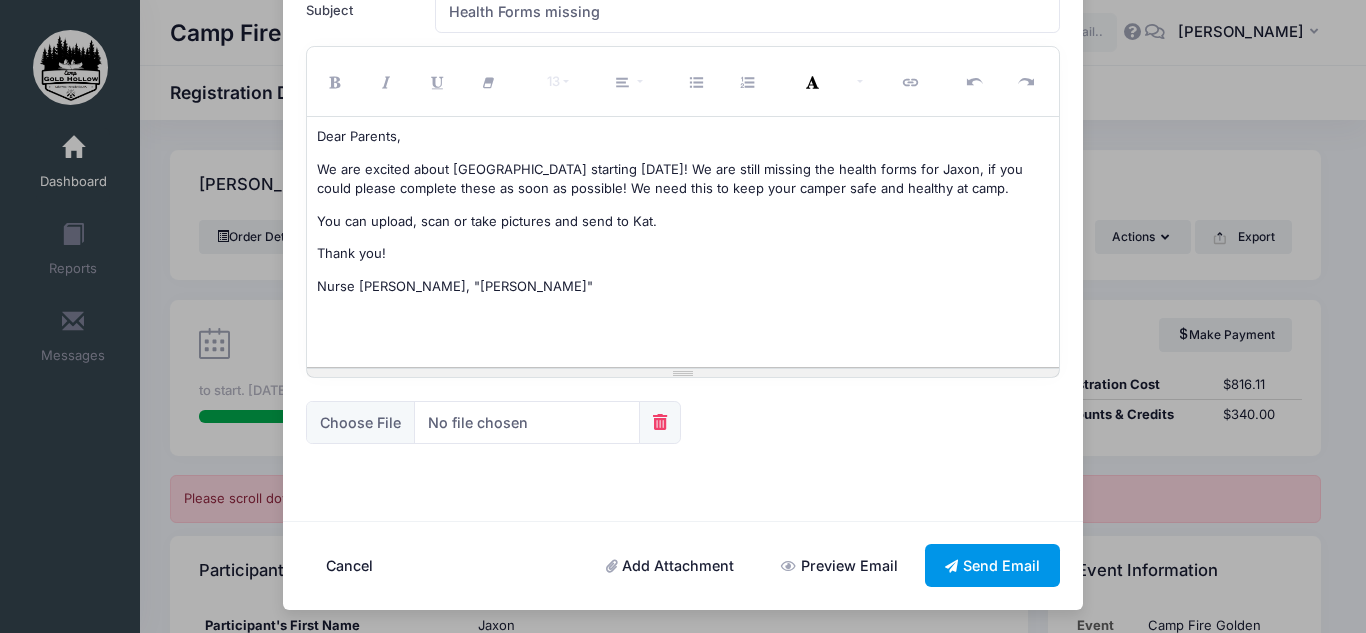 click on "Send Email" at bounding box center [993, 565] 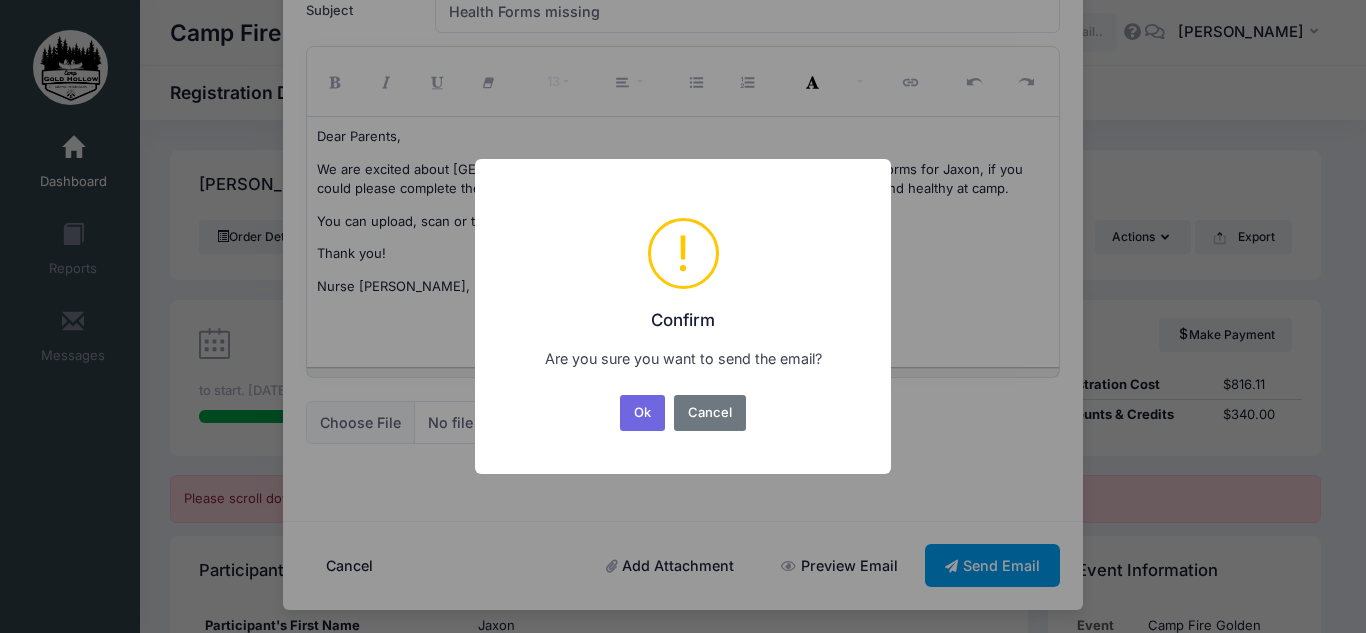 scroll, scrollTop: 0, scrollLeft: 0, axis: both 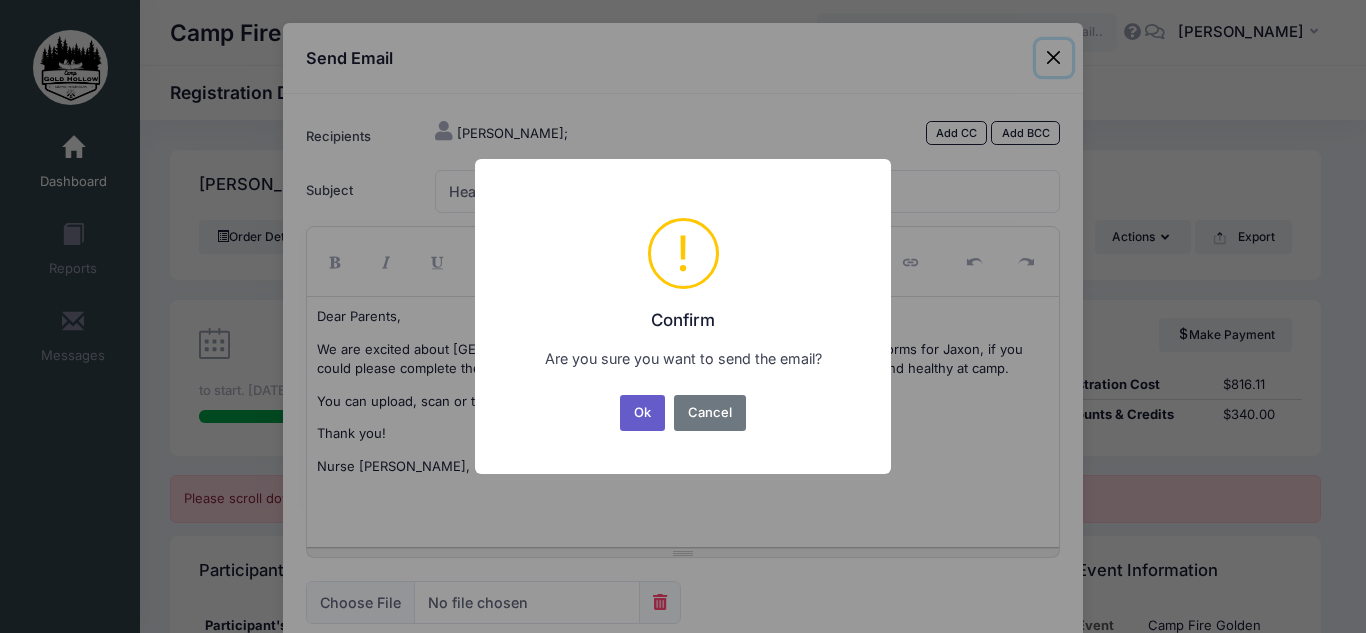 click on "Ok" at bounding box center [643, 413] 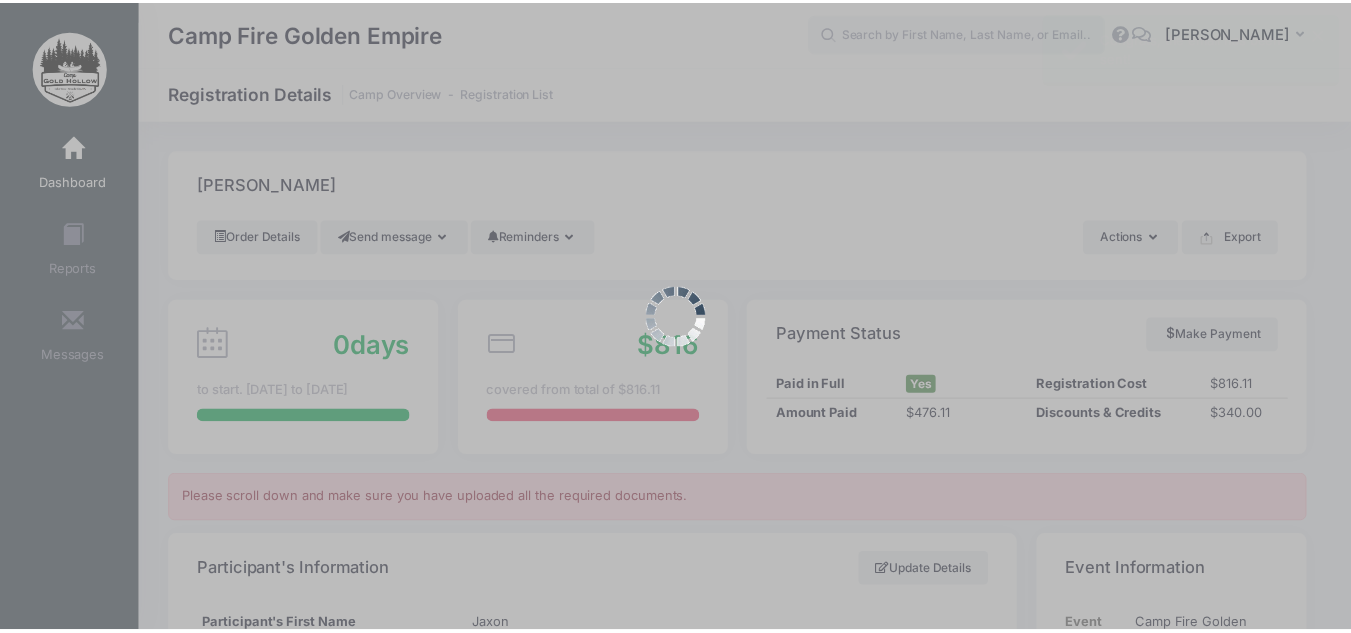 scroll, scrollTop: 106, scrollLeft: 0, axis: vertical 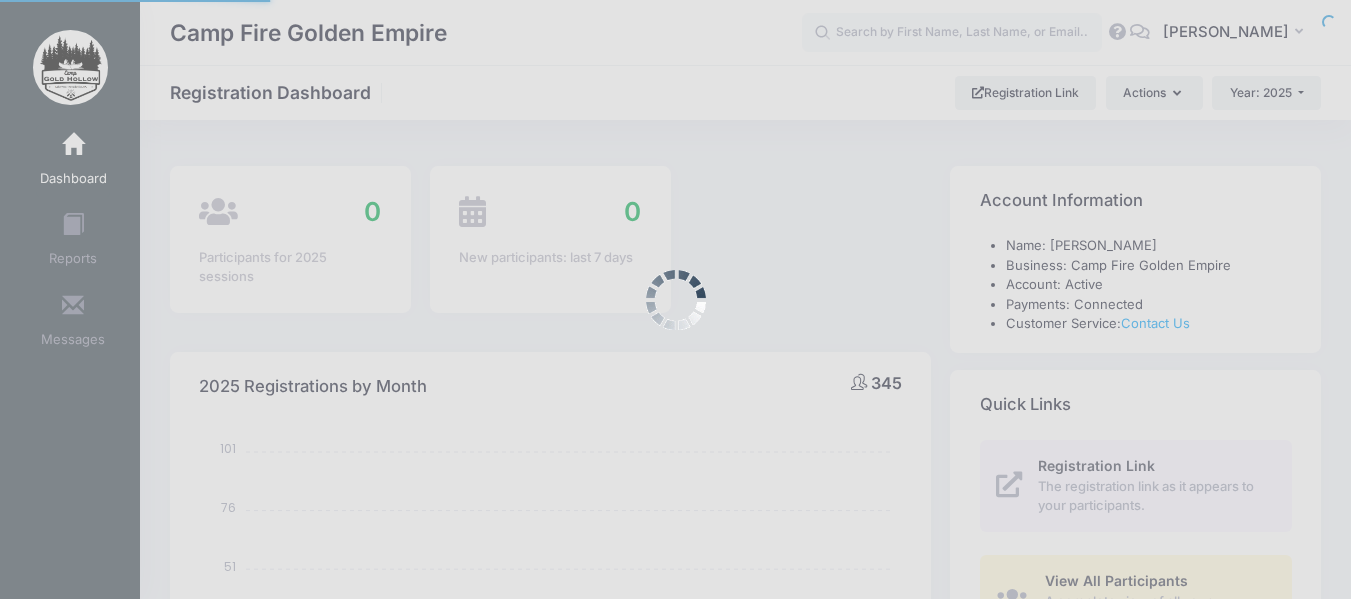 select 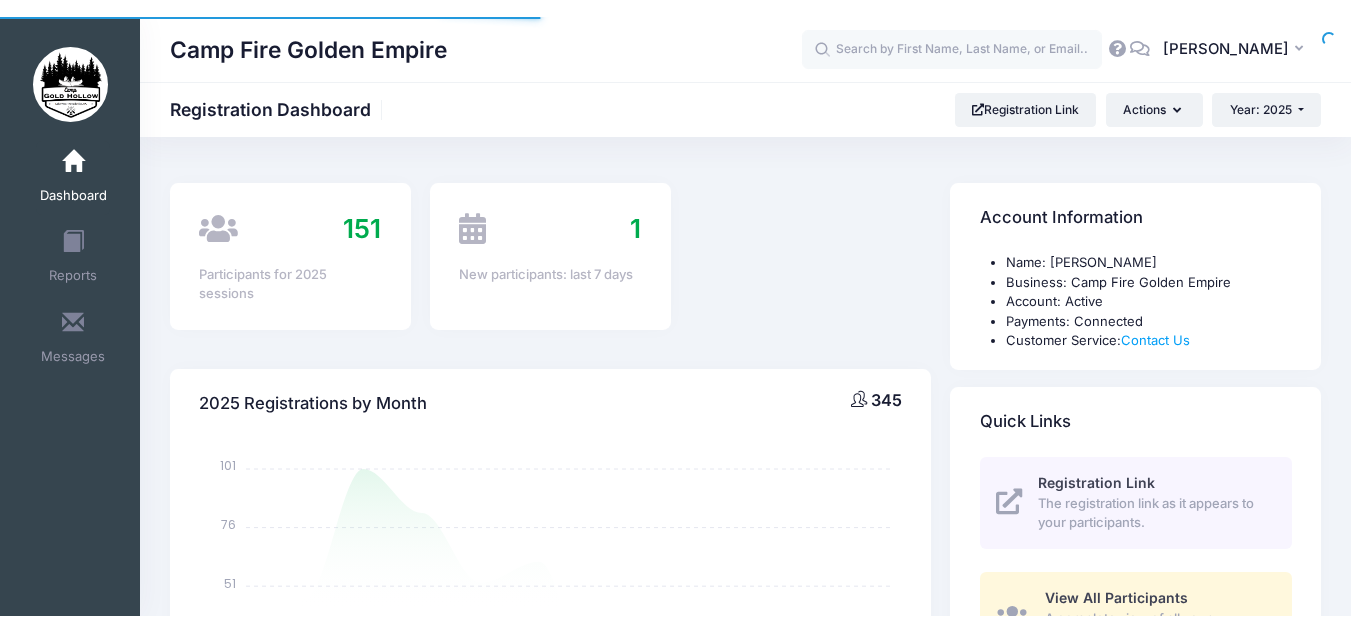 scroll, scrollTop: 0, scrollLeft: 0, axis: both 